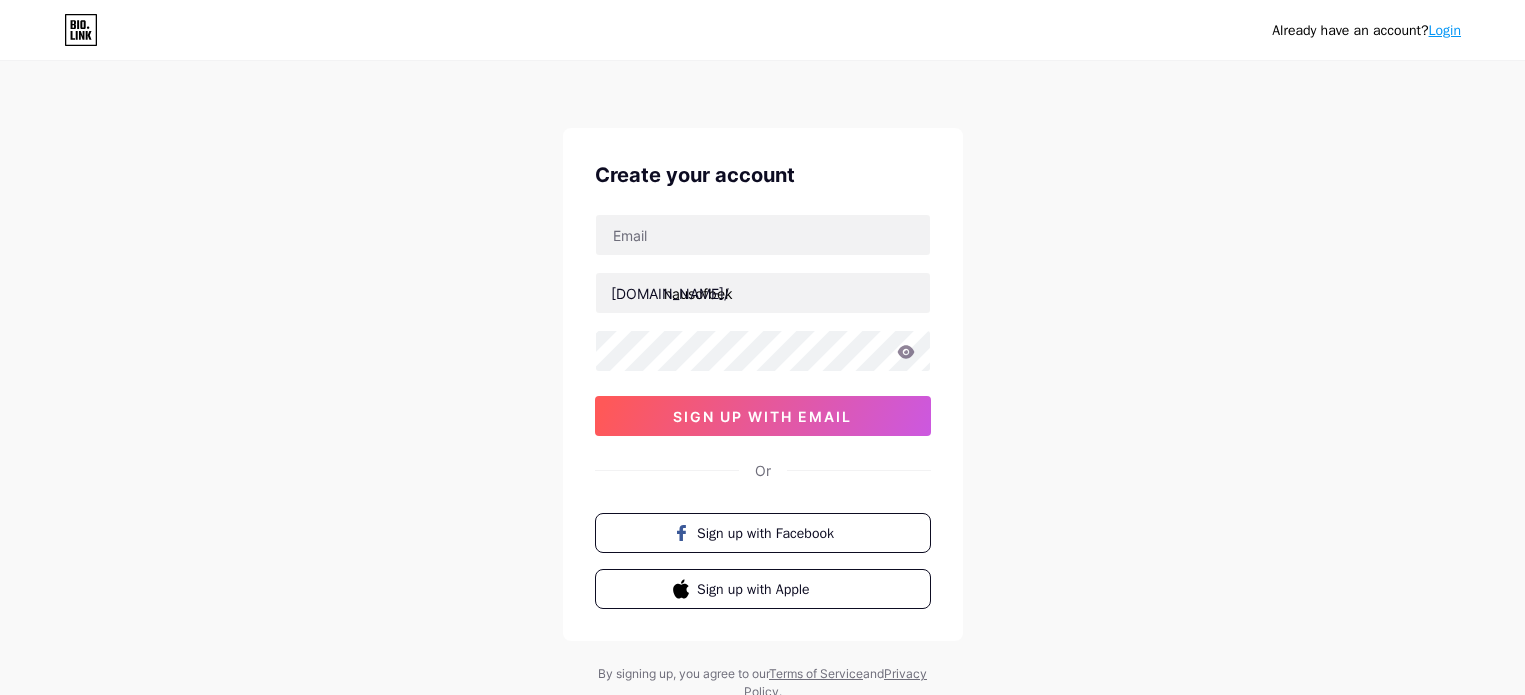 scroll, scrollTop: 0, scrollLeft: 0, axis: both 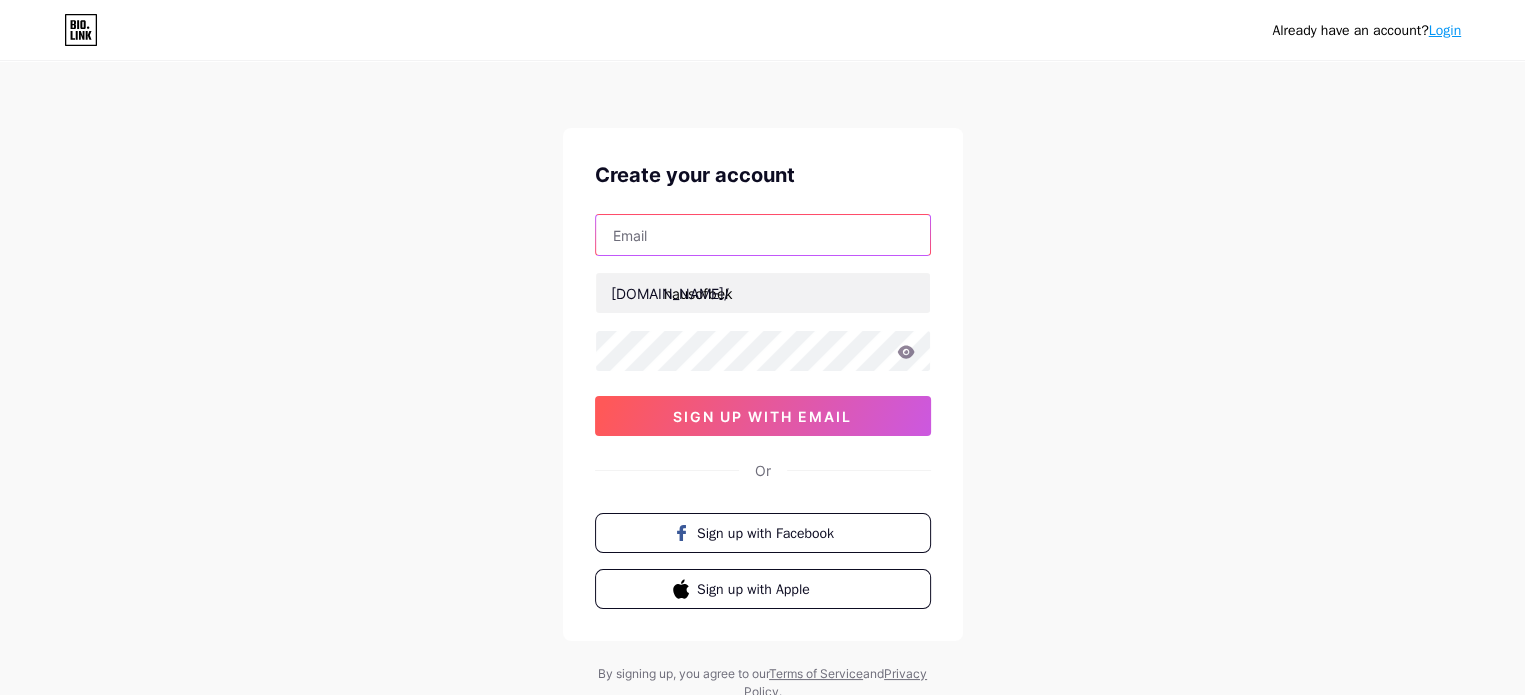click at bounding box center (763, 235) 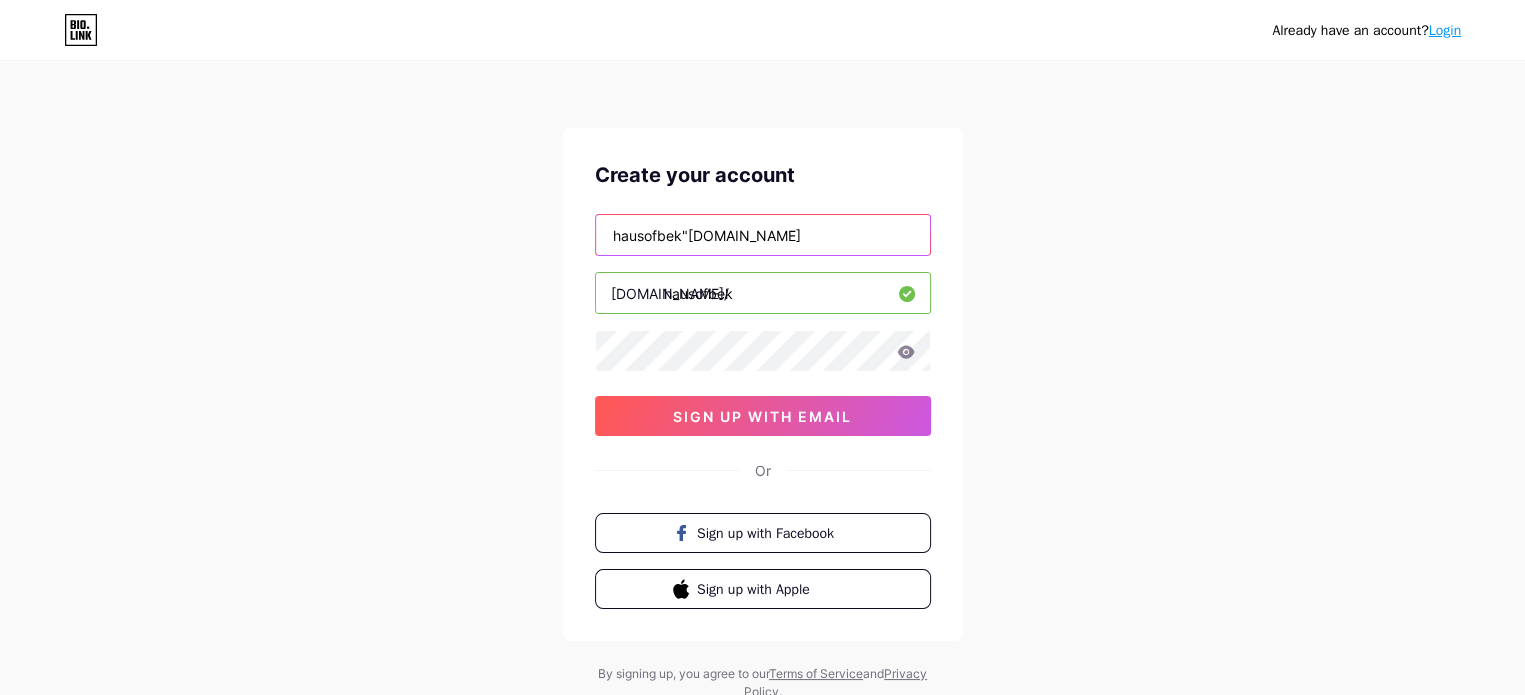 click on "hausofbek"gmail.com" at bounding box center (763, 235) 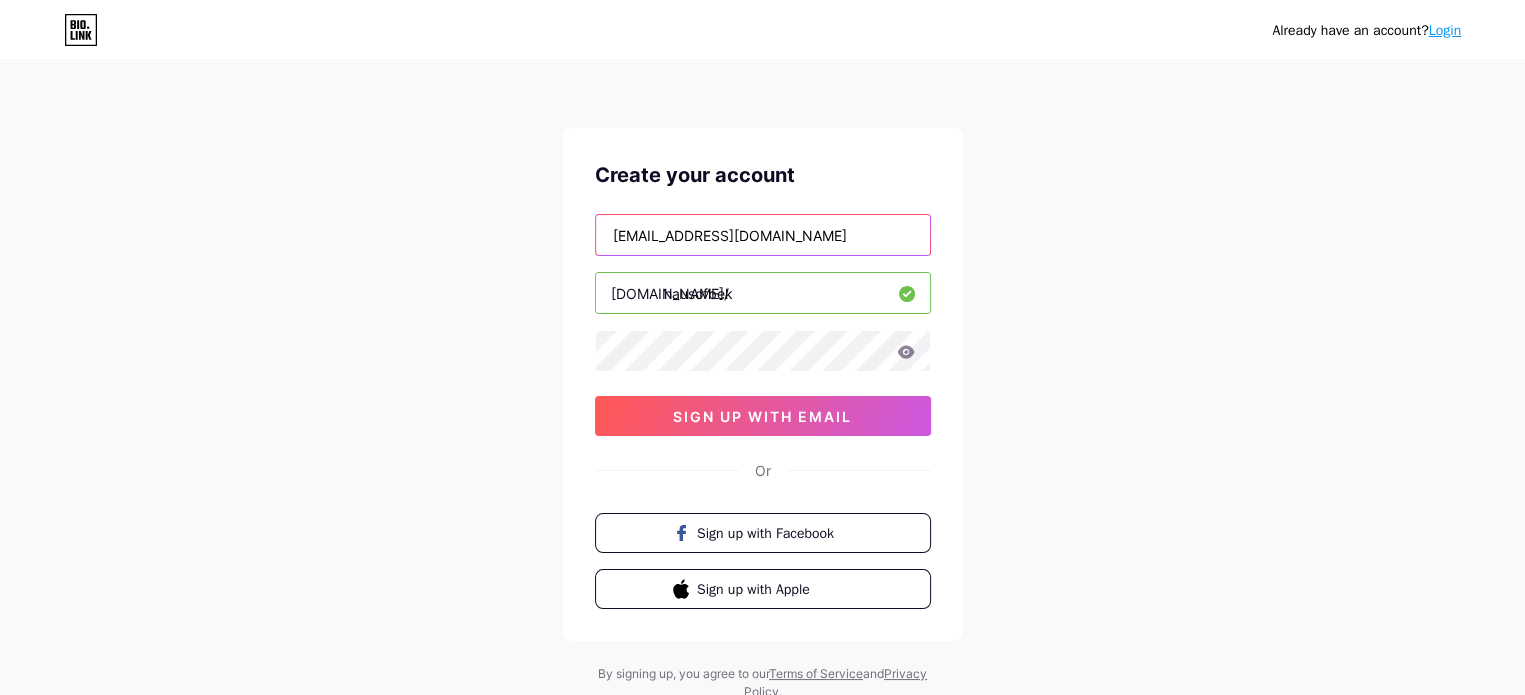 type on "hausofbek@gmail.com" 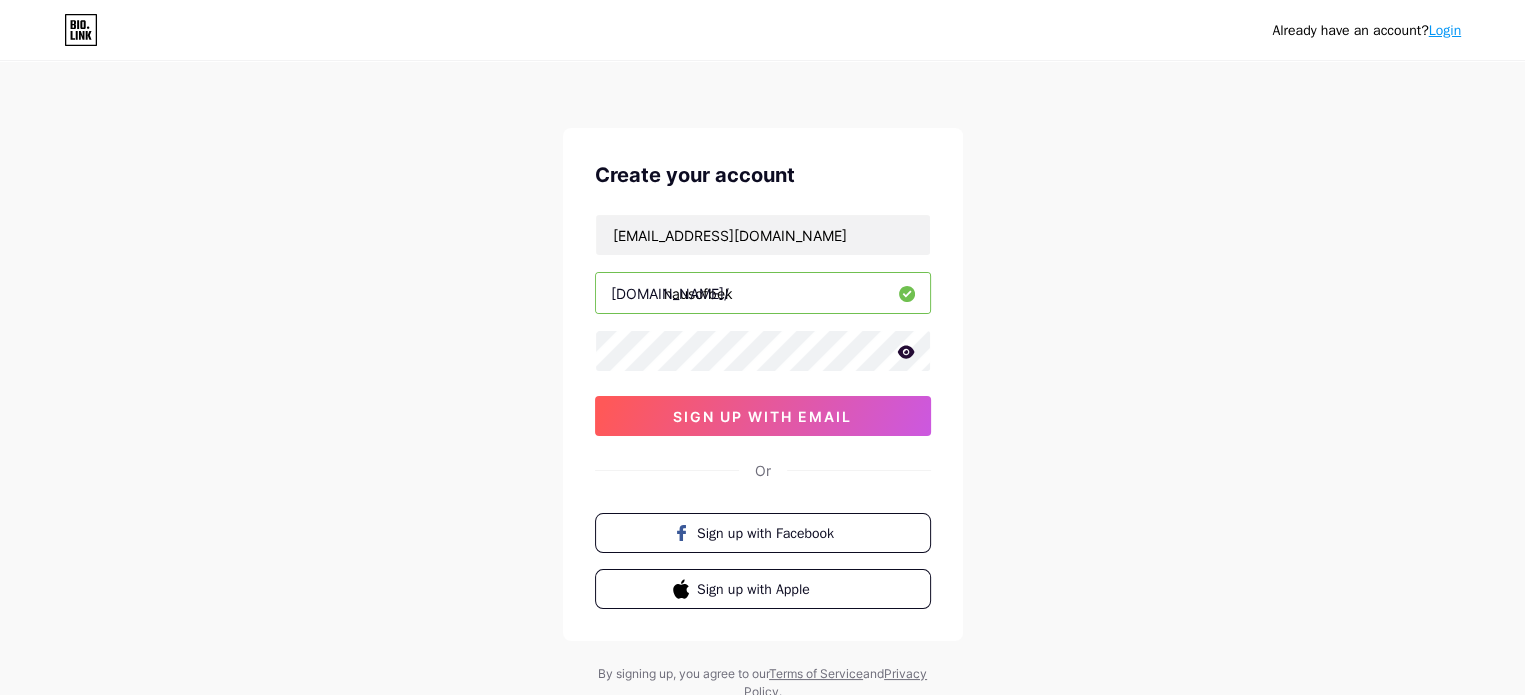 click 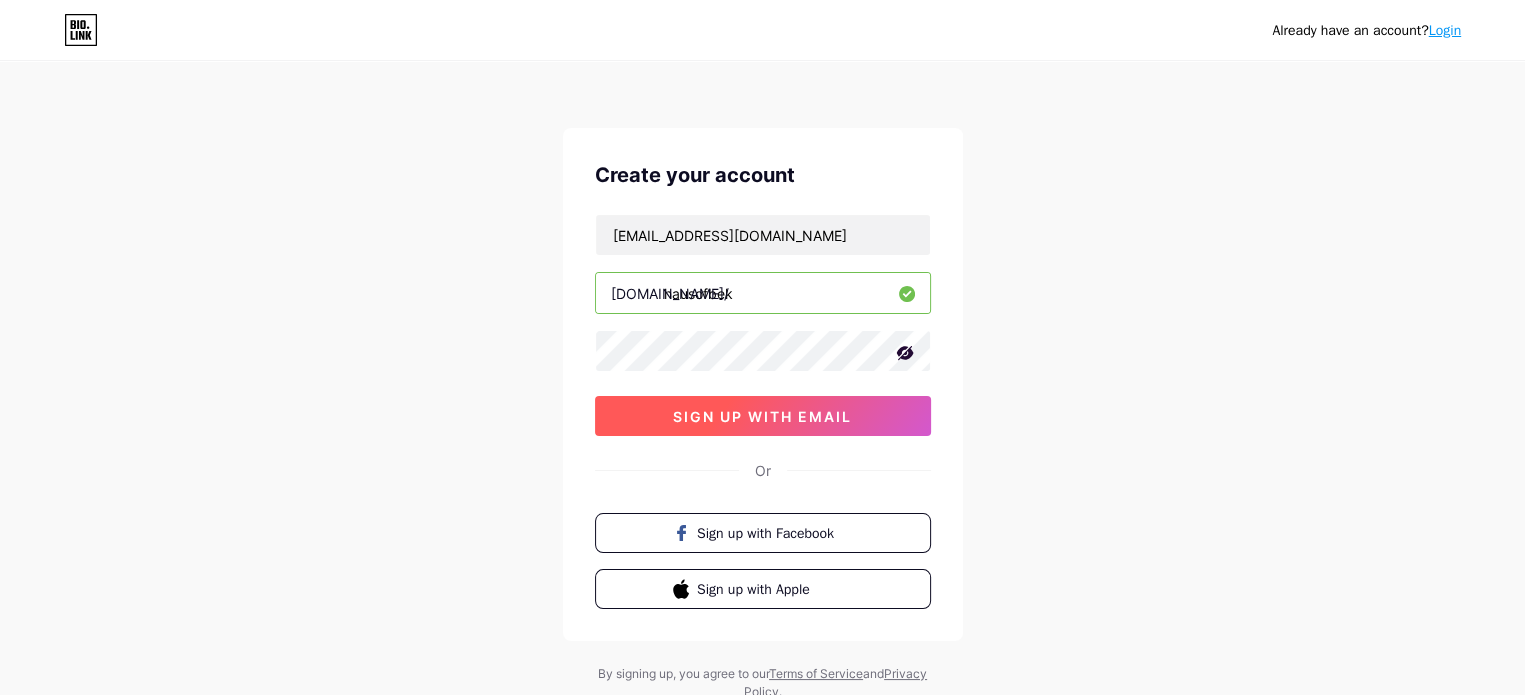 click on "sign up with email" at bounding box center [763, 416] 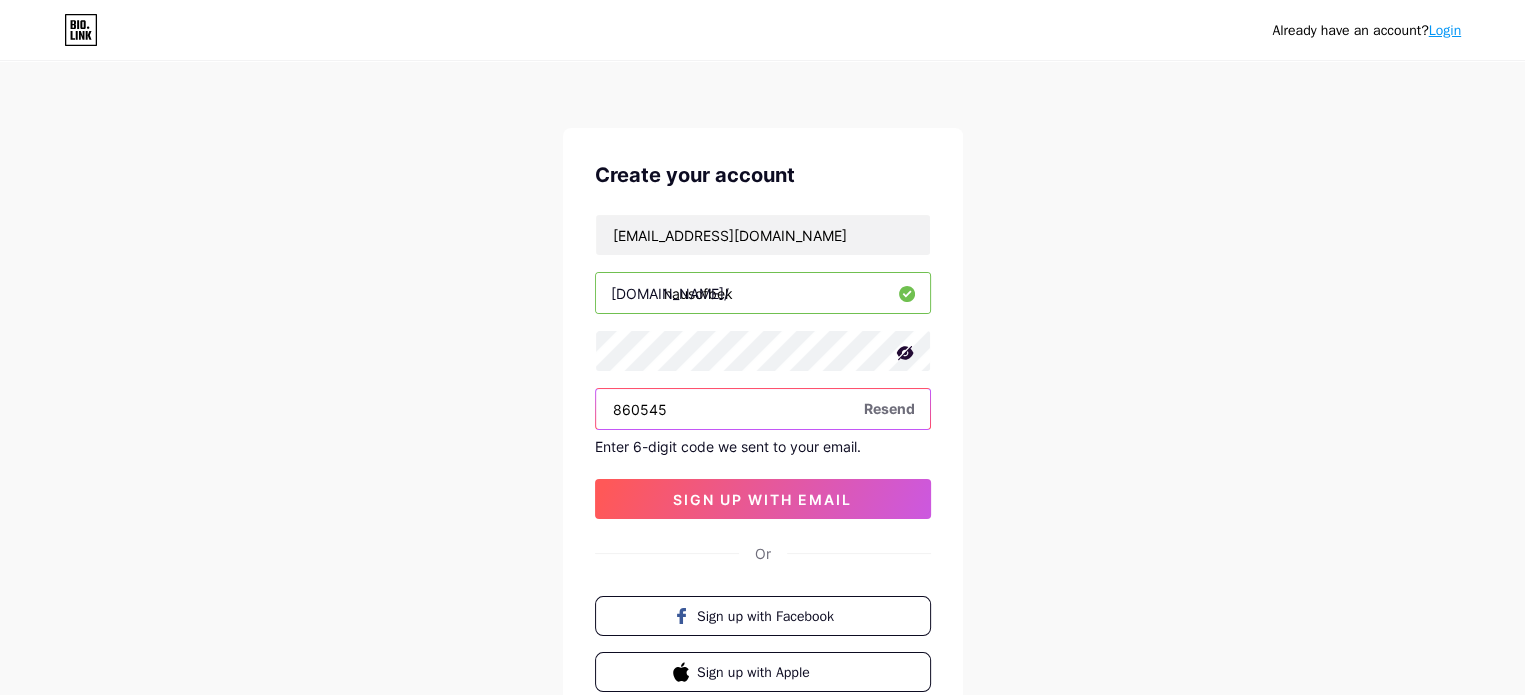 type on "860545" 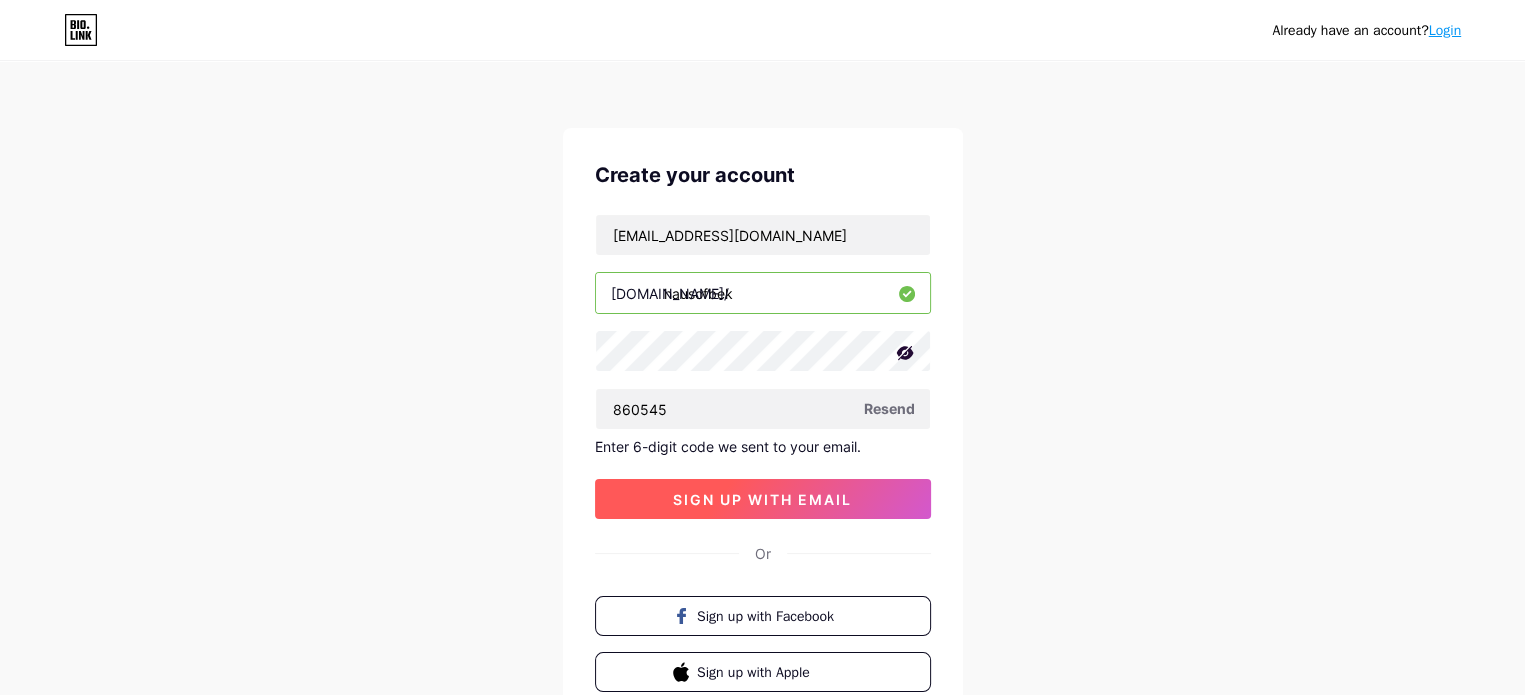 click on "sign up with email" at bounding box center (762, 499) 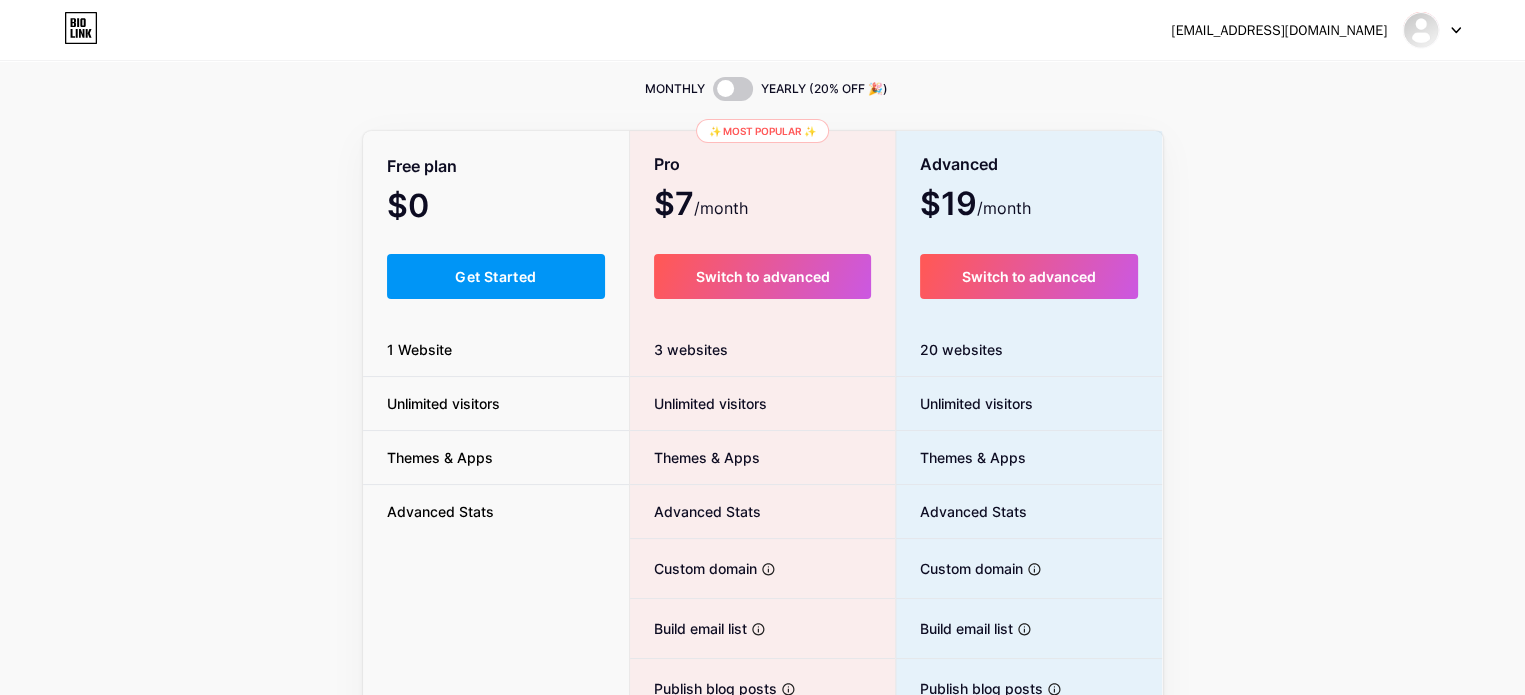 scroll, scrollTop: 0, scrollLeft: 0, axis: both 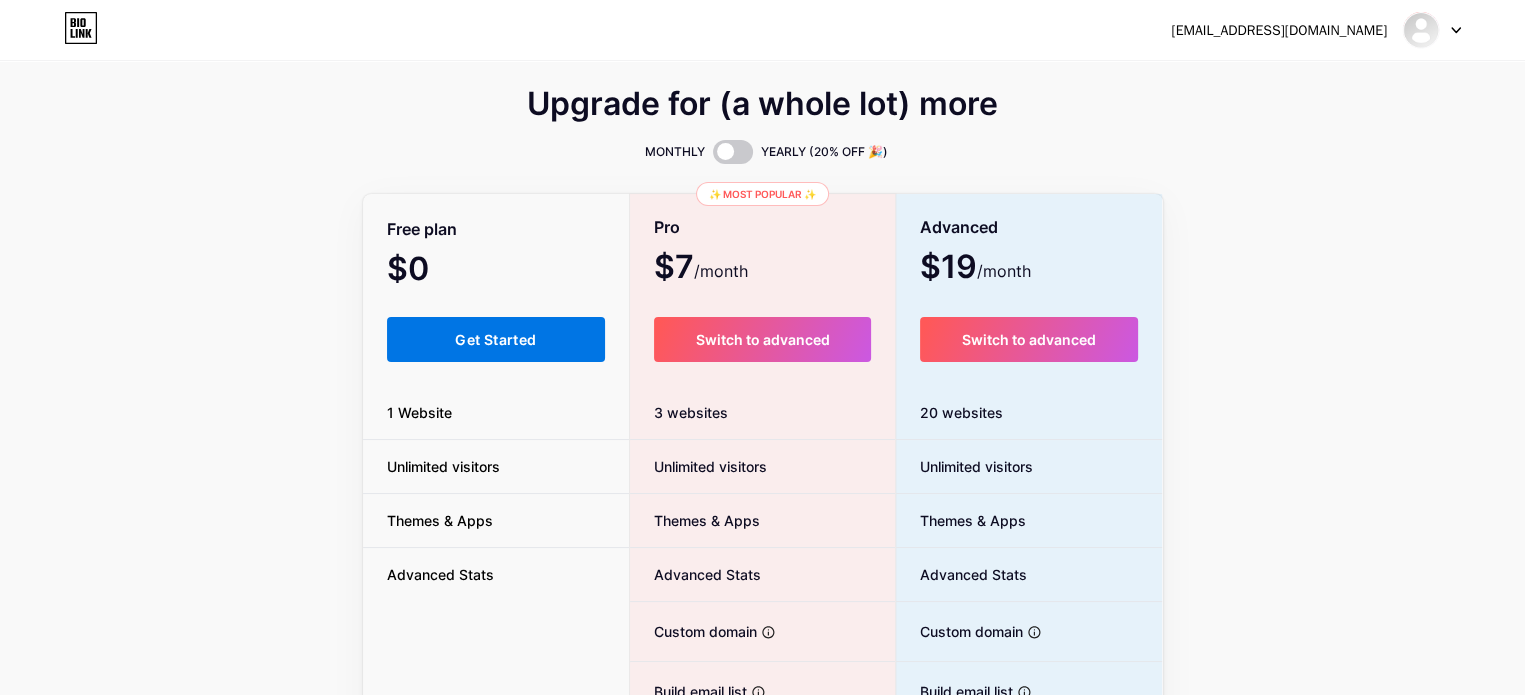 click on "Get Started" at bounding box center (495, 339) 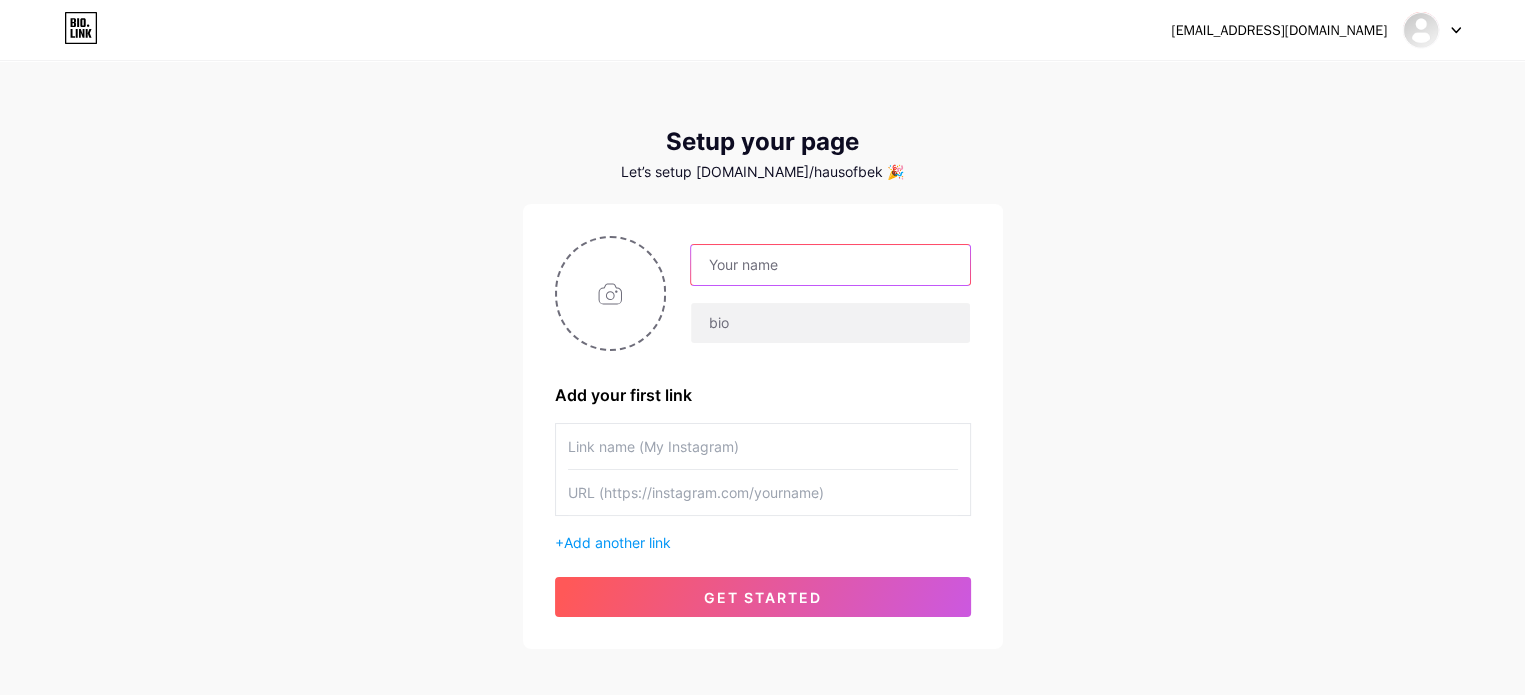 click at bounding box center [830, 265] 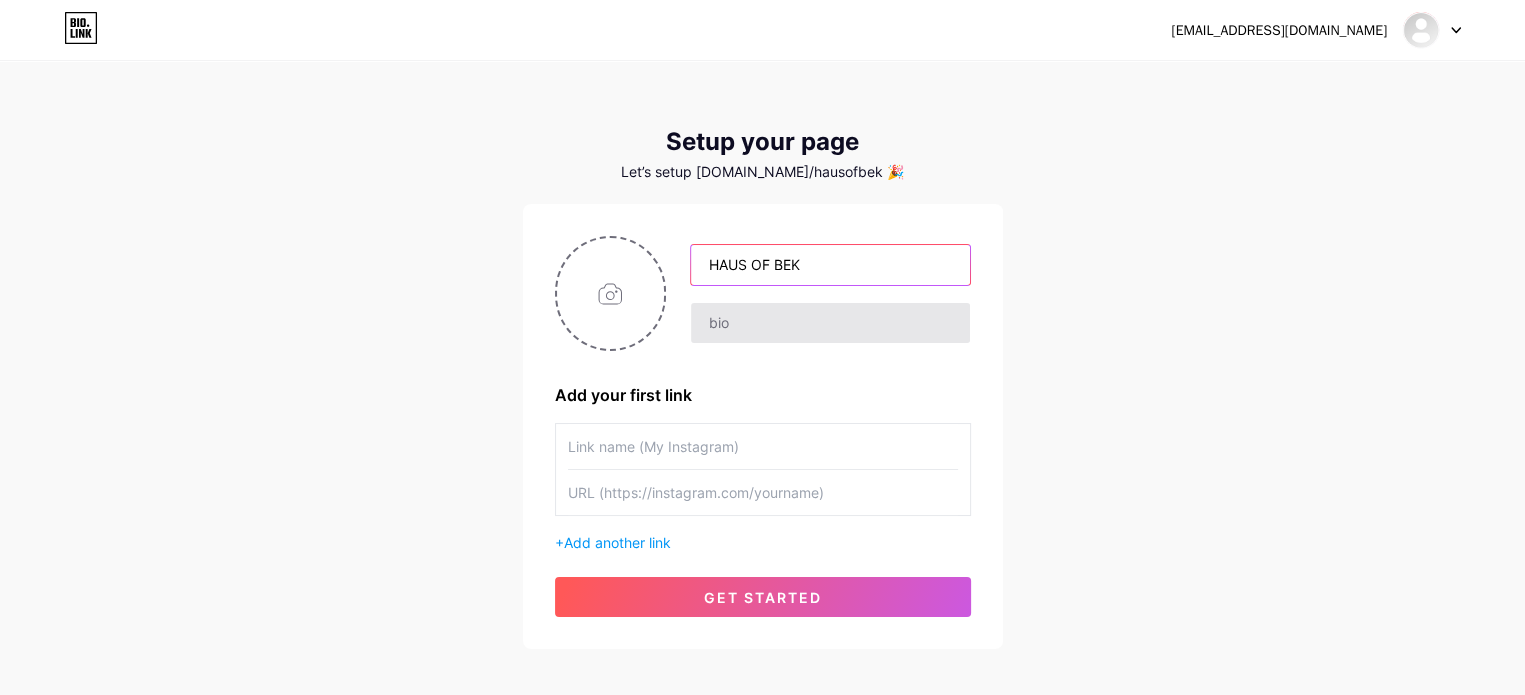 type on "HAUS OF BEK" 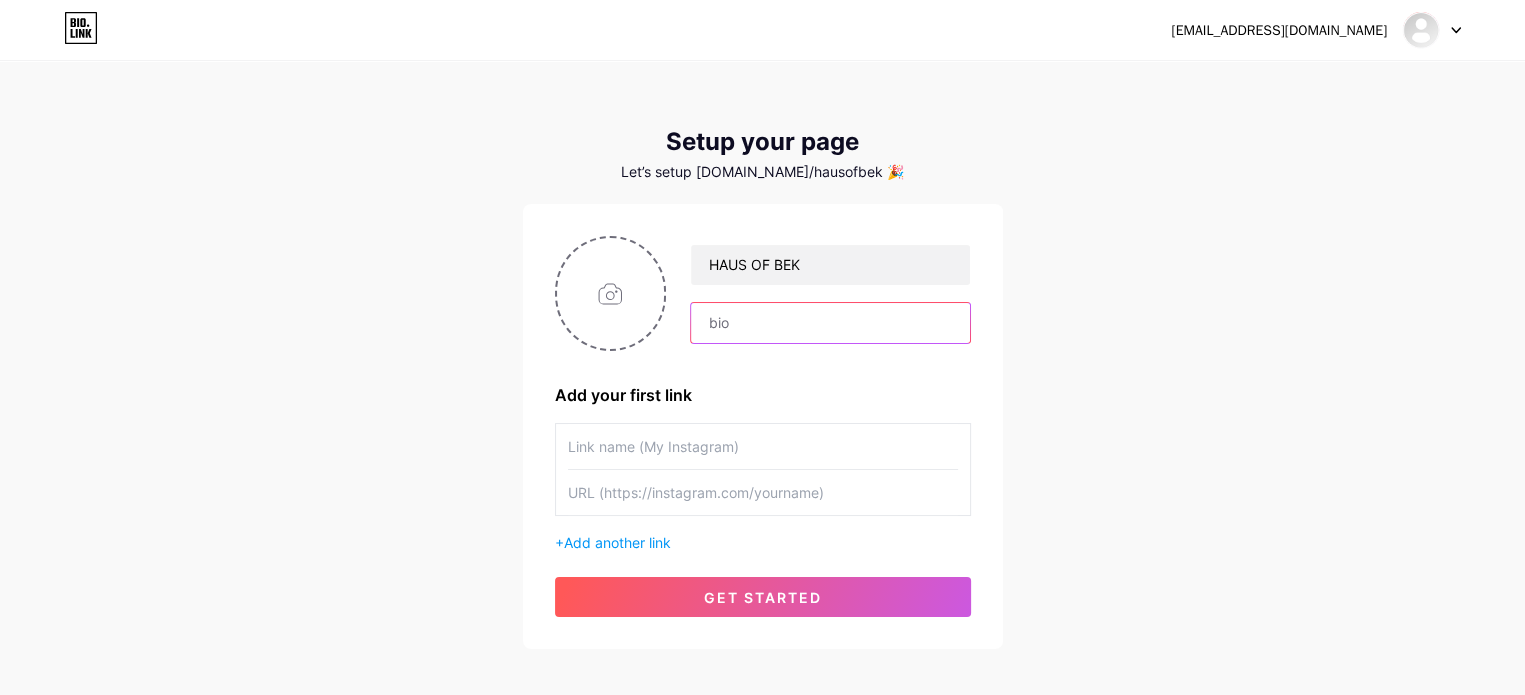 click at bounding box center [830, 323] 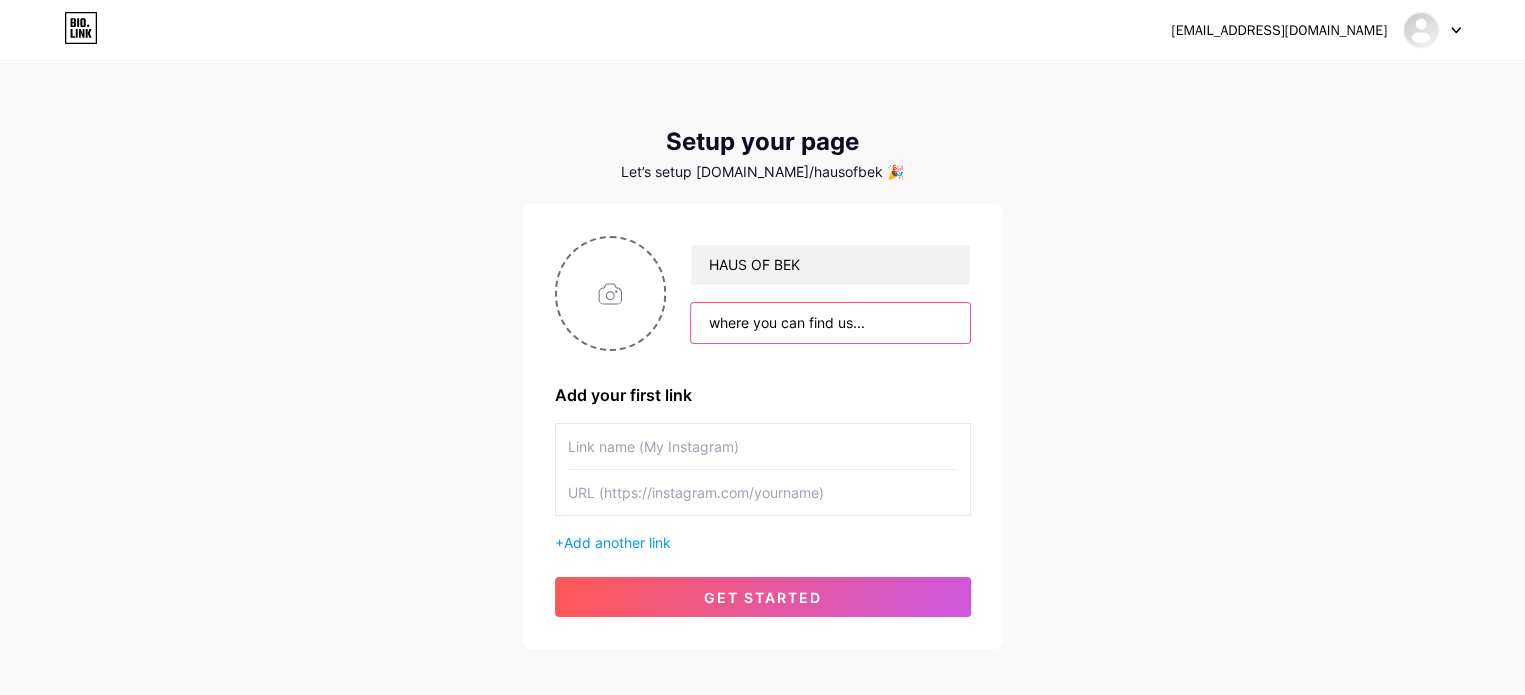 type on "where you can find us..." 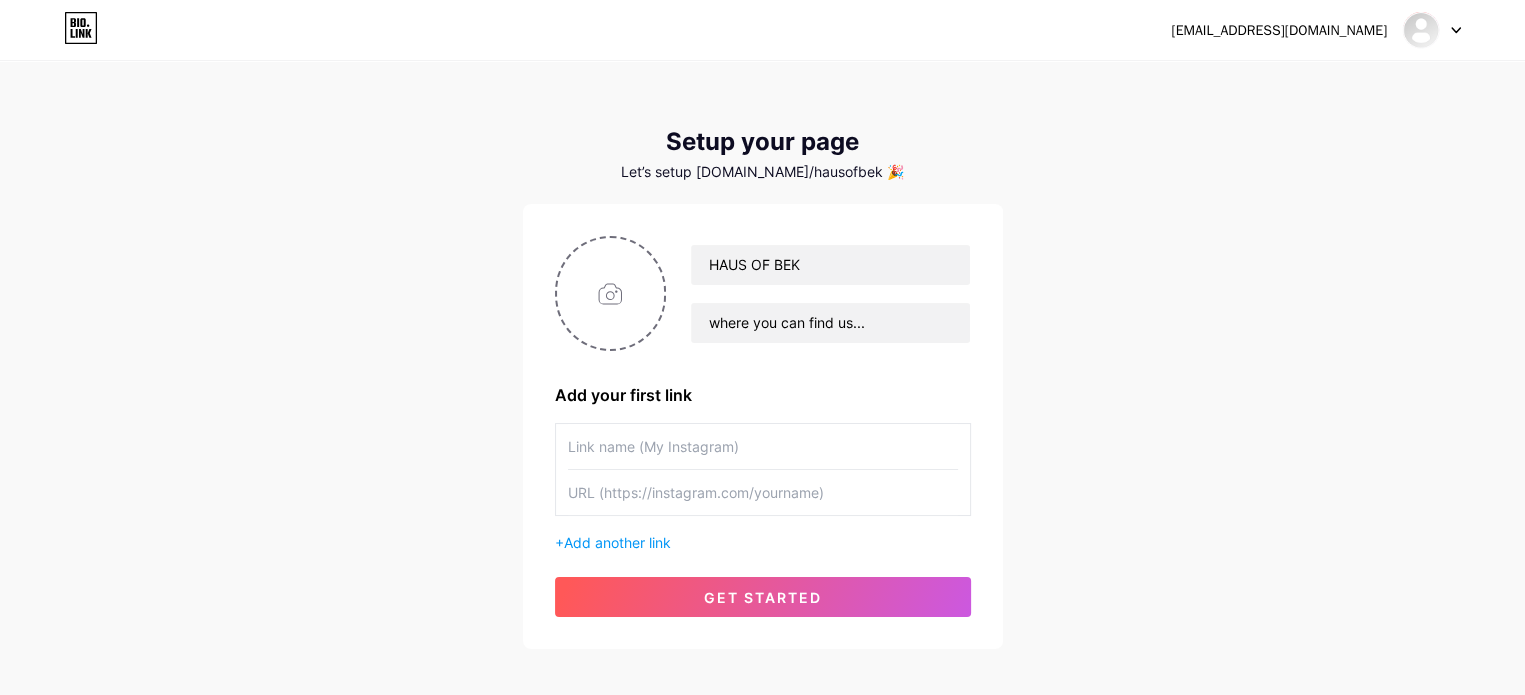 click at bounding box center [763, 446] 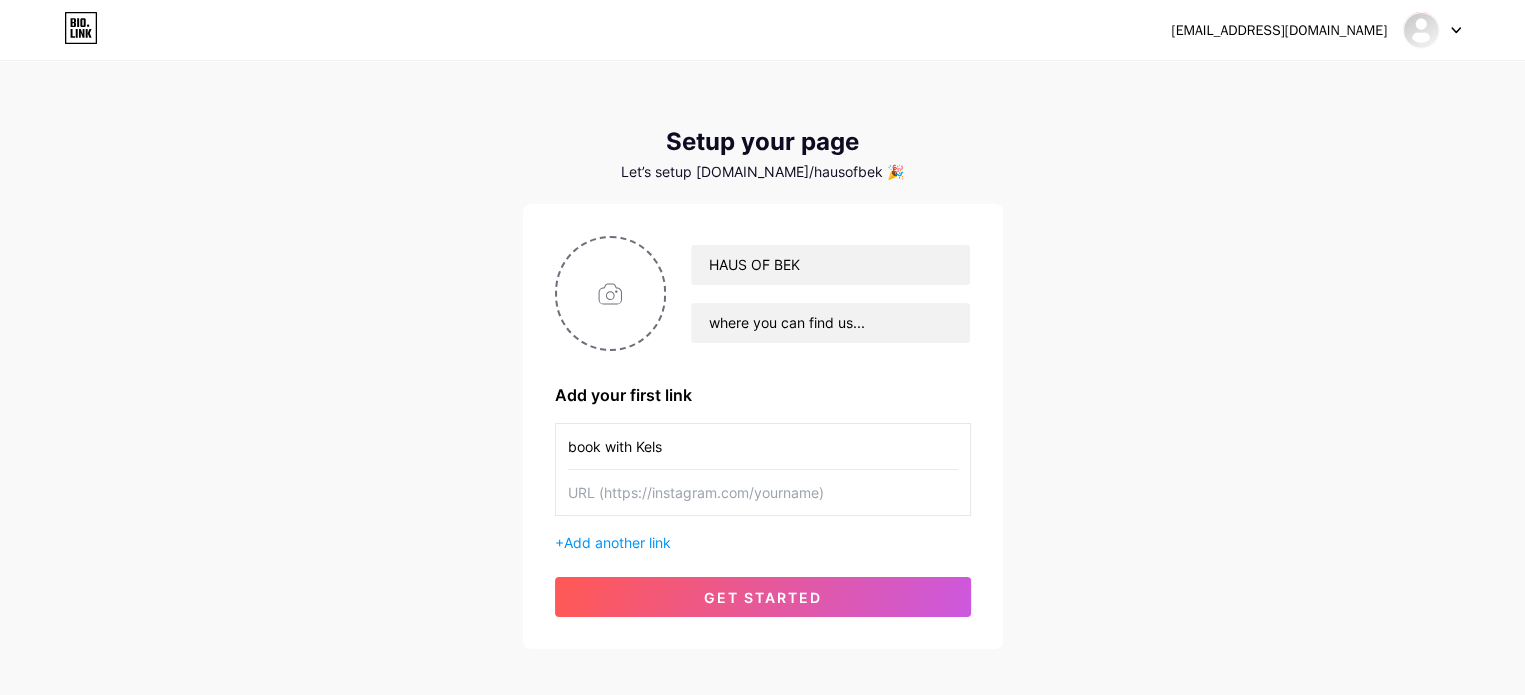 type on "book with Kels" 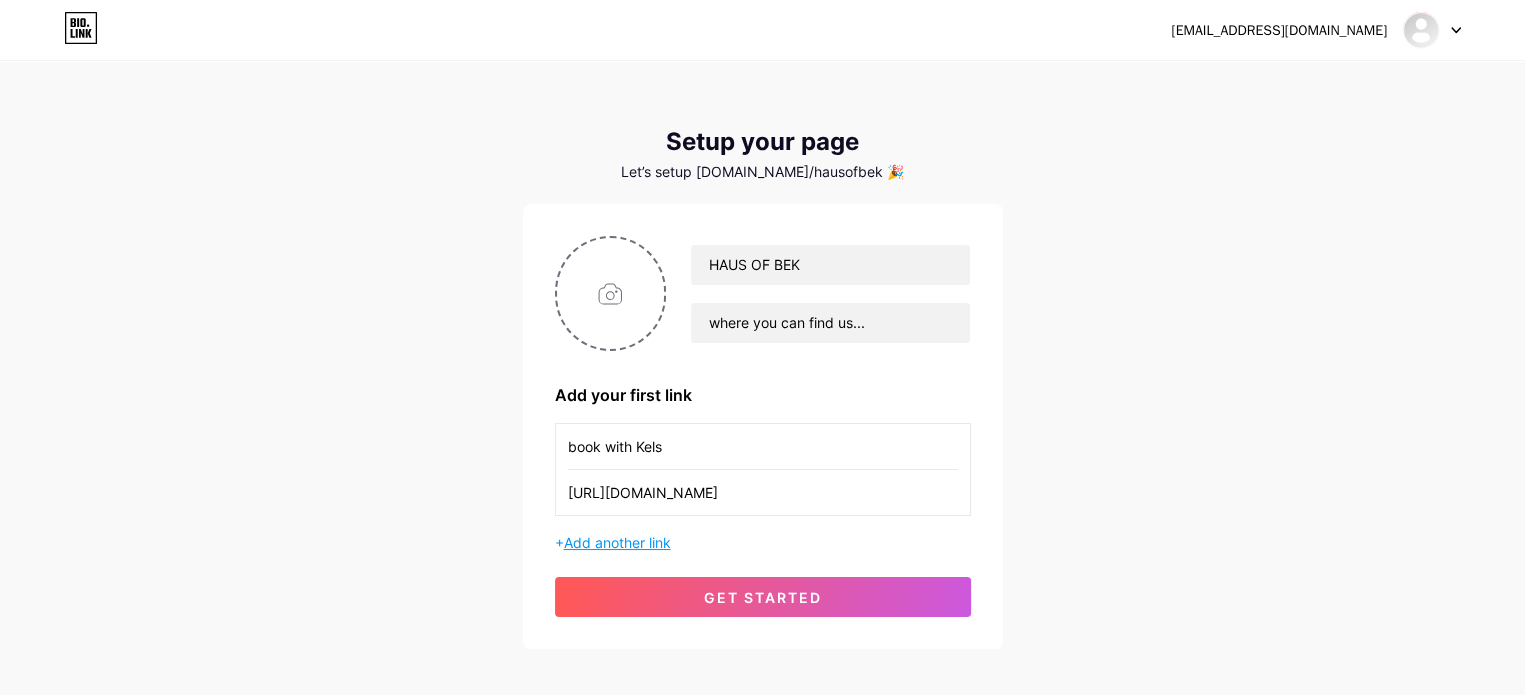 type on "https://bookings.gettimely.com/hausofbek/bb/book" 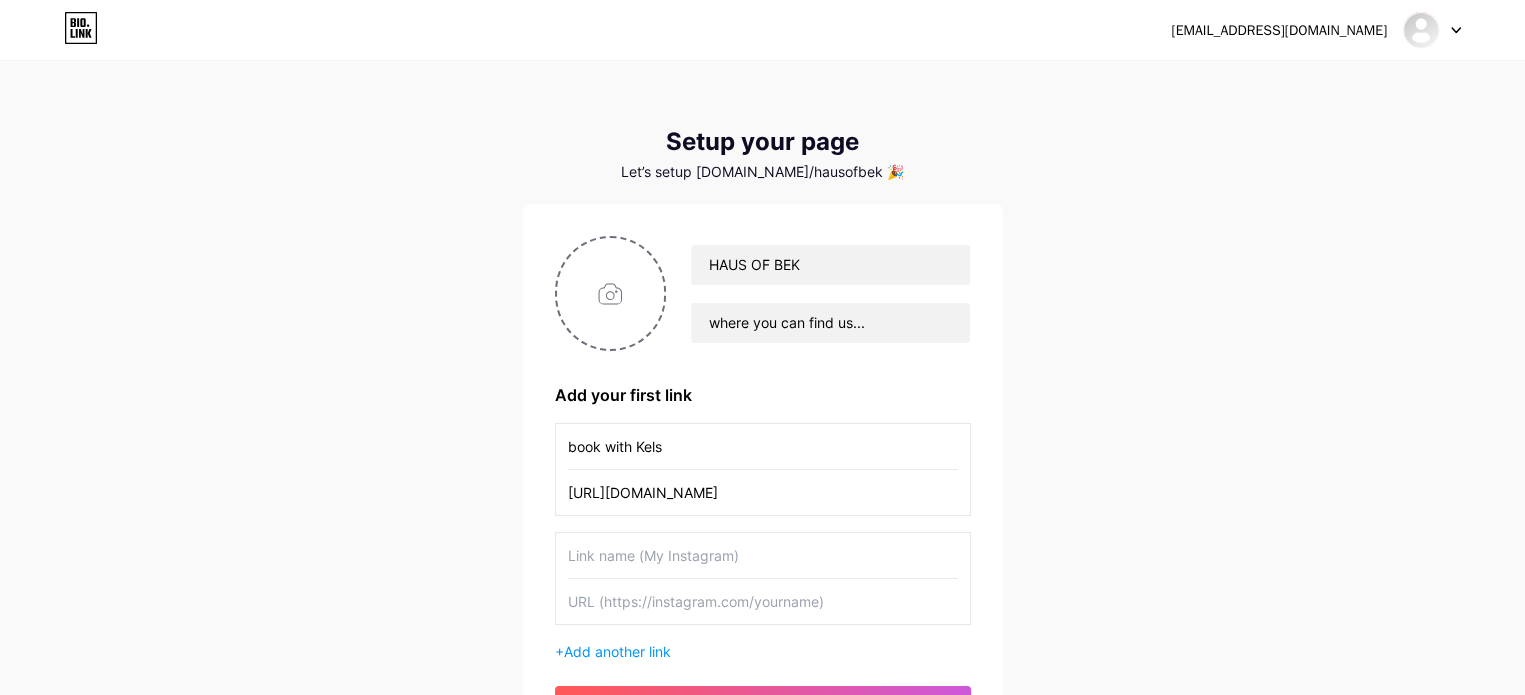 click at bounding box center (763, 555) 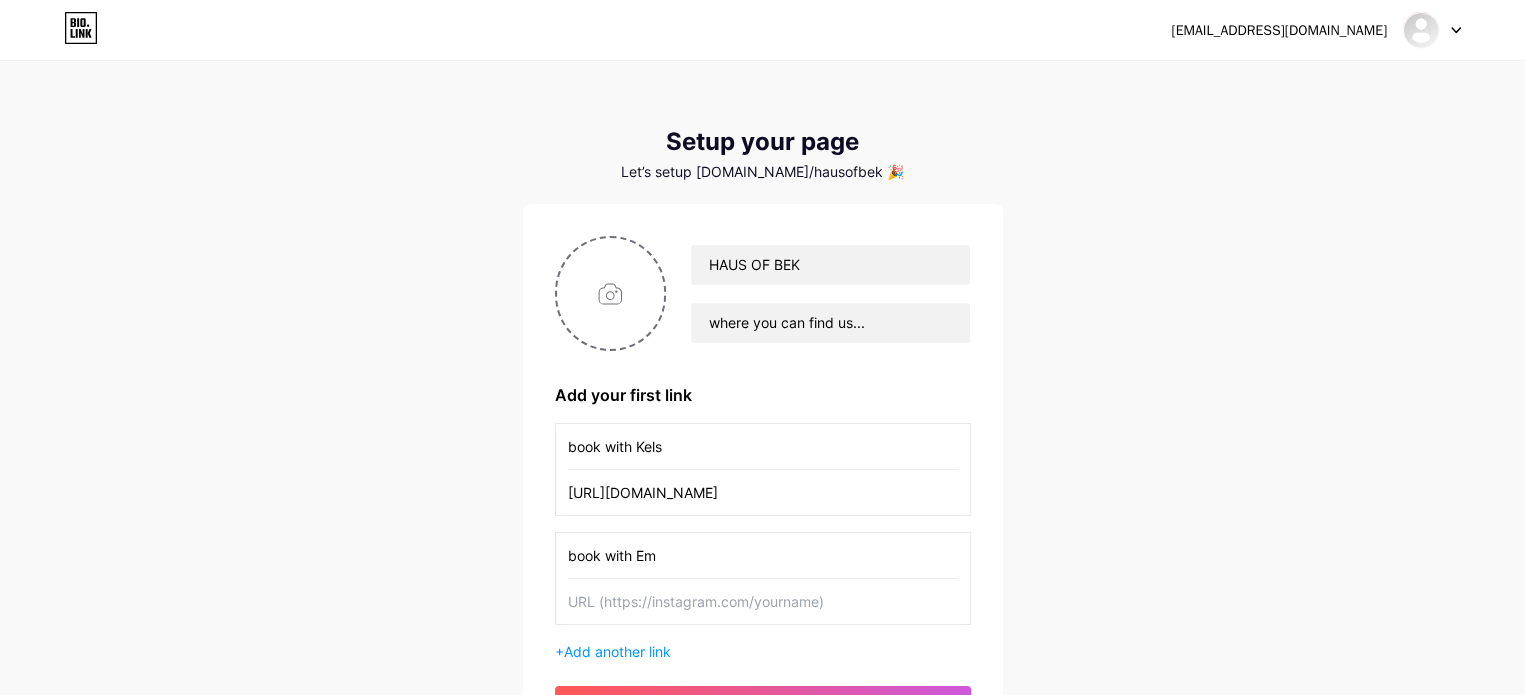 type on "book with Em" 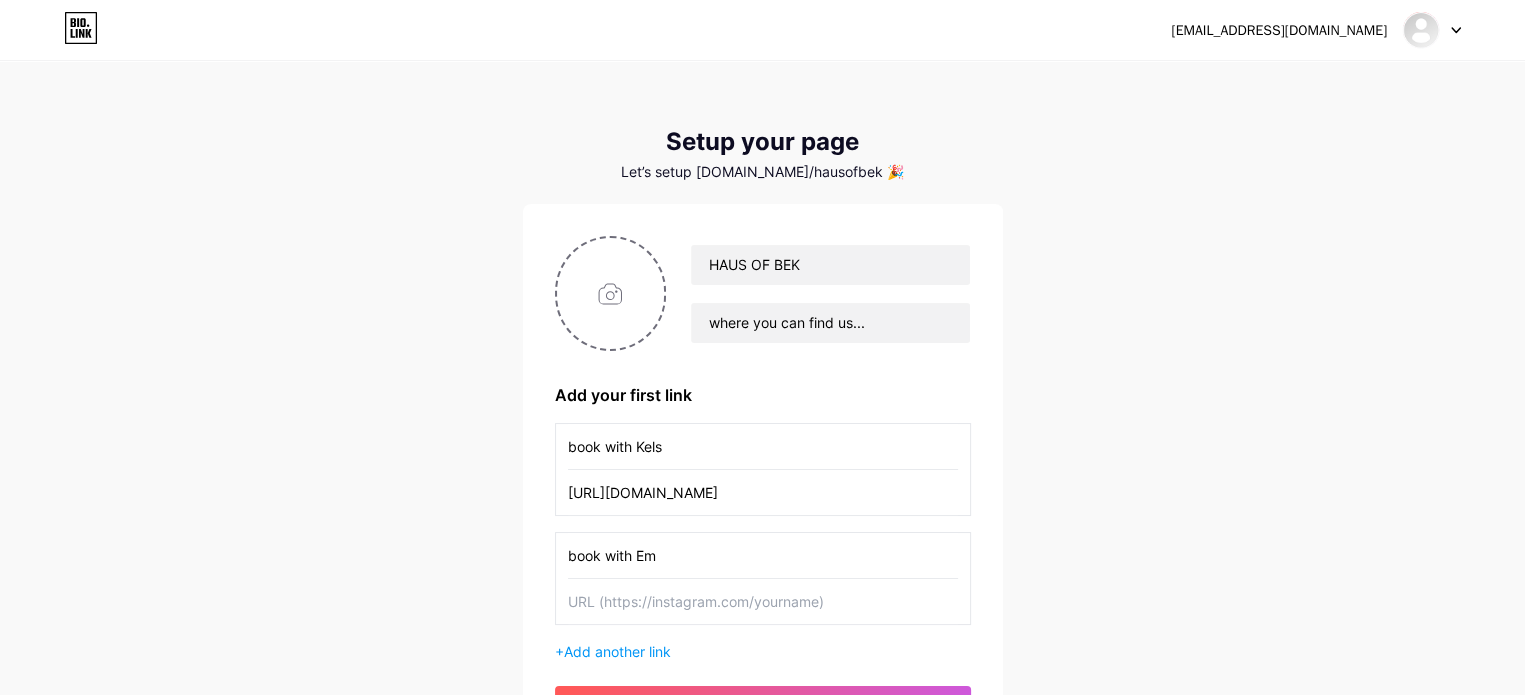 click at bounding box center [763, 601] 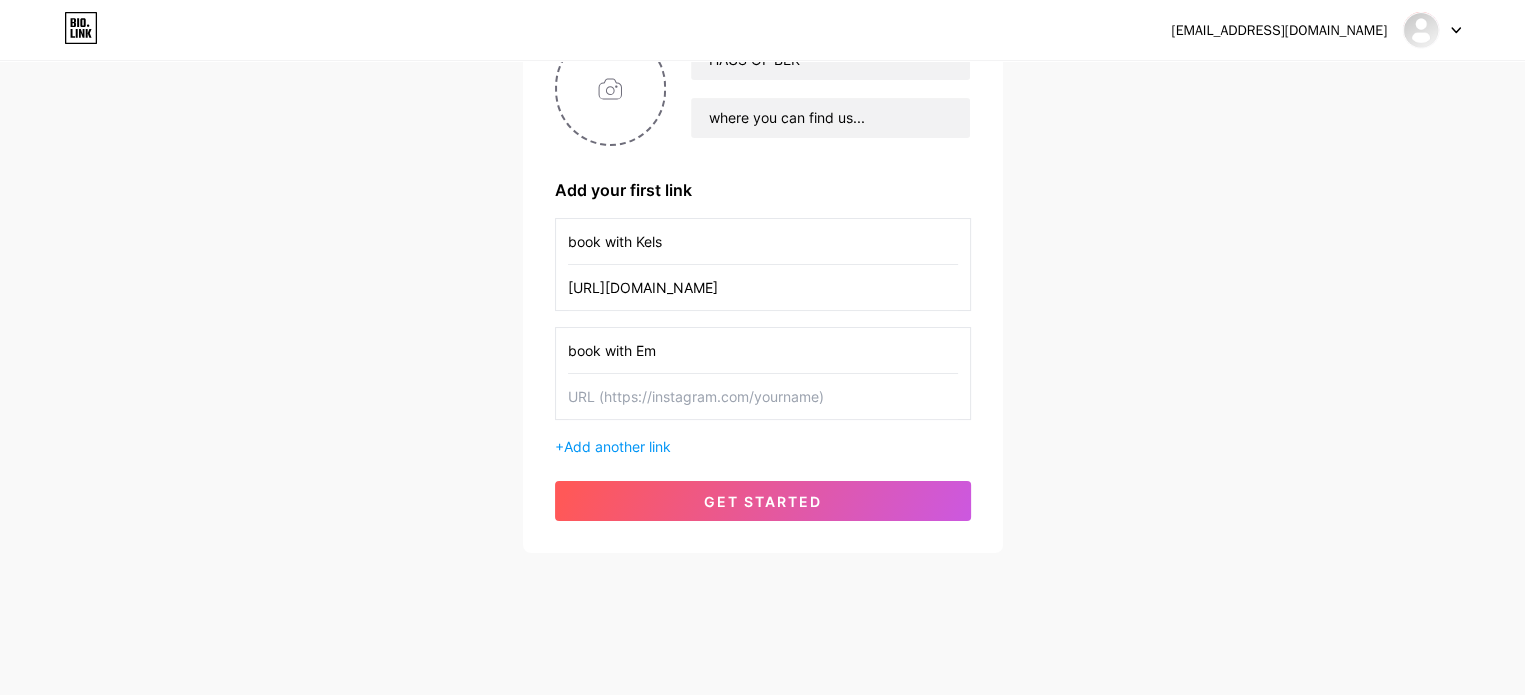 drag, startPoint x: 696, startPoint y: 352, endPoint x: 616, endPoint y: 345, distance: 80.305664 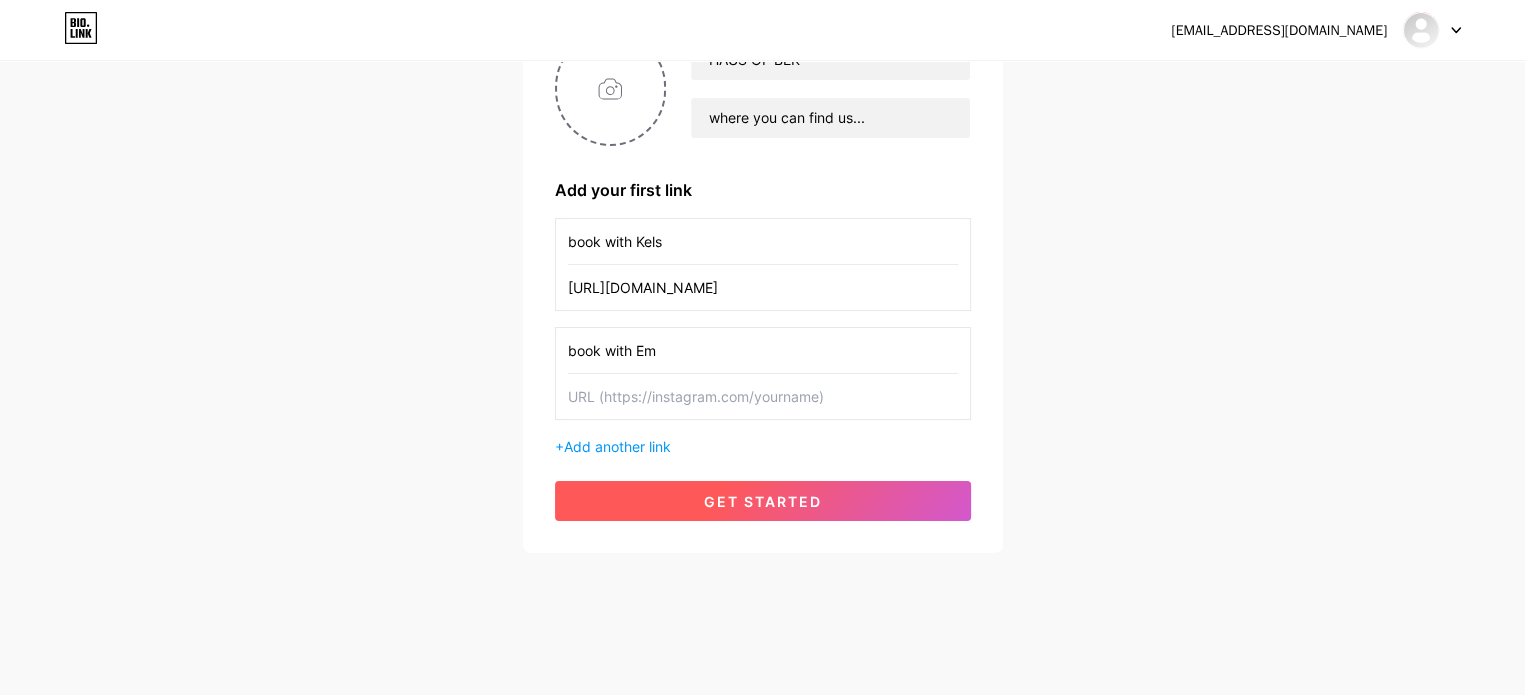 click on "get started" at bounding box center (763, 501) 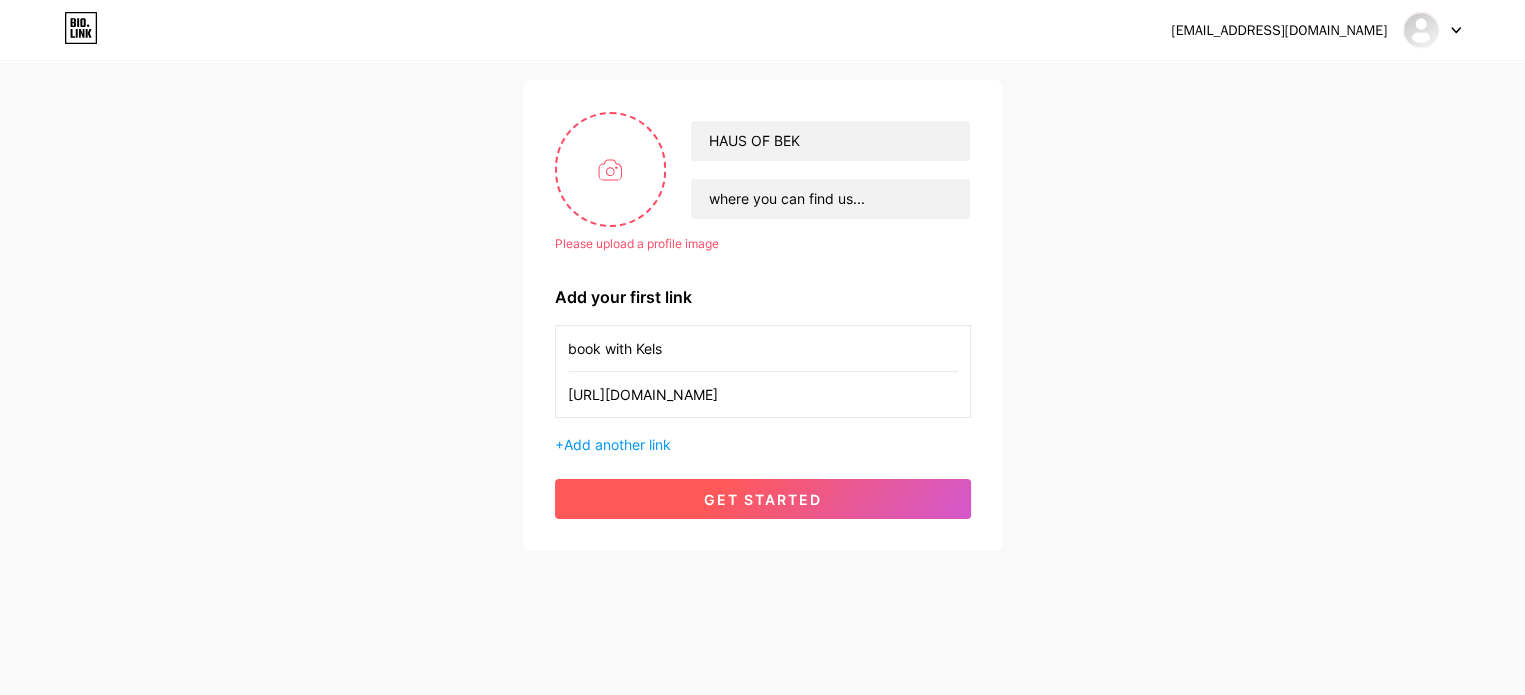 scroll, scrollTop: 123, scrollLeft: 0, axis: vertical 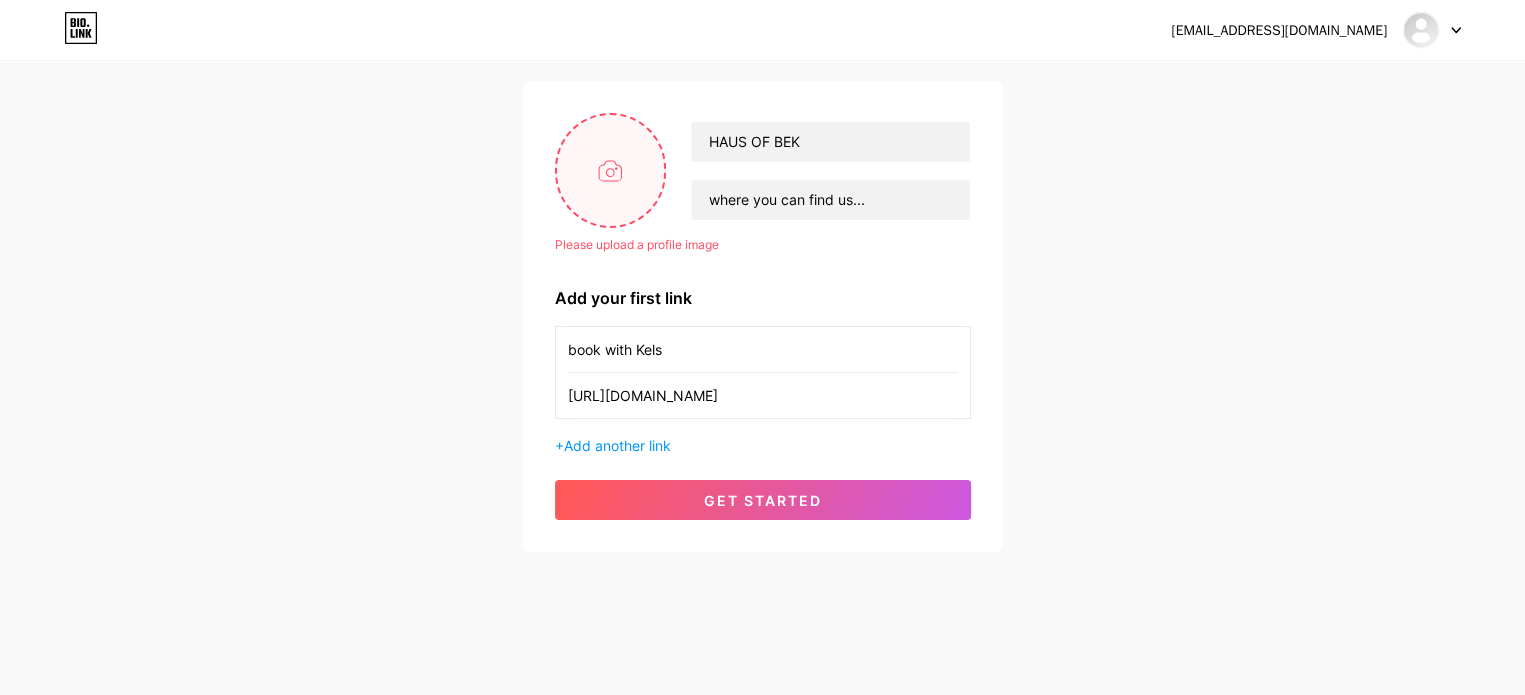 click at bounding box center (611, 170) 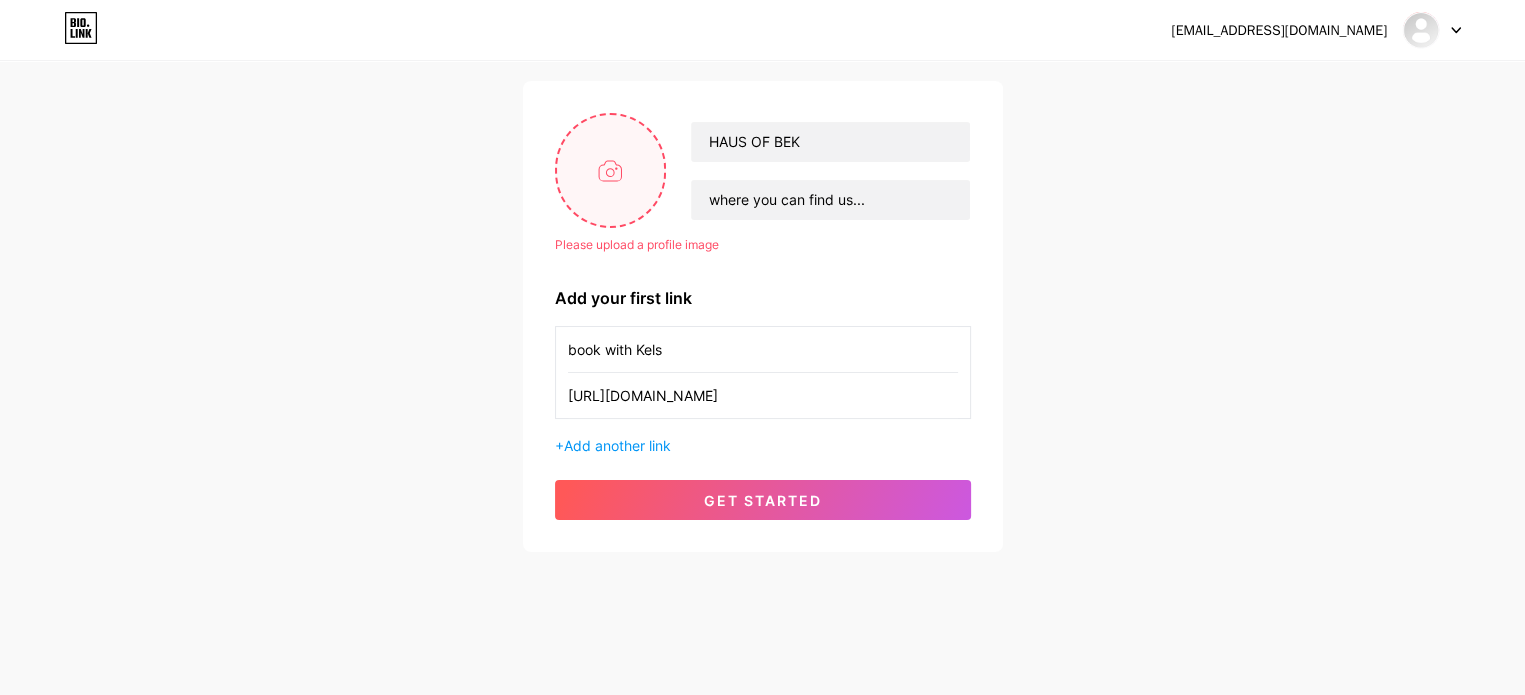 type on "C:\fakepath\haus of bek logo.png" 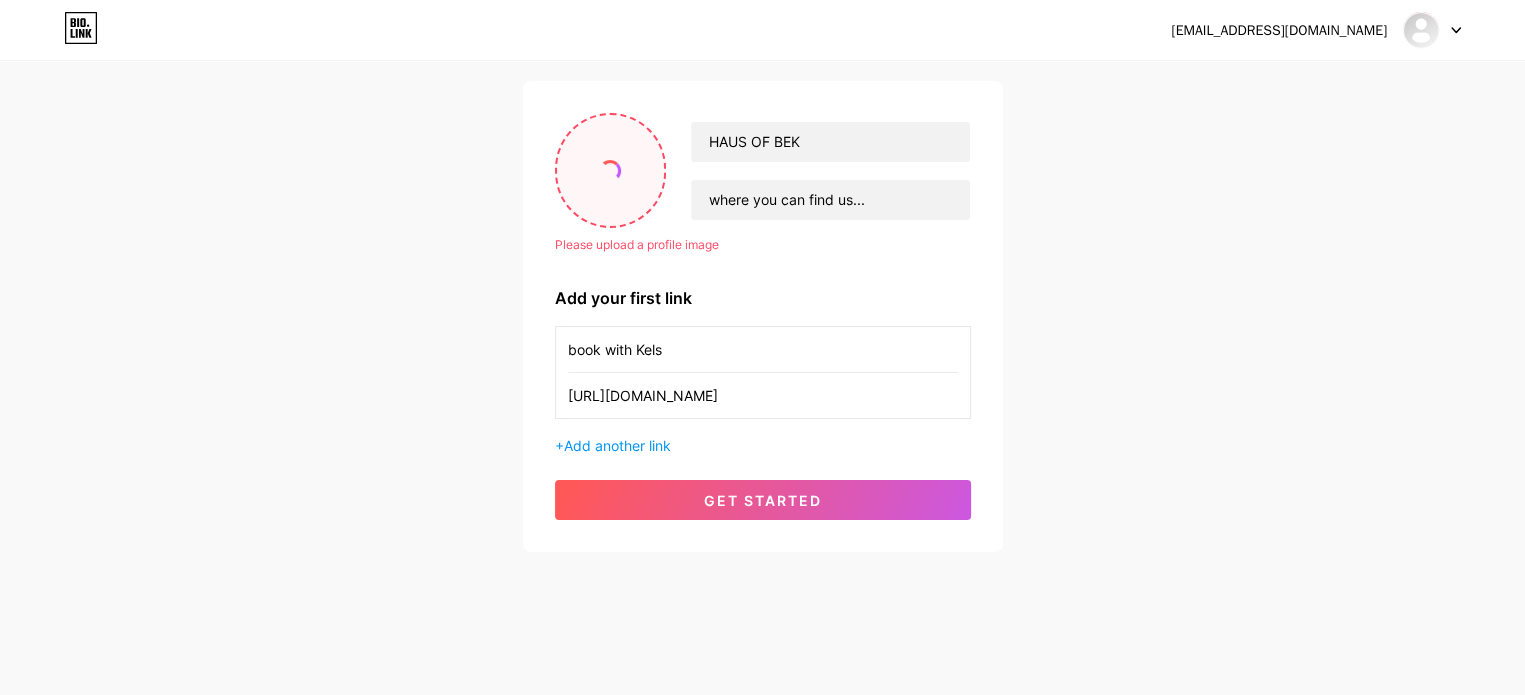 scroll, scrollTop: 97, scrollLeft: 0, axis: vertical 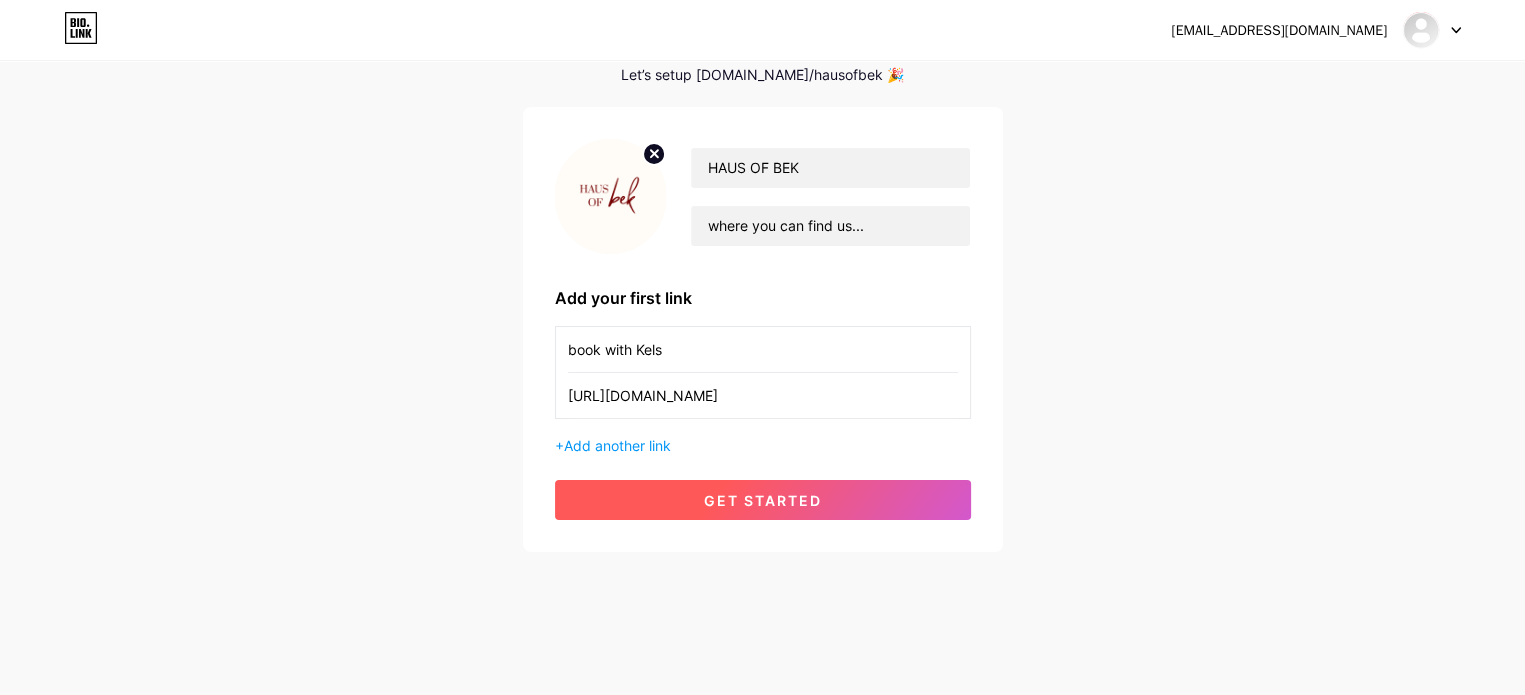 click on "get started" at bounding box center (763, 500) 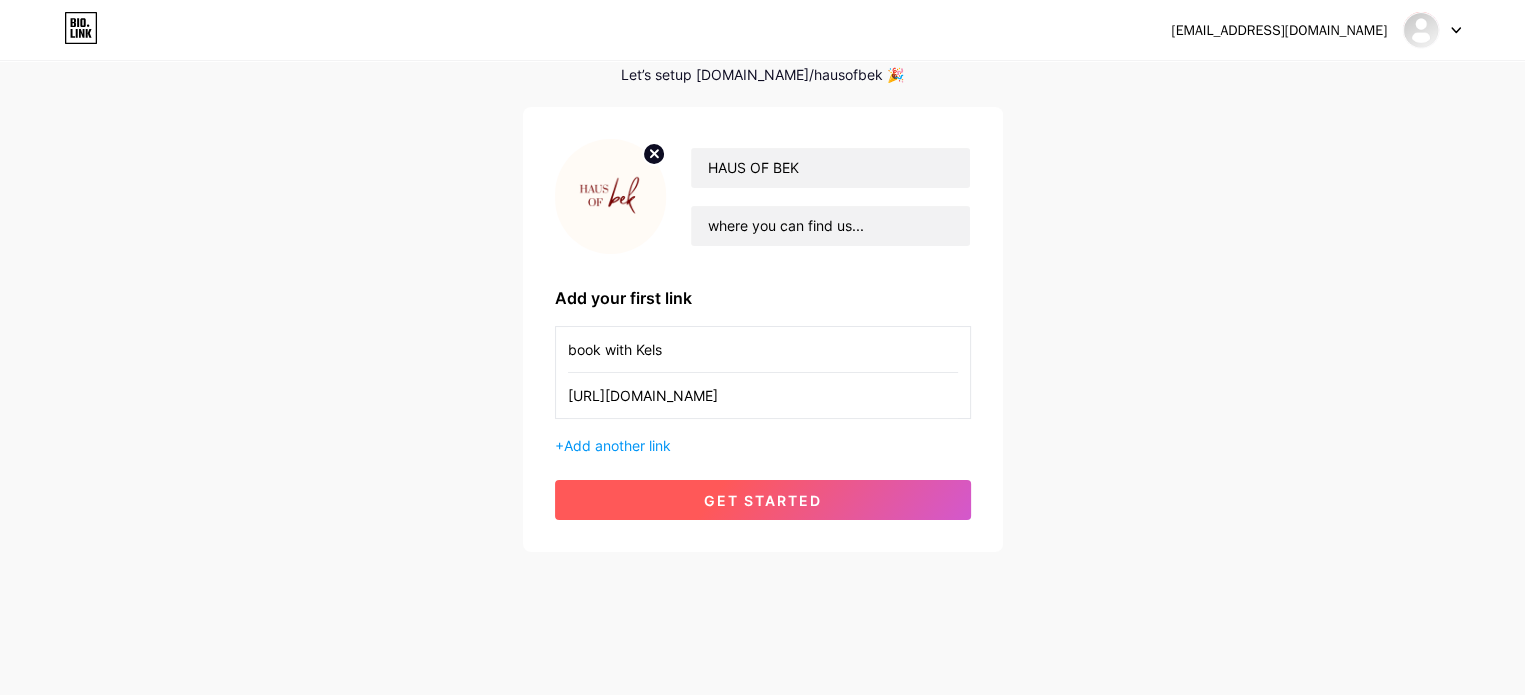 scroll, scrollTop: 0, scrollLeft: 0, axis: both 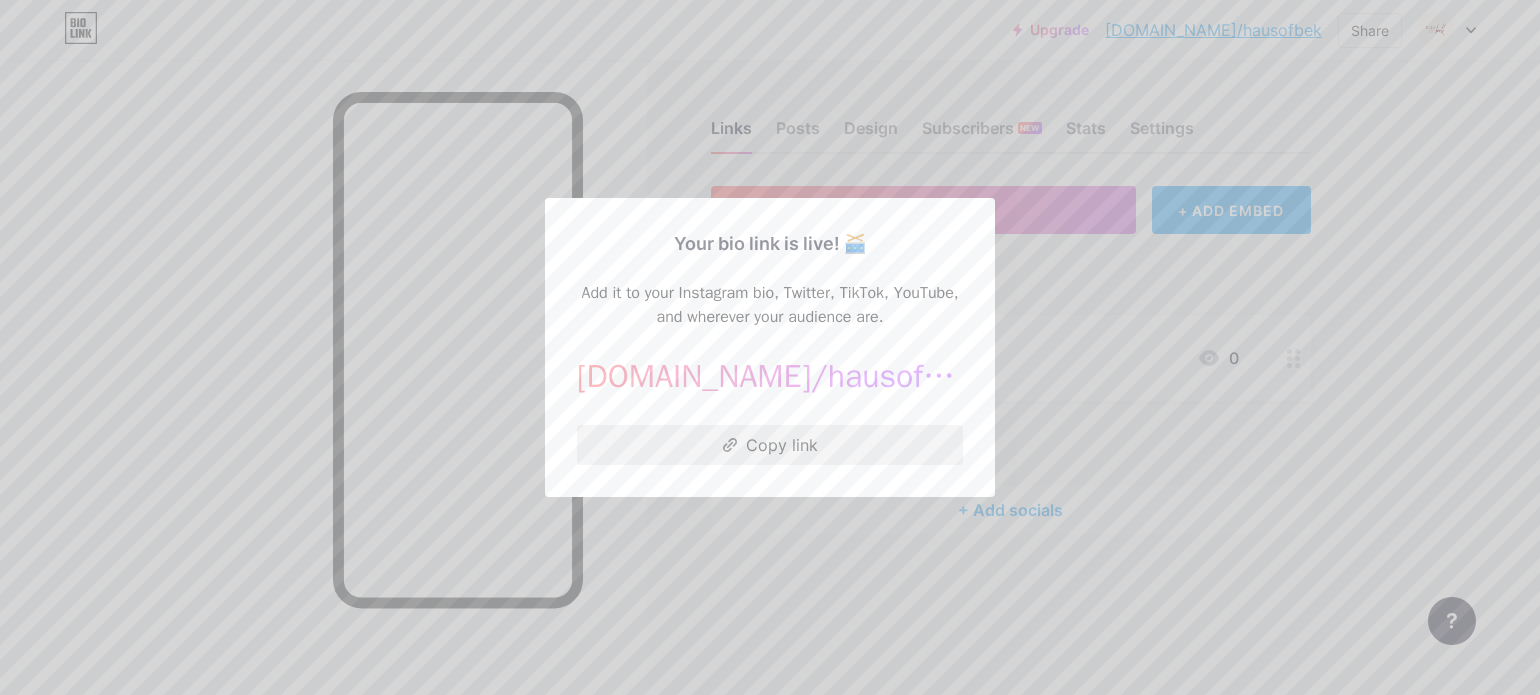 click on "Copy link" at bounding box center [770, 445] 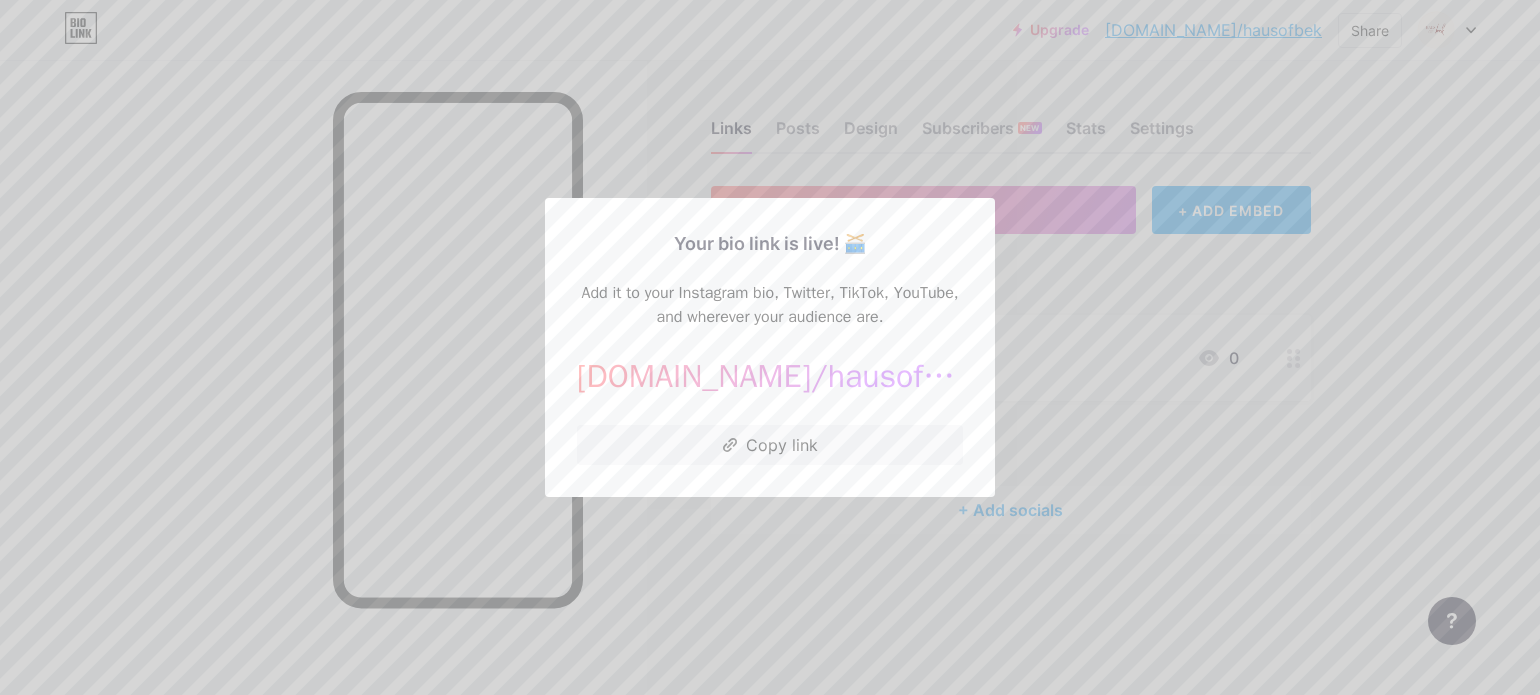 click at bounding box center (770, 347) 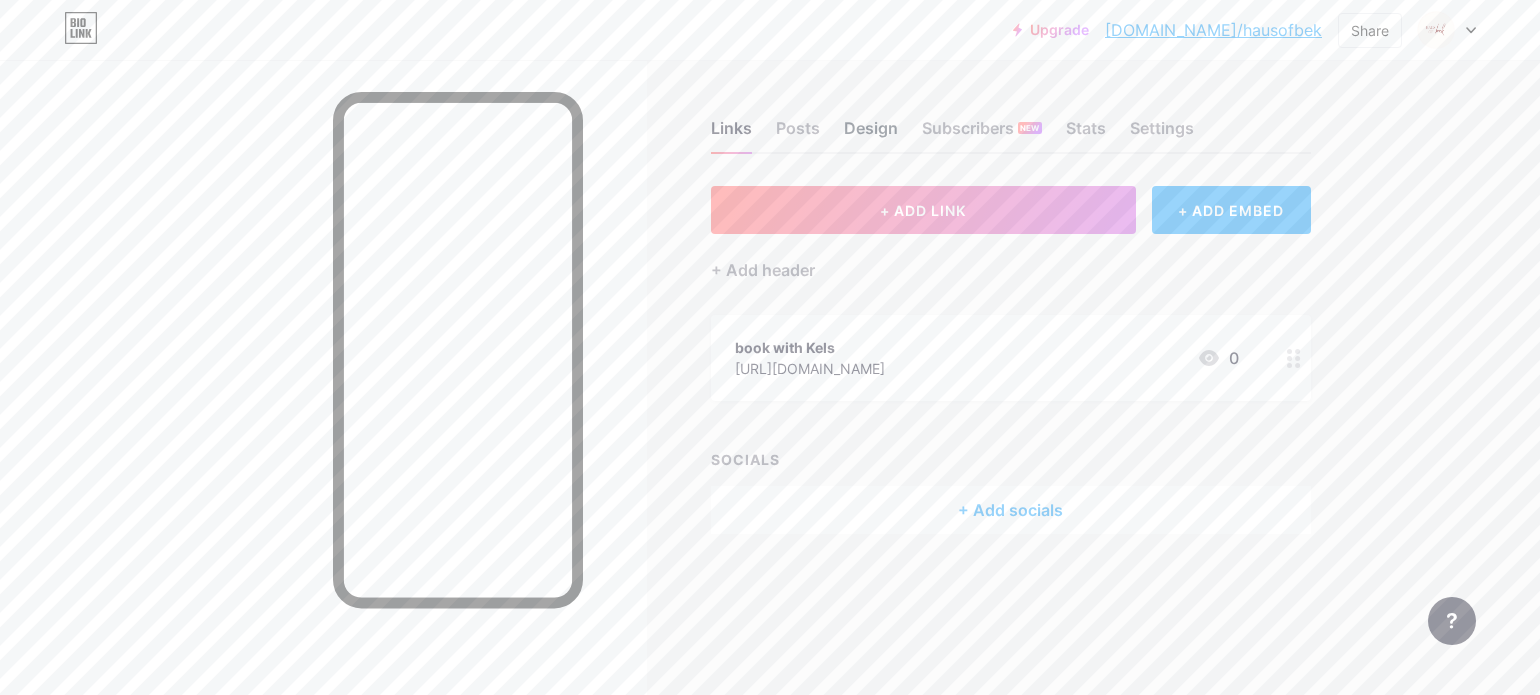 click on "Design" at bounding box center (871, 134) 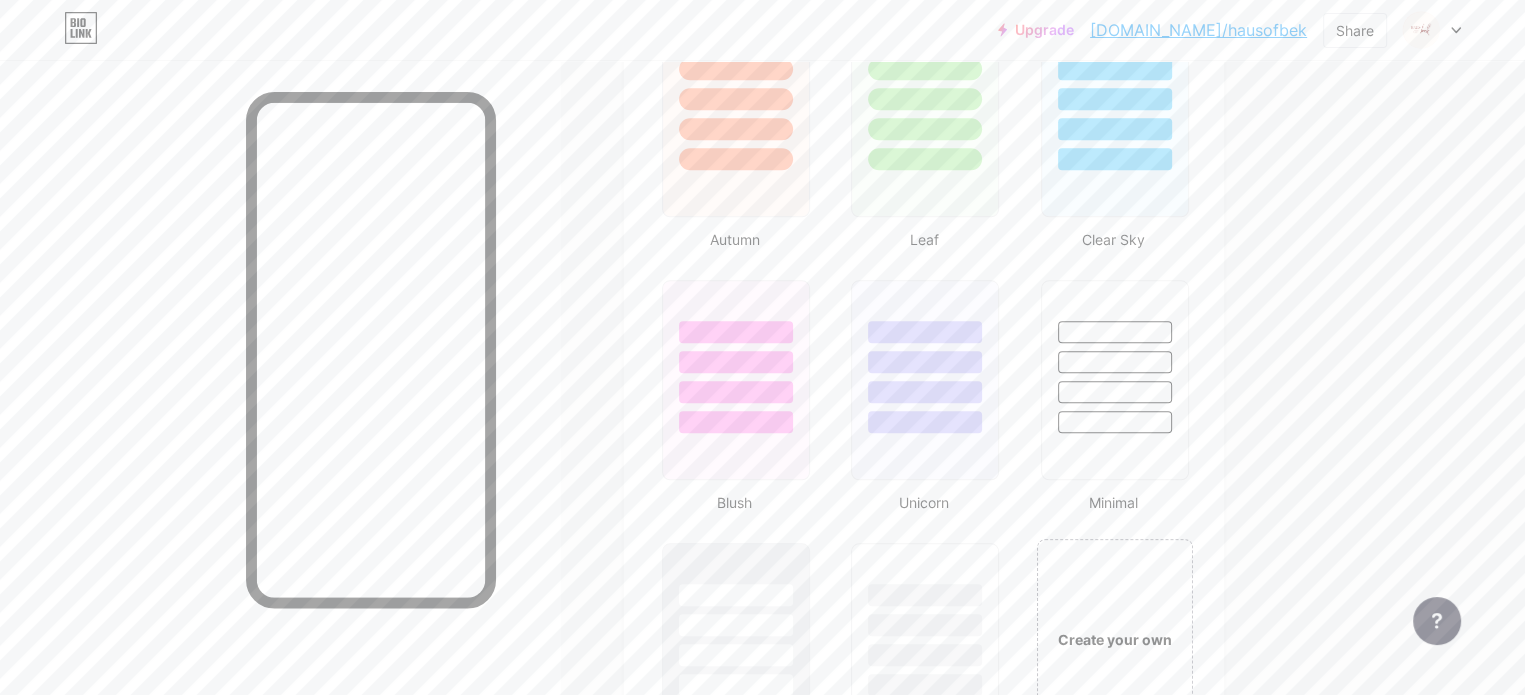 scroll, scrollTop: 2071, scrollLeft: 0, axis: vertical 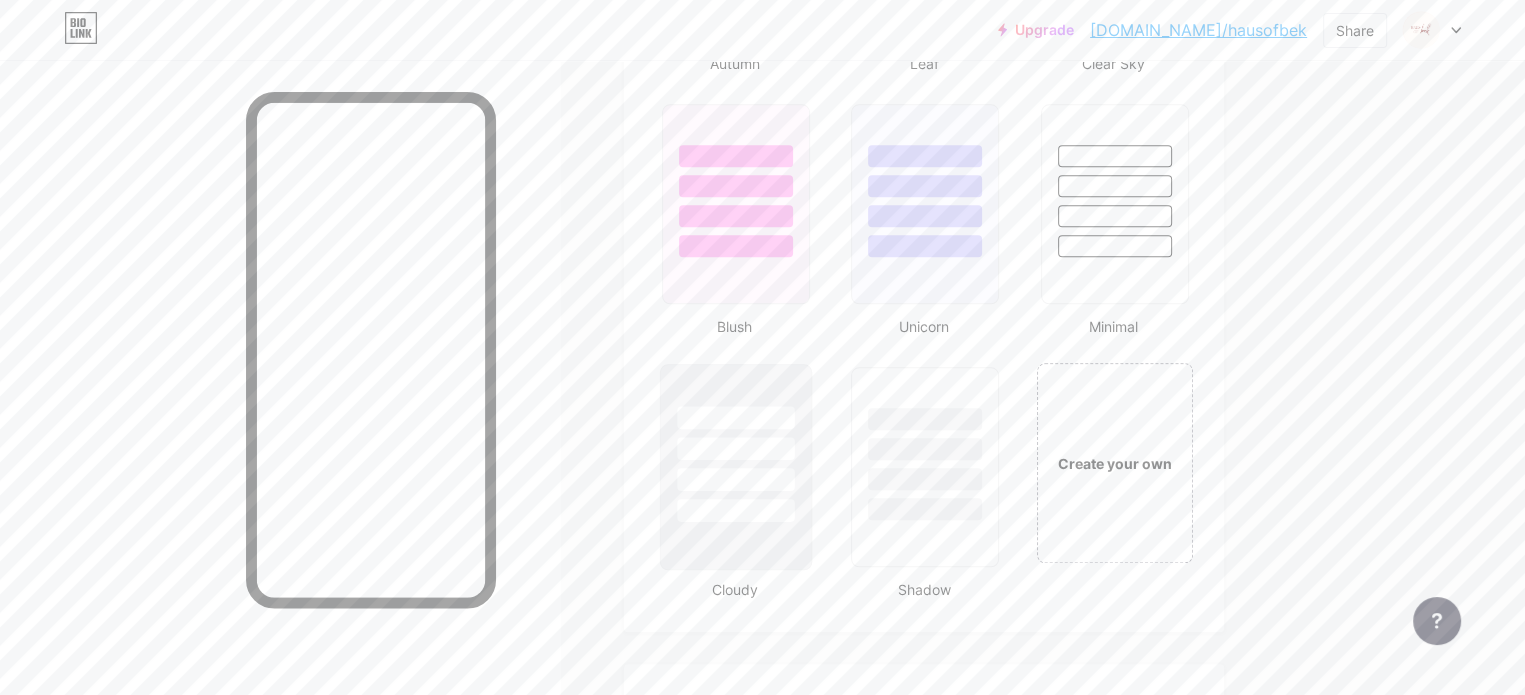 click at bounding box center [736, 467] 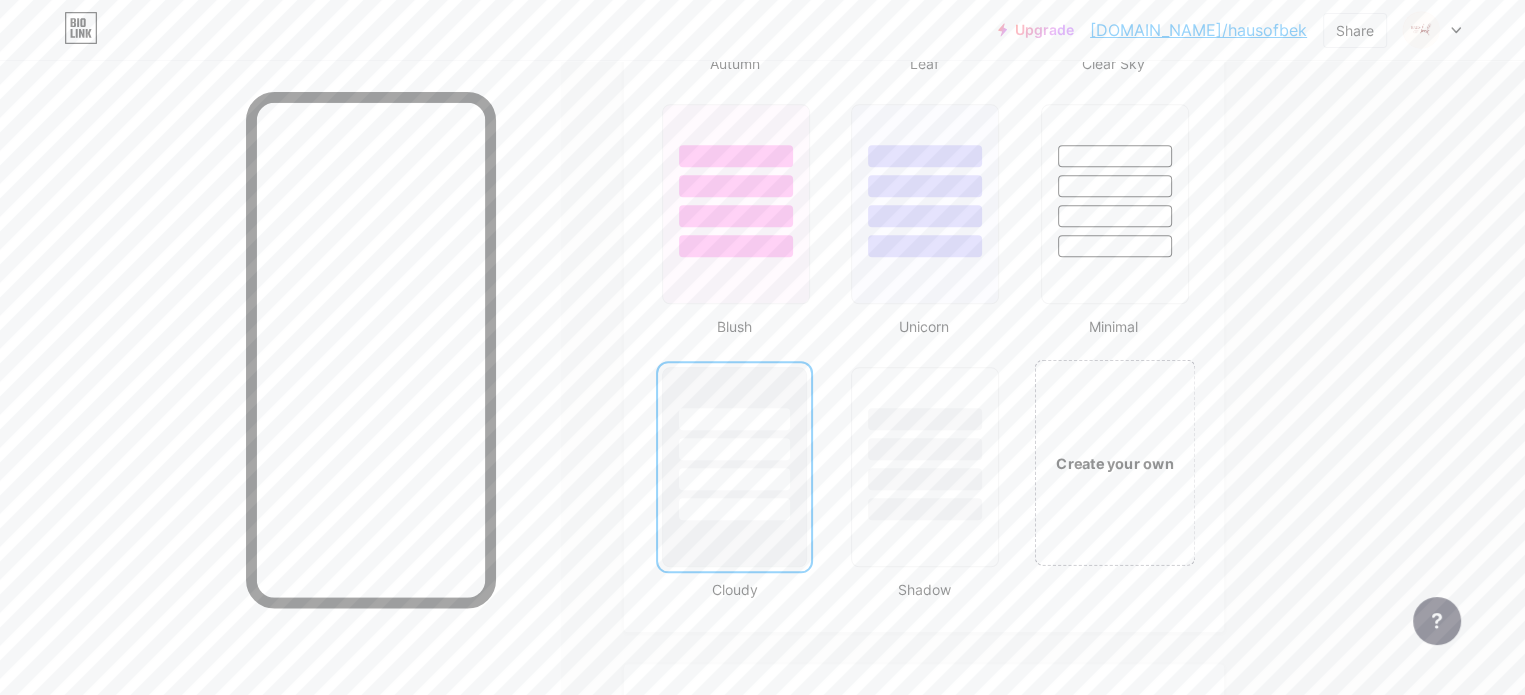 click on "Create your own" at bounding box center [1114, 462] 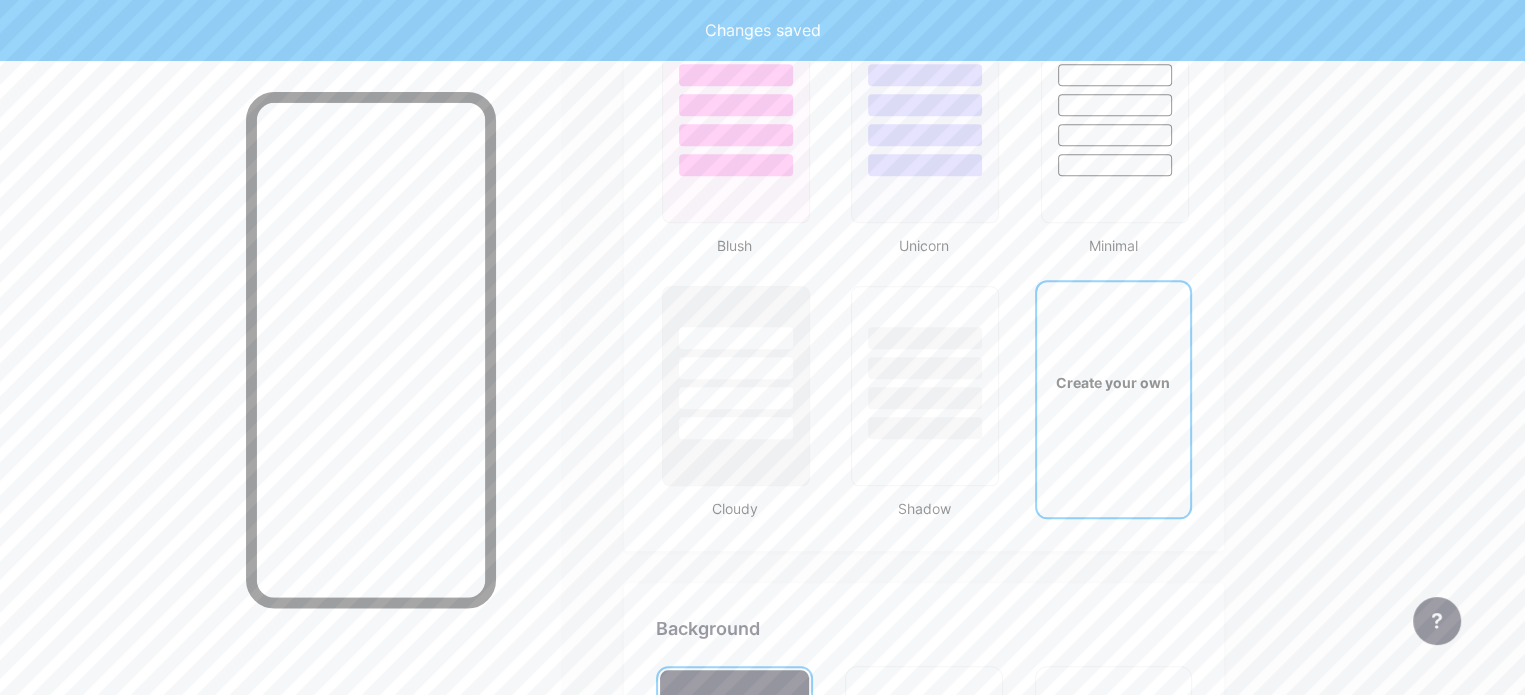 scroll, scrollTop: 2648, scrollLeft: 0, axis: vertical 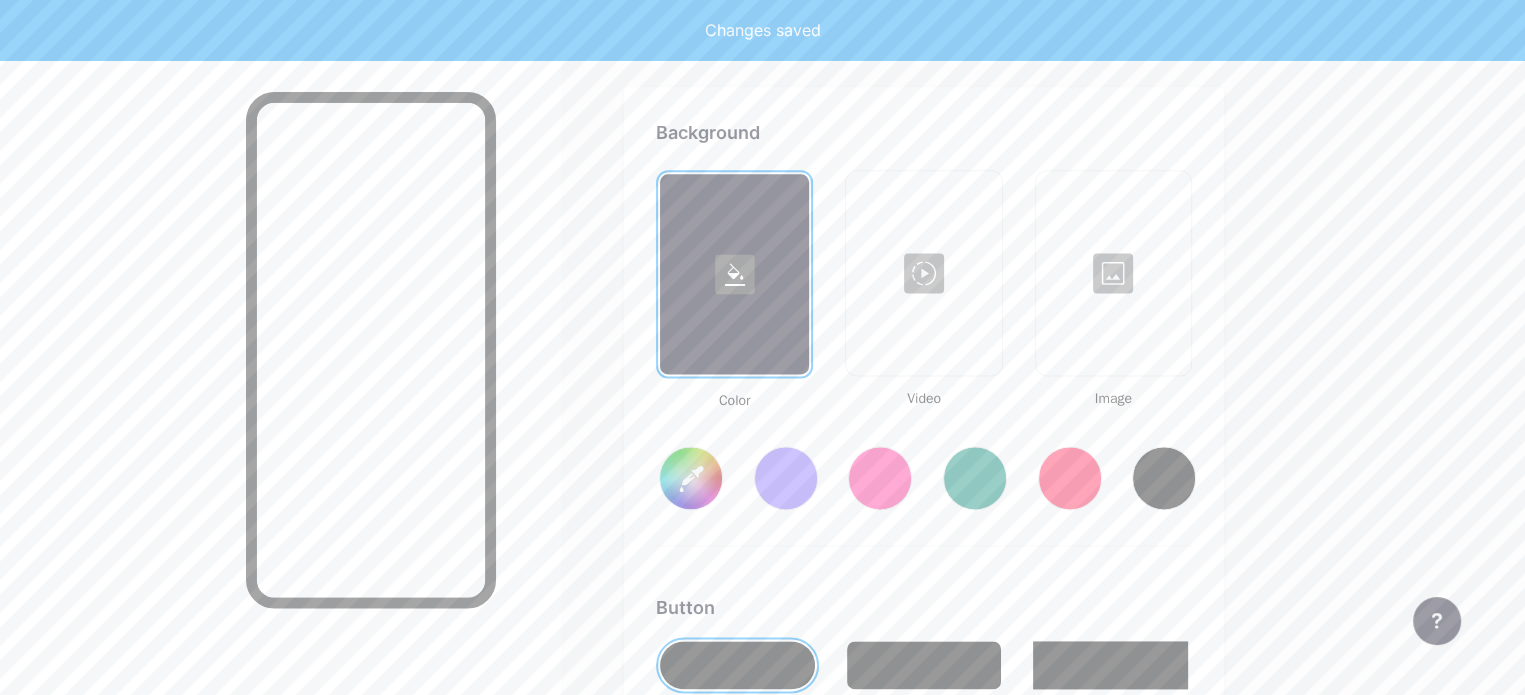 type on "#ffffff" 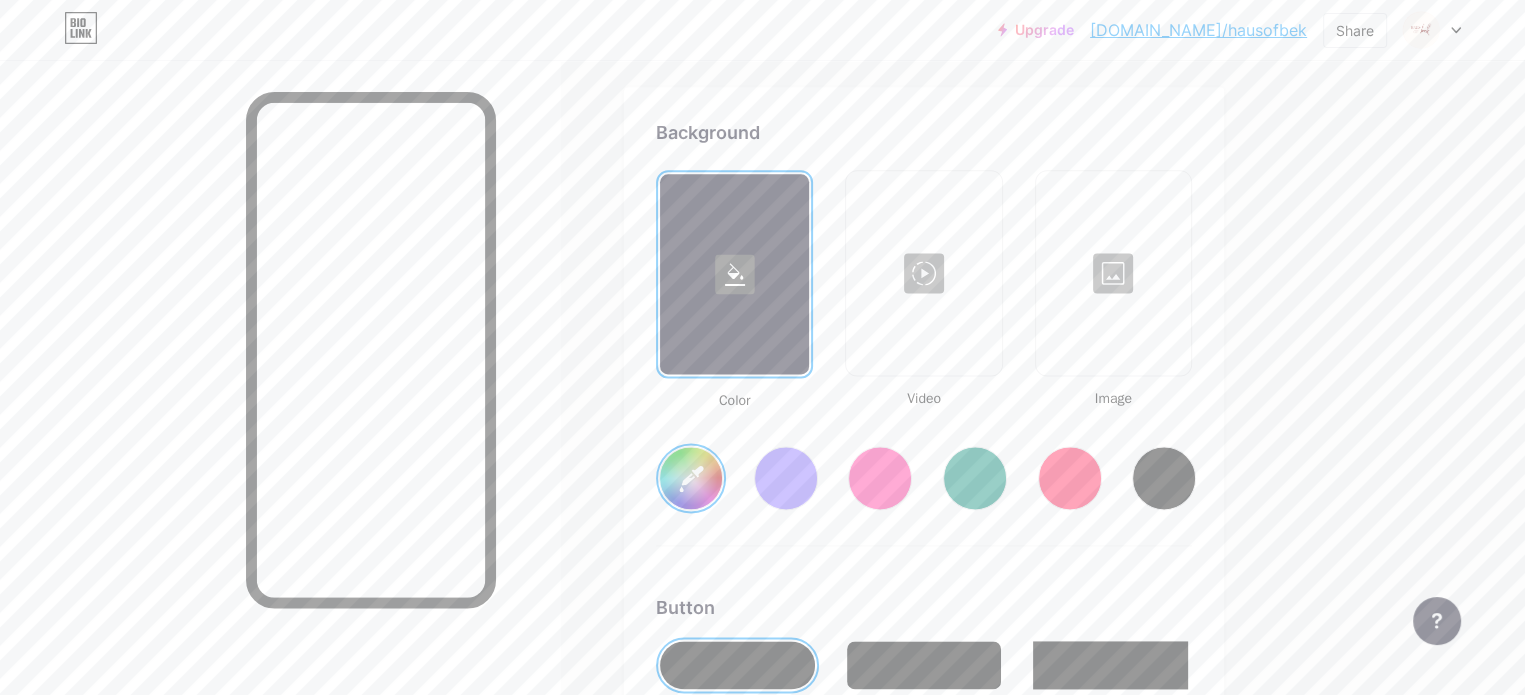 click on "#ffffff" at bounding box center (691, 478) 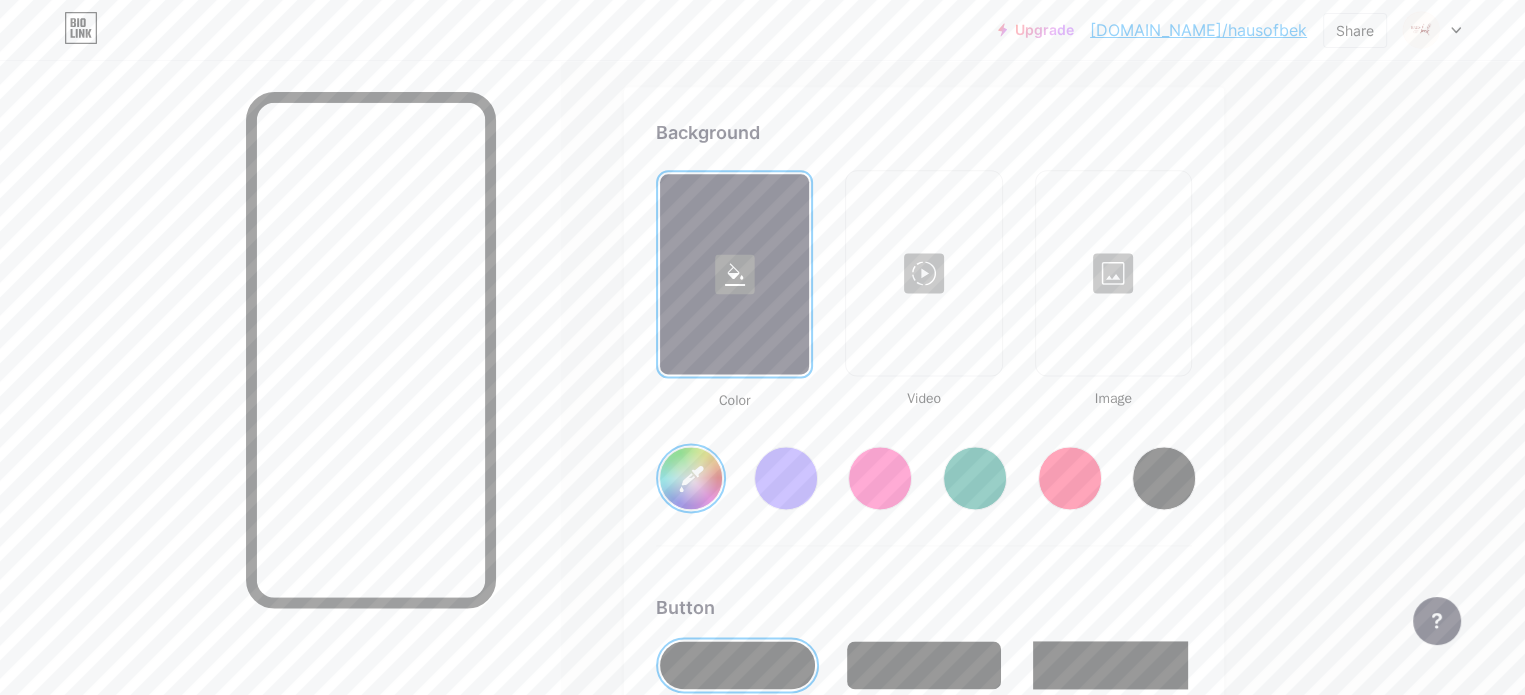 click on "Links
Posts
Design
Subscribers
NEW
Stats
Settings     Profile   HAUS OF BEK     where you can find us...                   Themes   Link in bio   Blog   Shop       Basics       Carbon       Xmas 23       Pride       Glitch       Winter · Live       Glassy · Live       Chameleon · Live       Rainy Night · Live       Neon · Live       Summer       Retro       Strawberry · Live       Desert       Sunny       Autumn       Leaf       Clear Sky       Blush       Unicorn       Minimal       Cloudy       Shadow     Create your own           Changes saved     Background         Color           Video             Image           #8b0404     Button       #000000   Font   Inter Poppins EB Garamond TEKO BALSAMIQ SANS Kite One PT Sans Quicksand DM Sans     #000000   Changes saved     Position to display socials                 Top                     Bottom
Disable Bio Link branding" at bounding box center [654, -280] 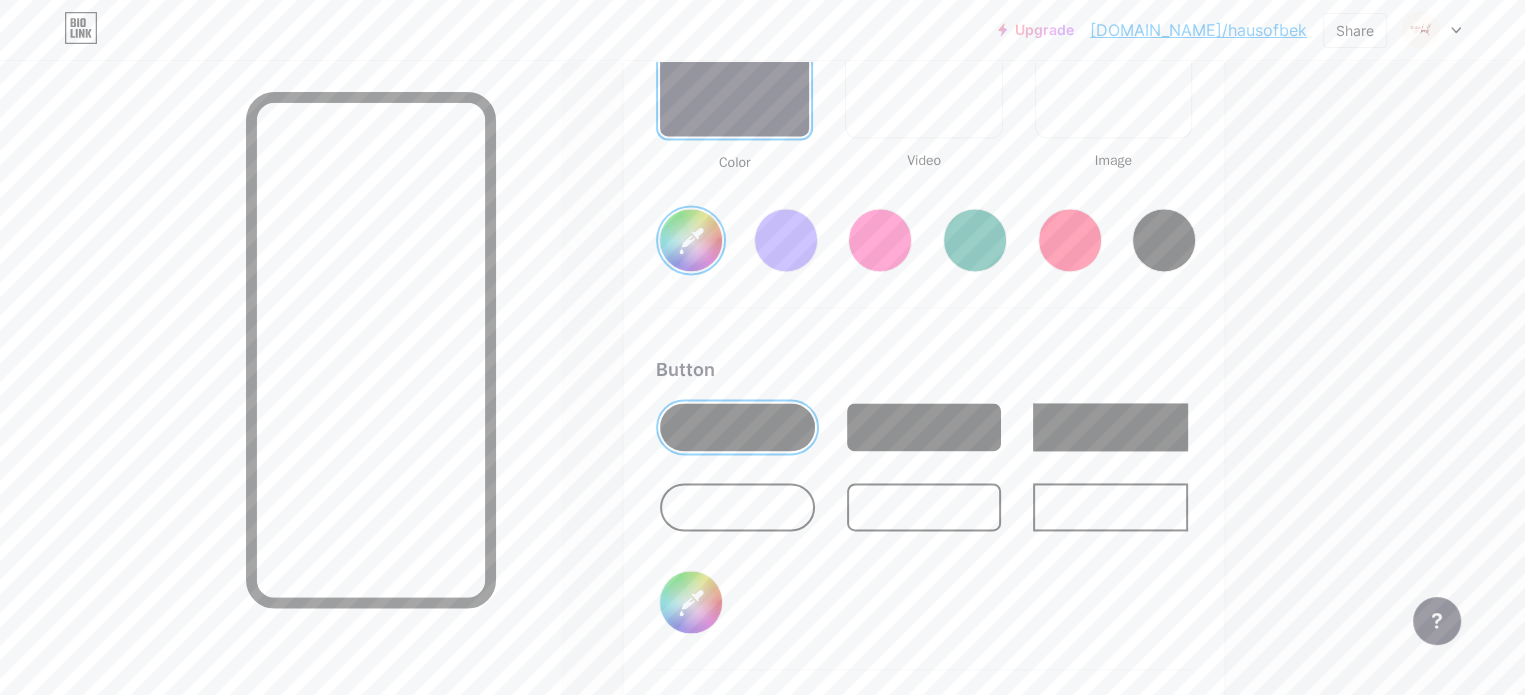 scroll, scrollTop: 2910, scrollLeft: 0, axis: vertical 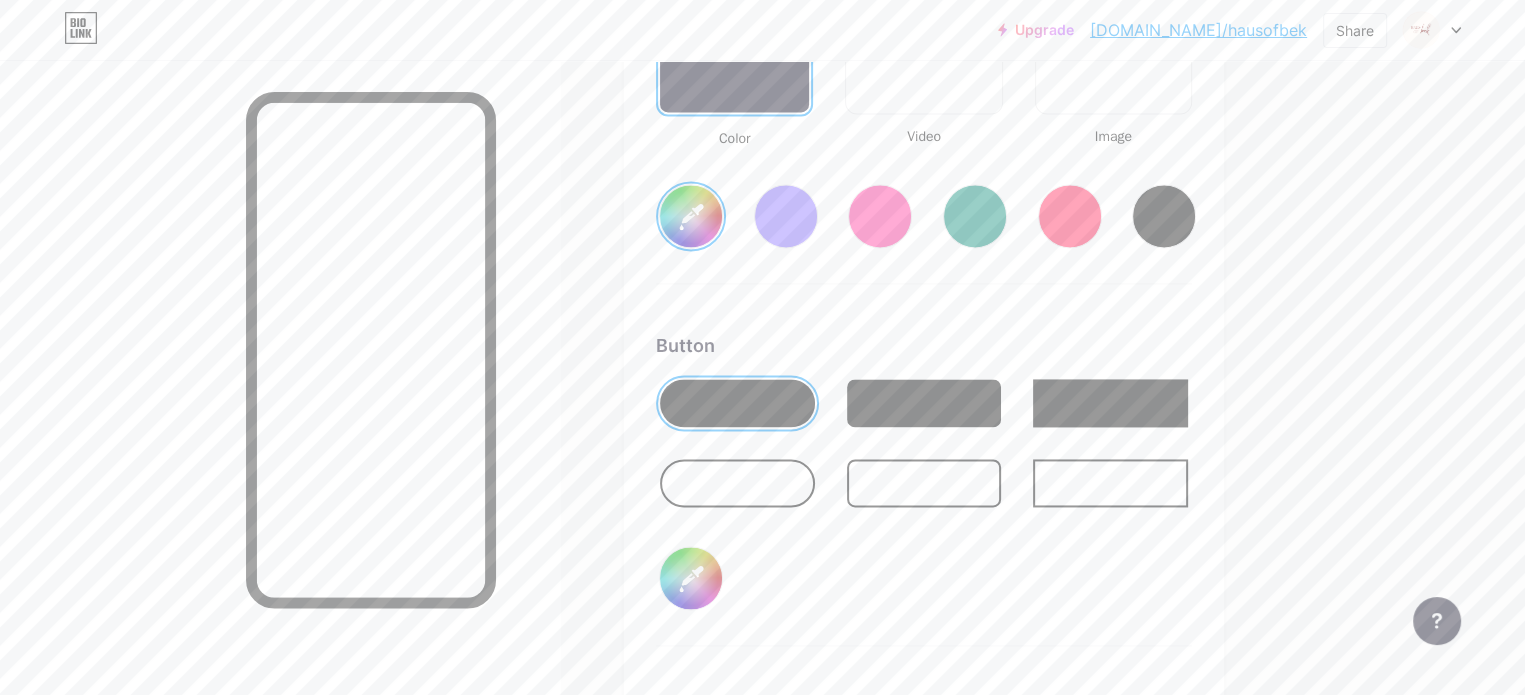 click at bounding box center (737, 403) 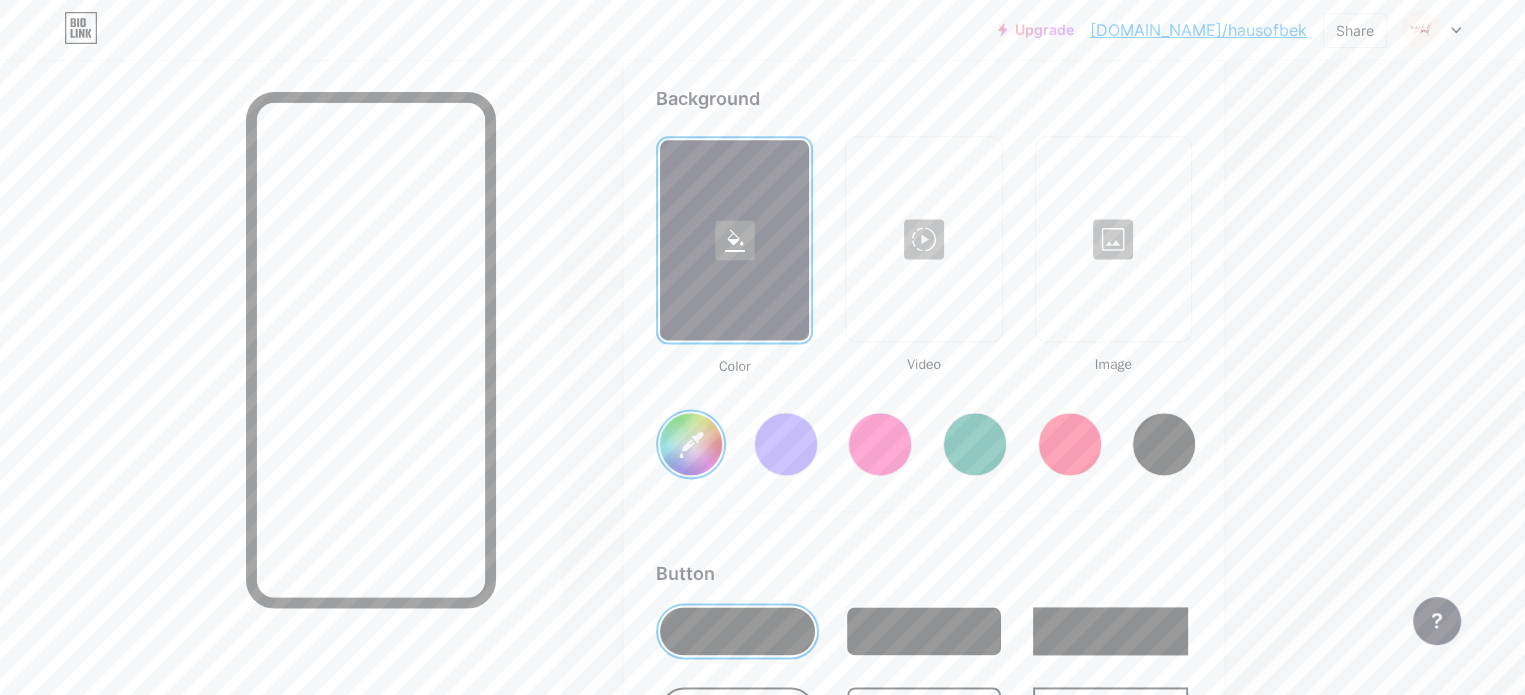 scroll, scrollTop: 2680, scrollLeft: 0, axis: vertical 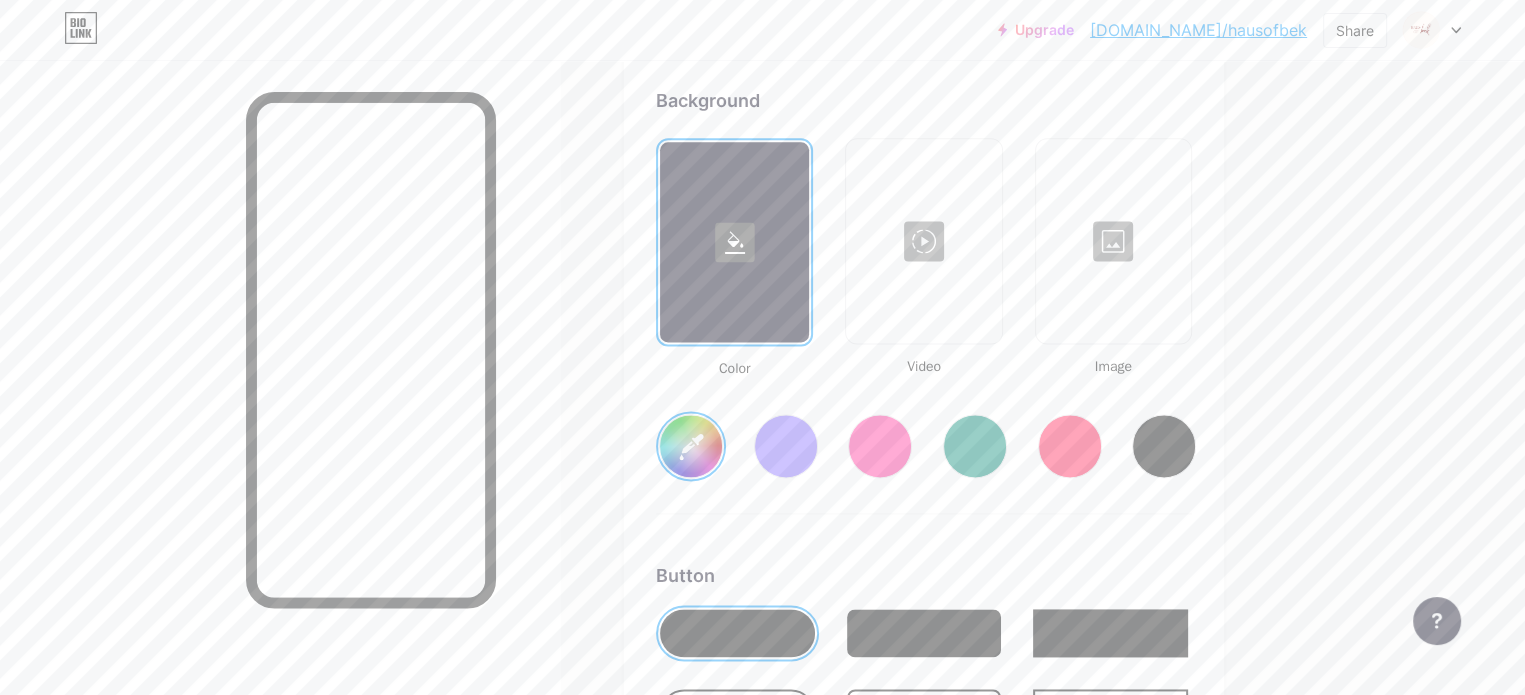 click 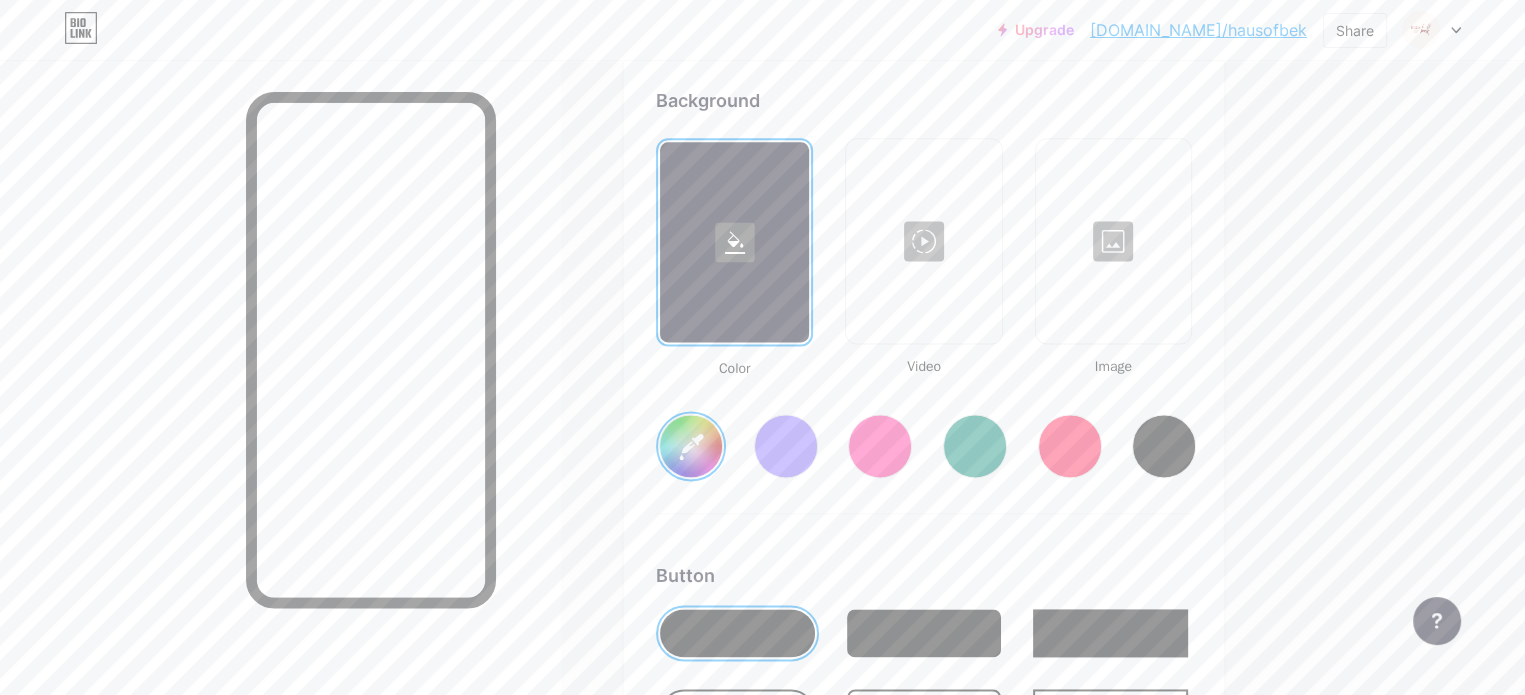 click 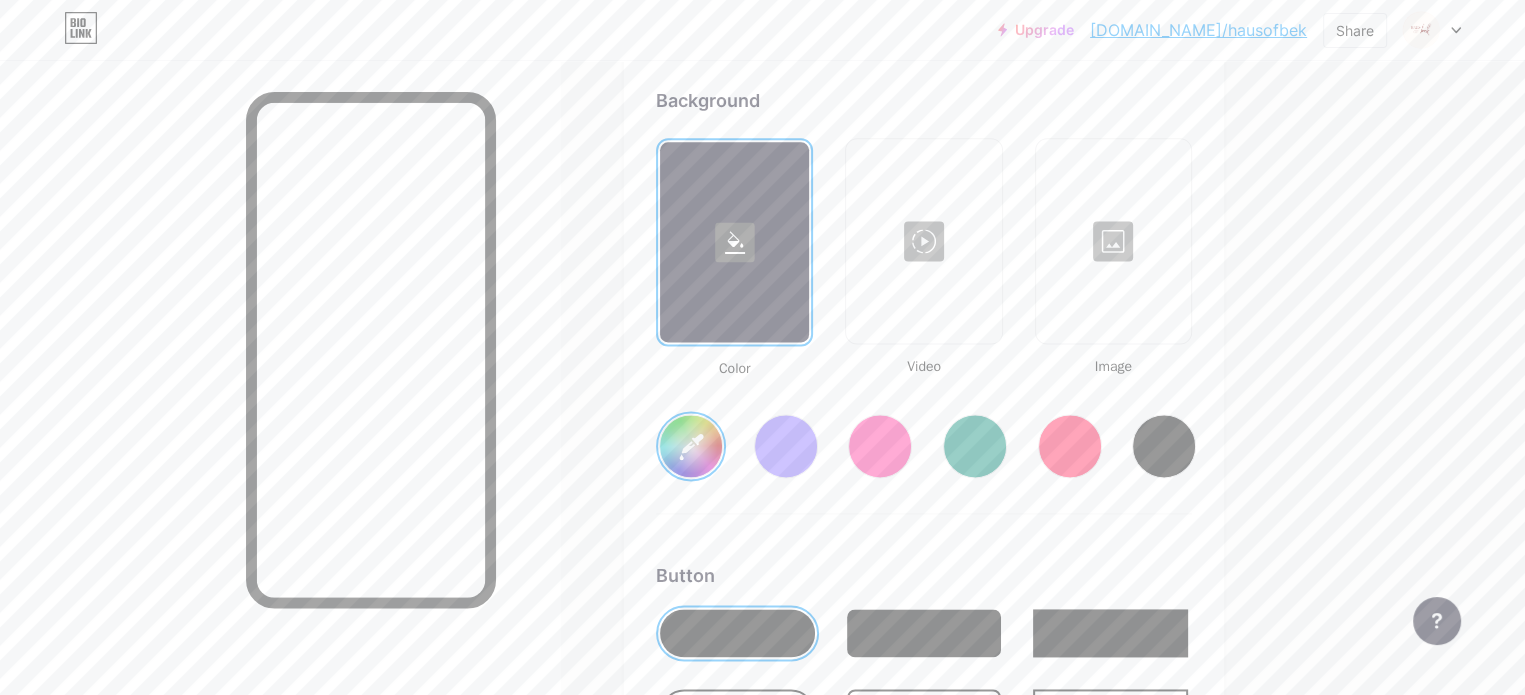 click on "#8b0404" at bounding box center (691, 446) 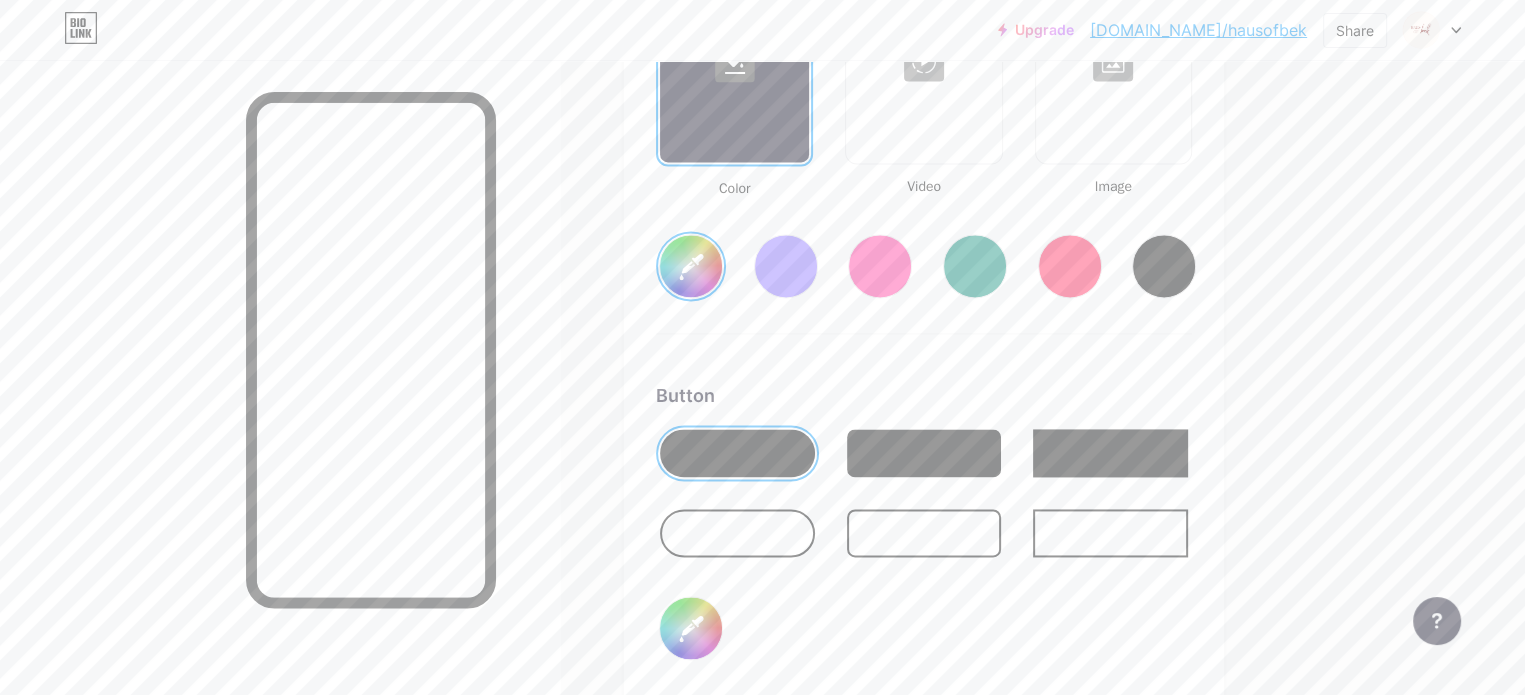 scroll, scrollTop: 2863, scrollLeft: 0, axis: vertical 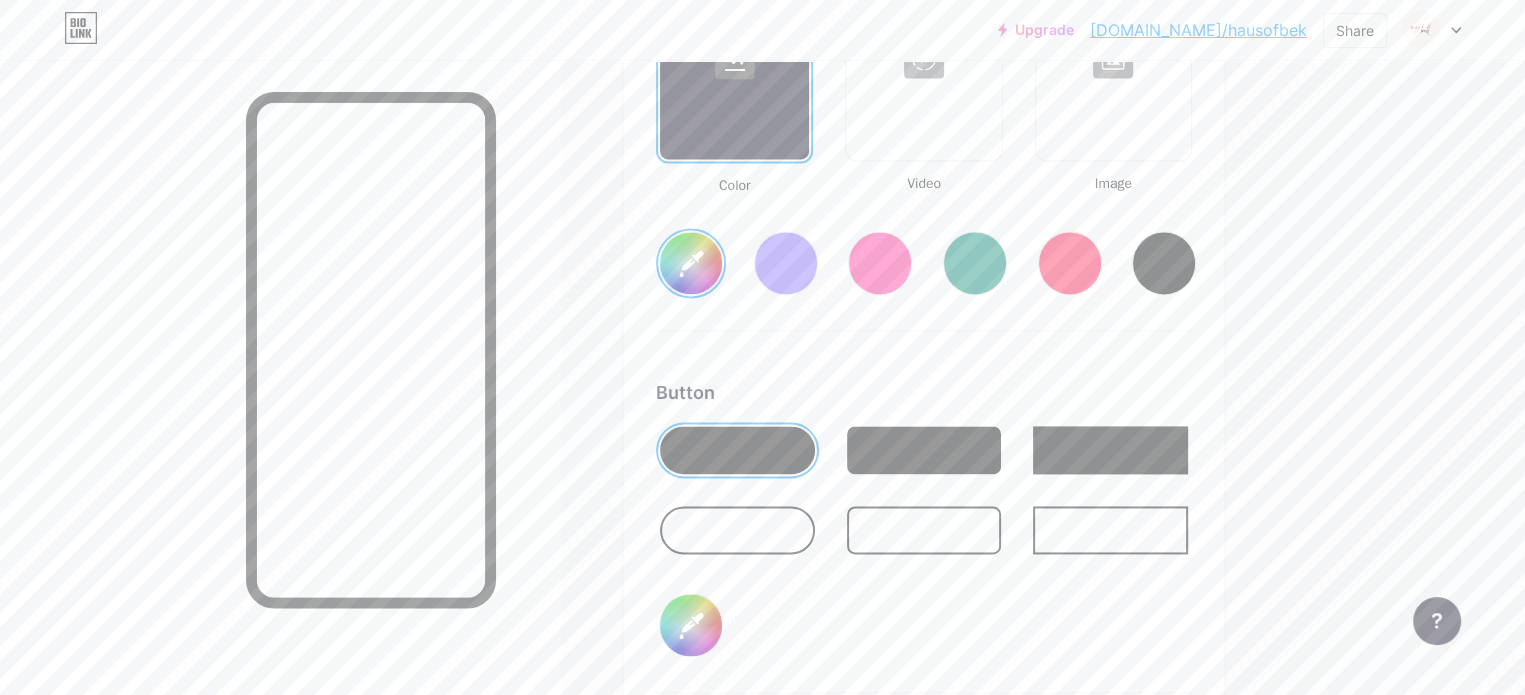 click at bounding box center [737, 450] 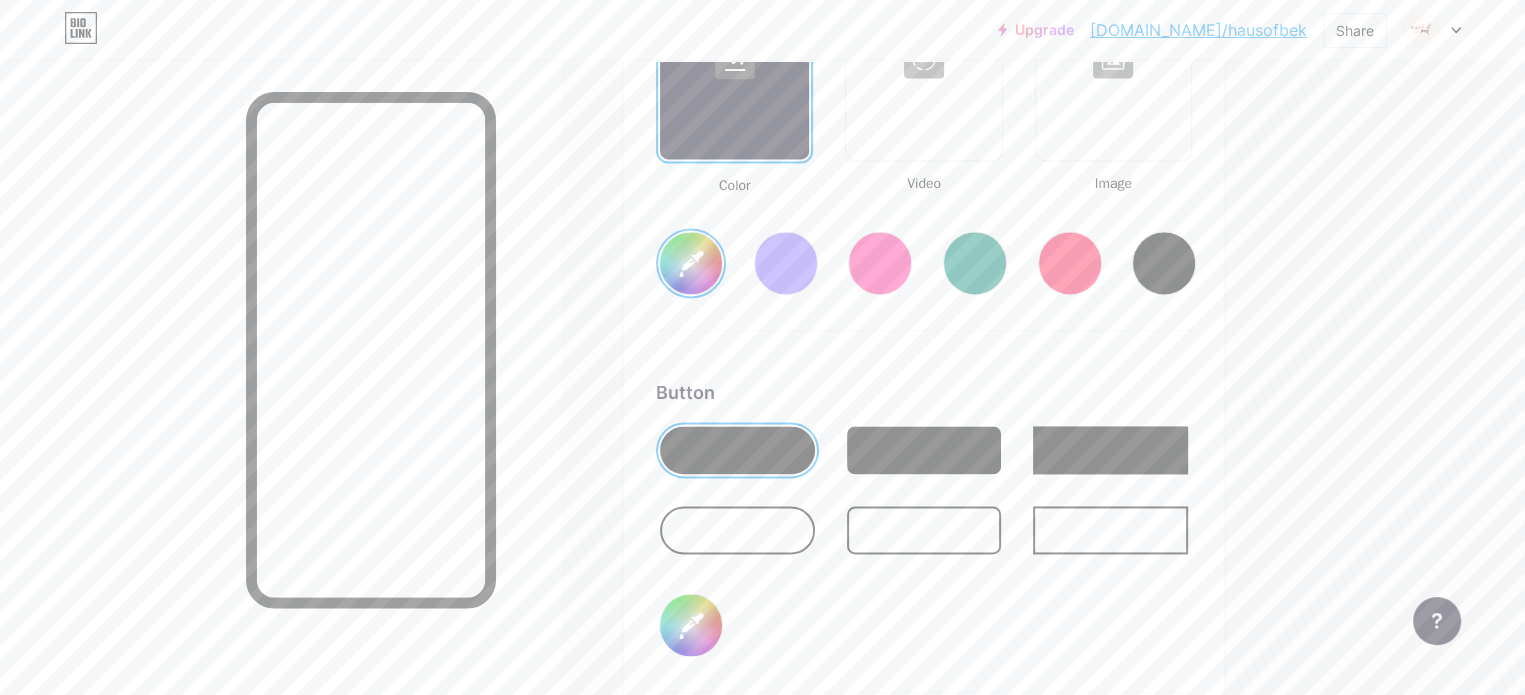 type on "#fefaf5" 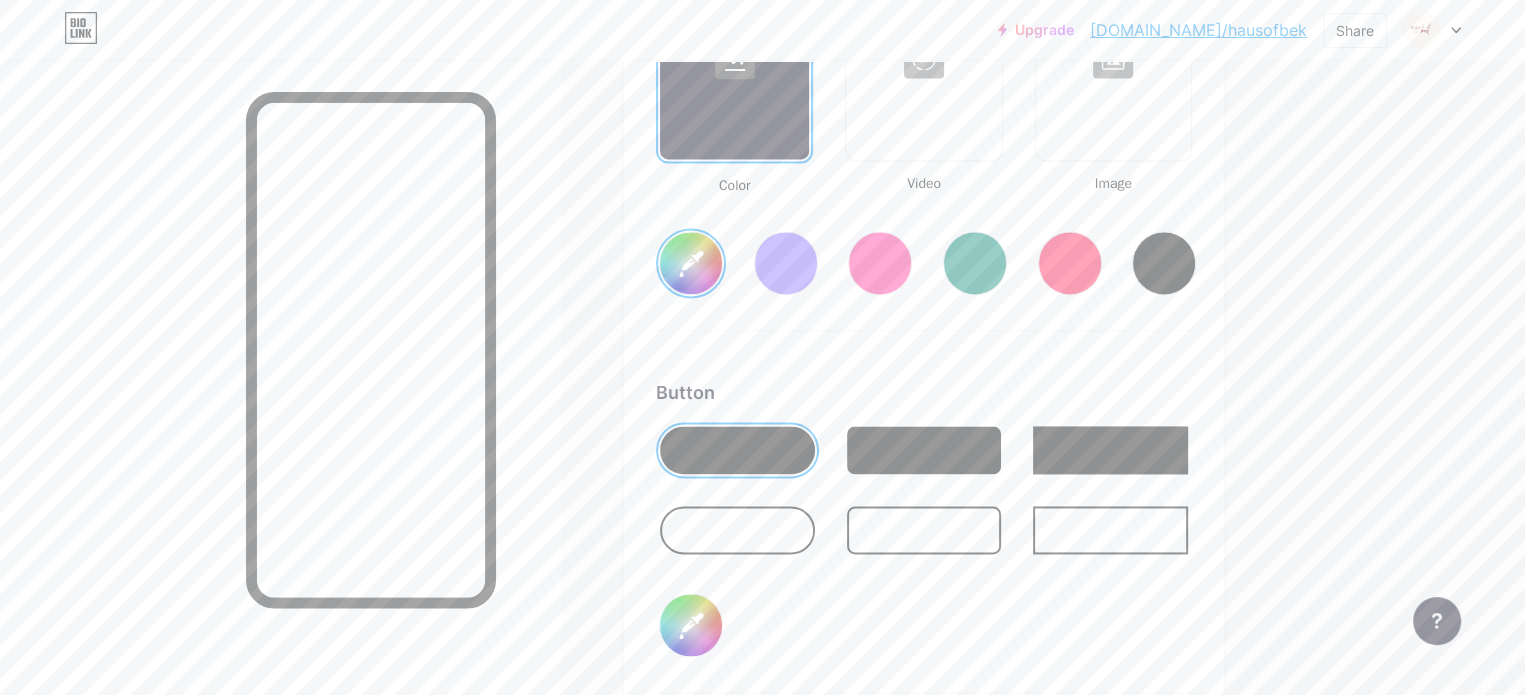 type on "#8e302f" 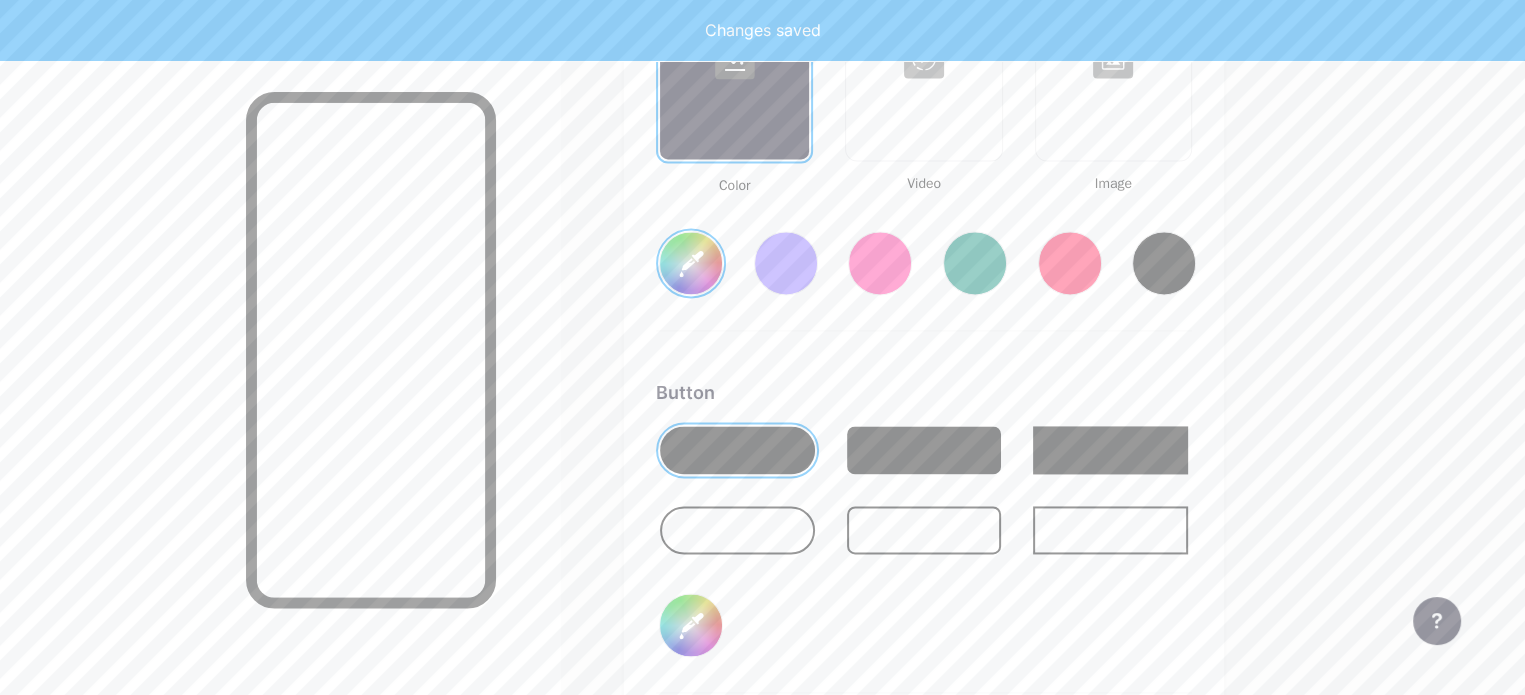 type on "#fefaf5" 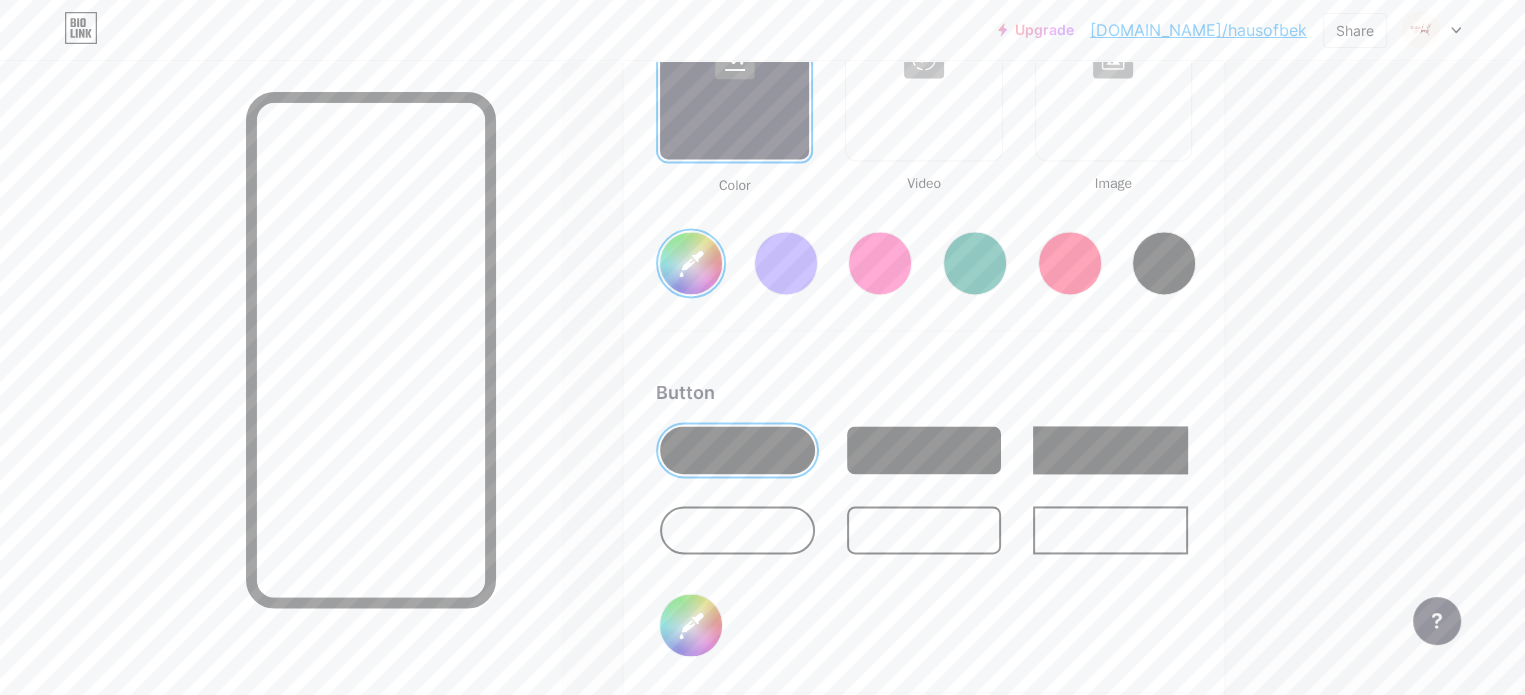 type on "#8e302f" 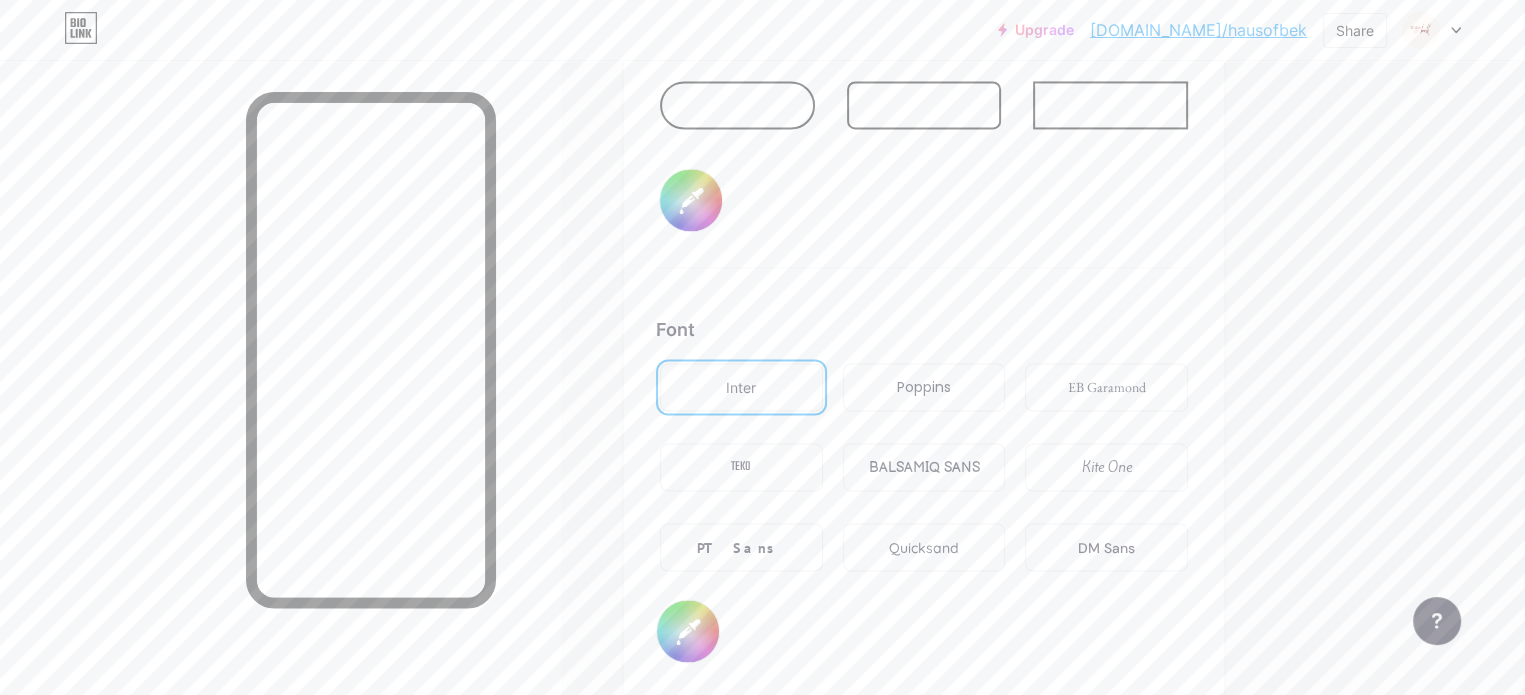 scroll, scrollTop: 3296, scrollLeft: 0, axis: vertical 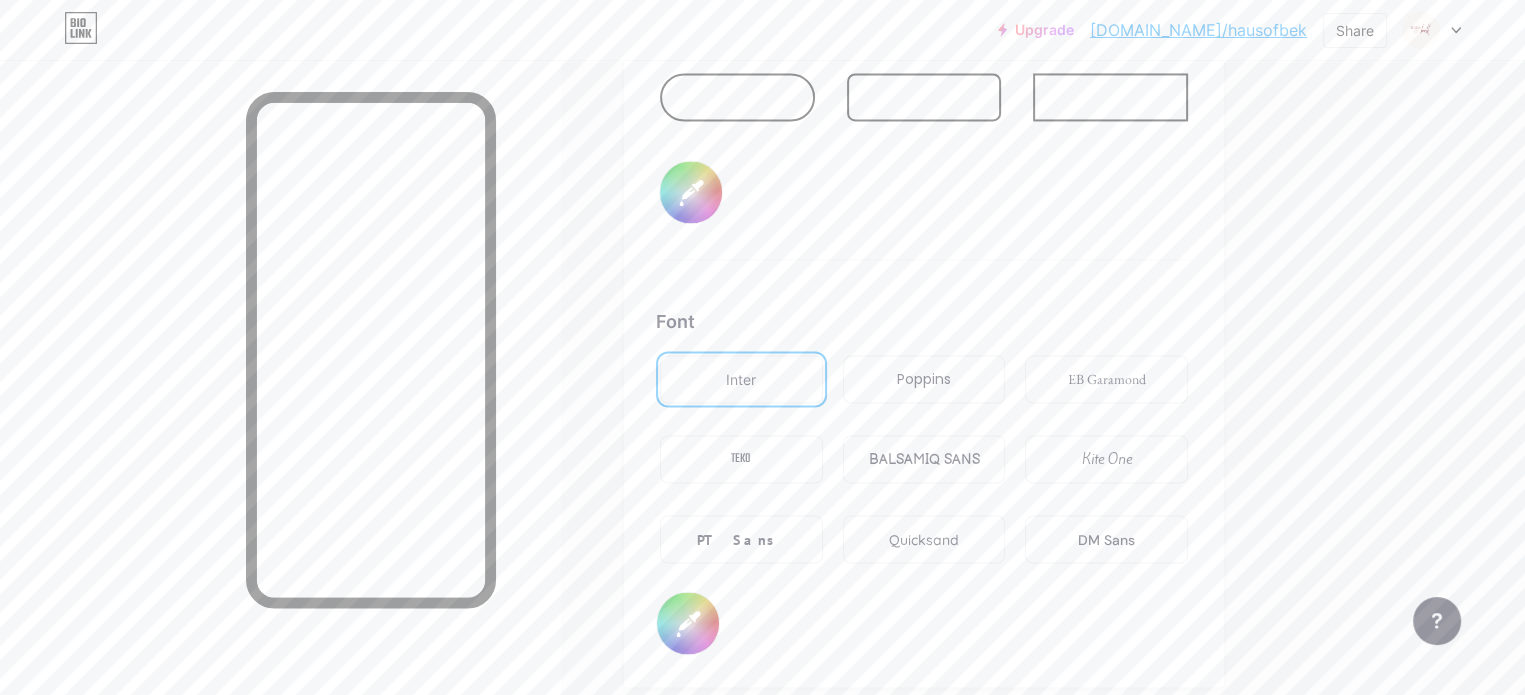 click on "Poppins" at bounding box center [924, 379] 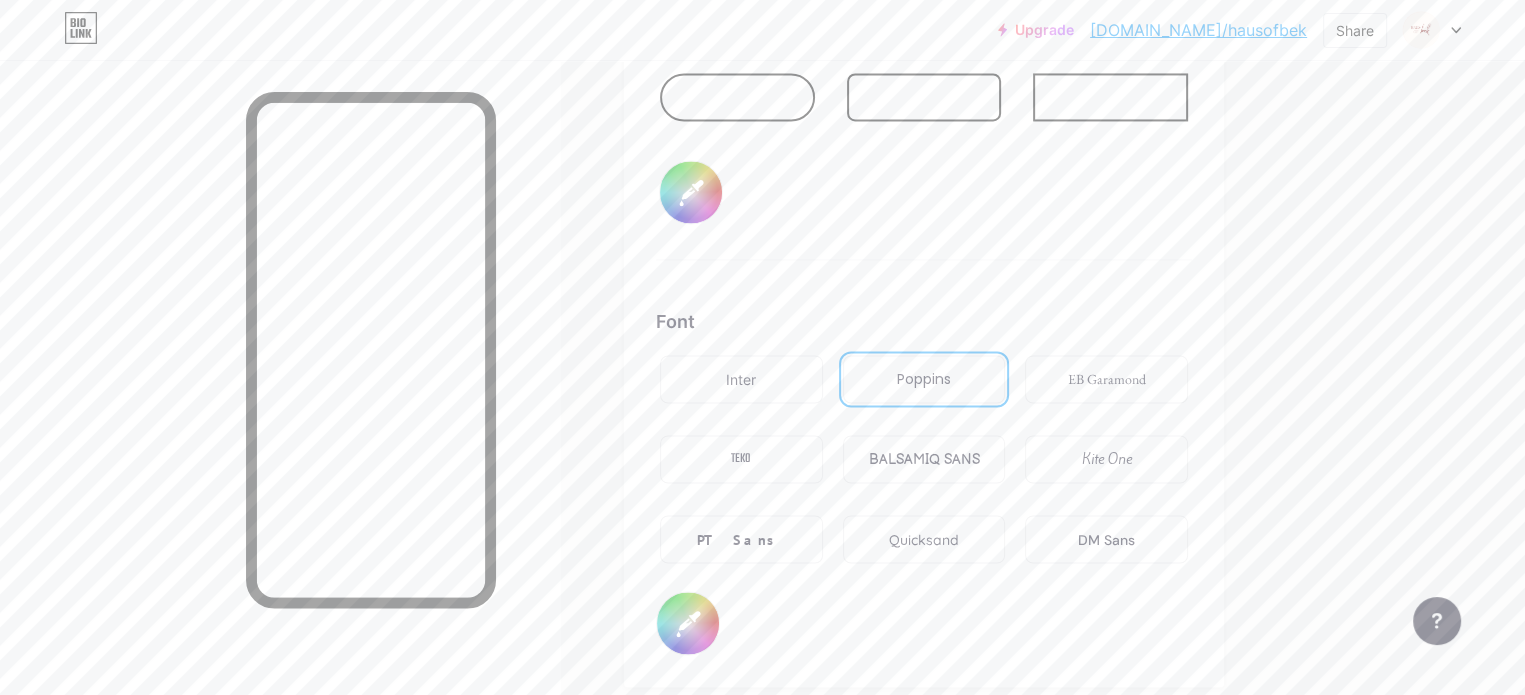 click on "EB Garamond" at bounding box center (1107, 379) 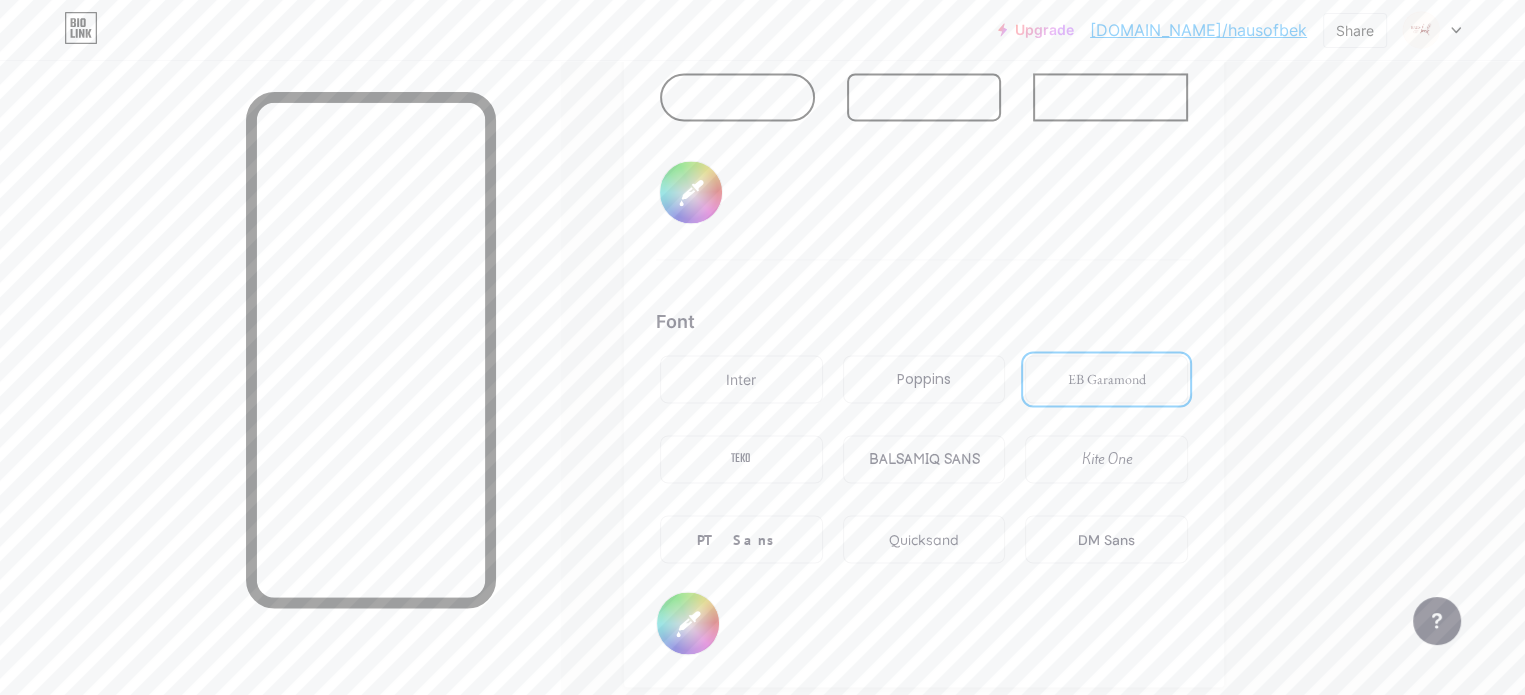 click on "Inter" at bounding box center [741, 379] 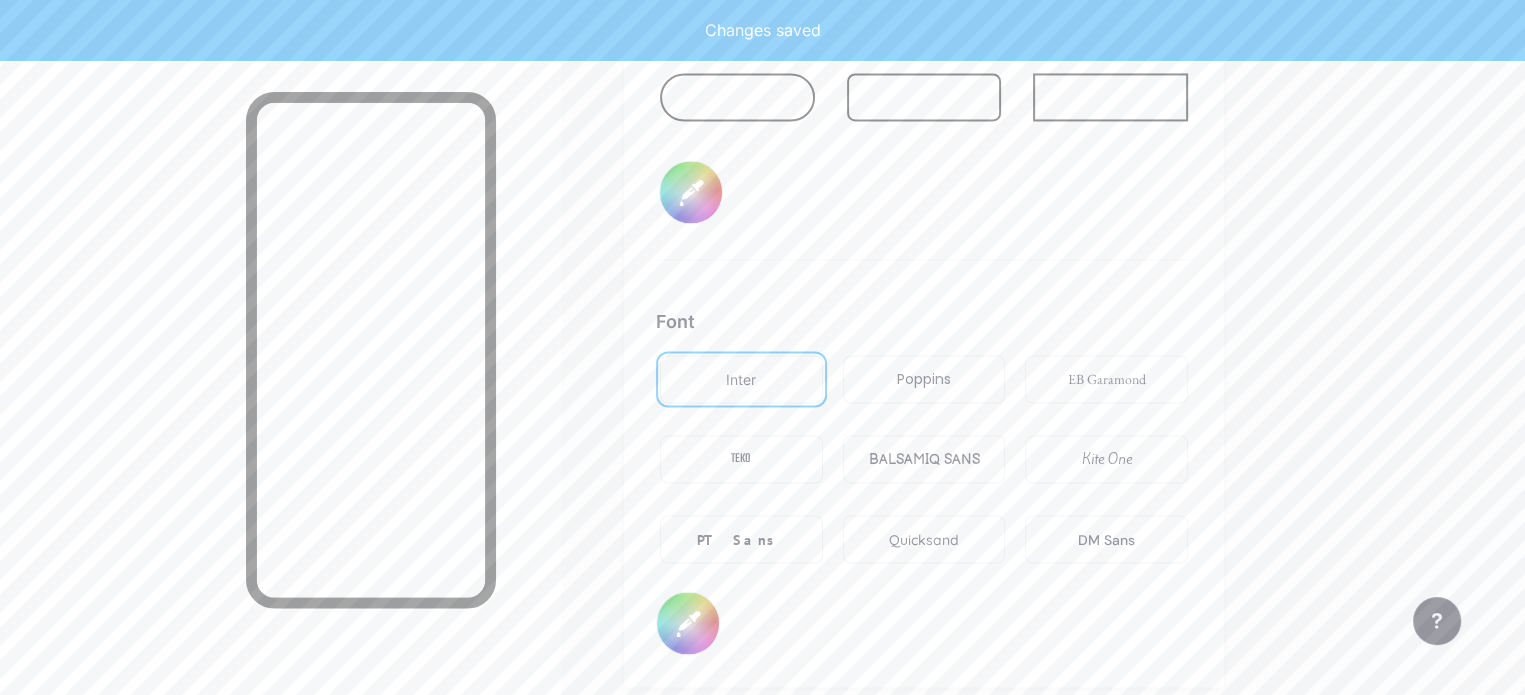 type on "#fefaf5" 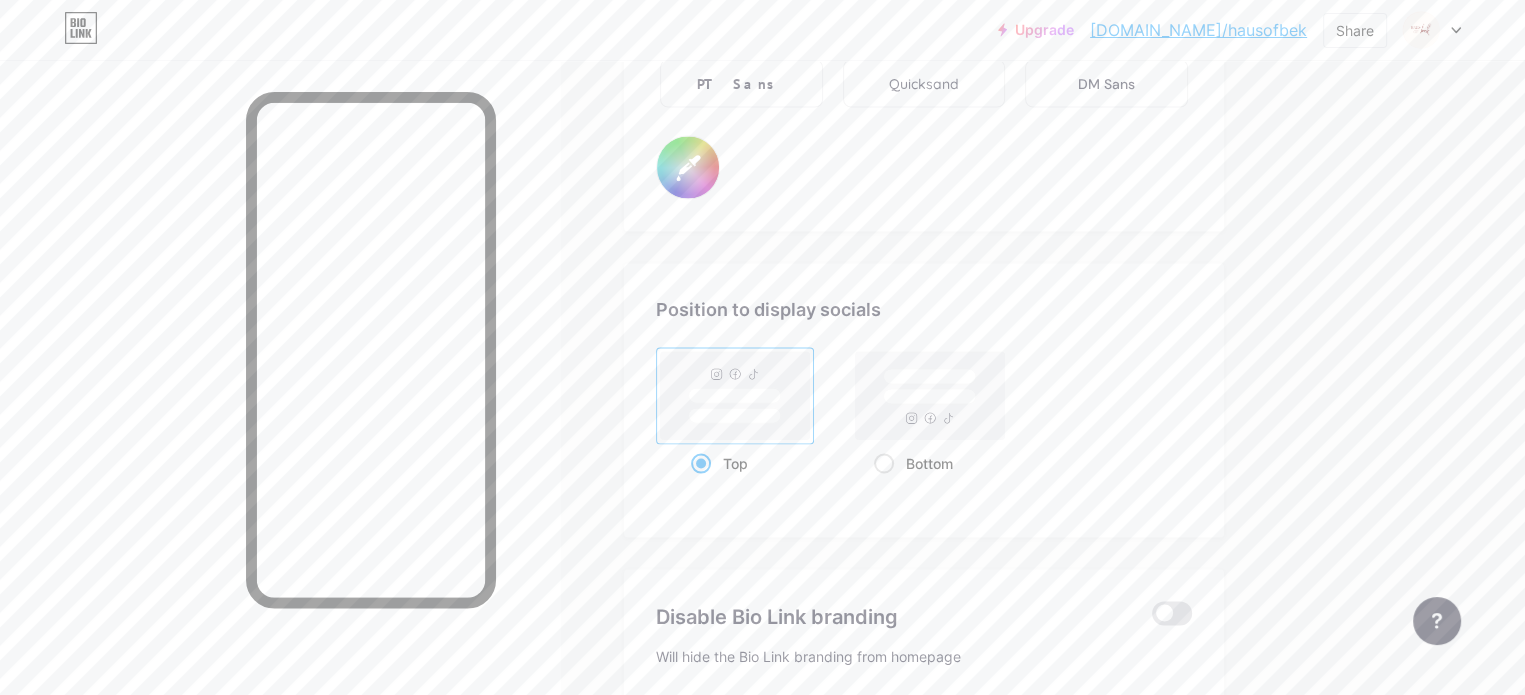 scroll, scrollTop: 3755, scrollLeft: 0, axis: vertical 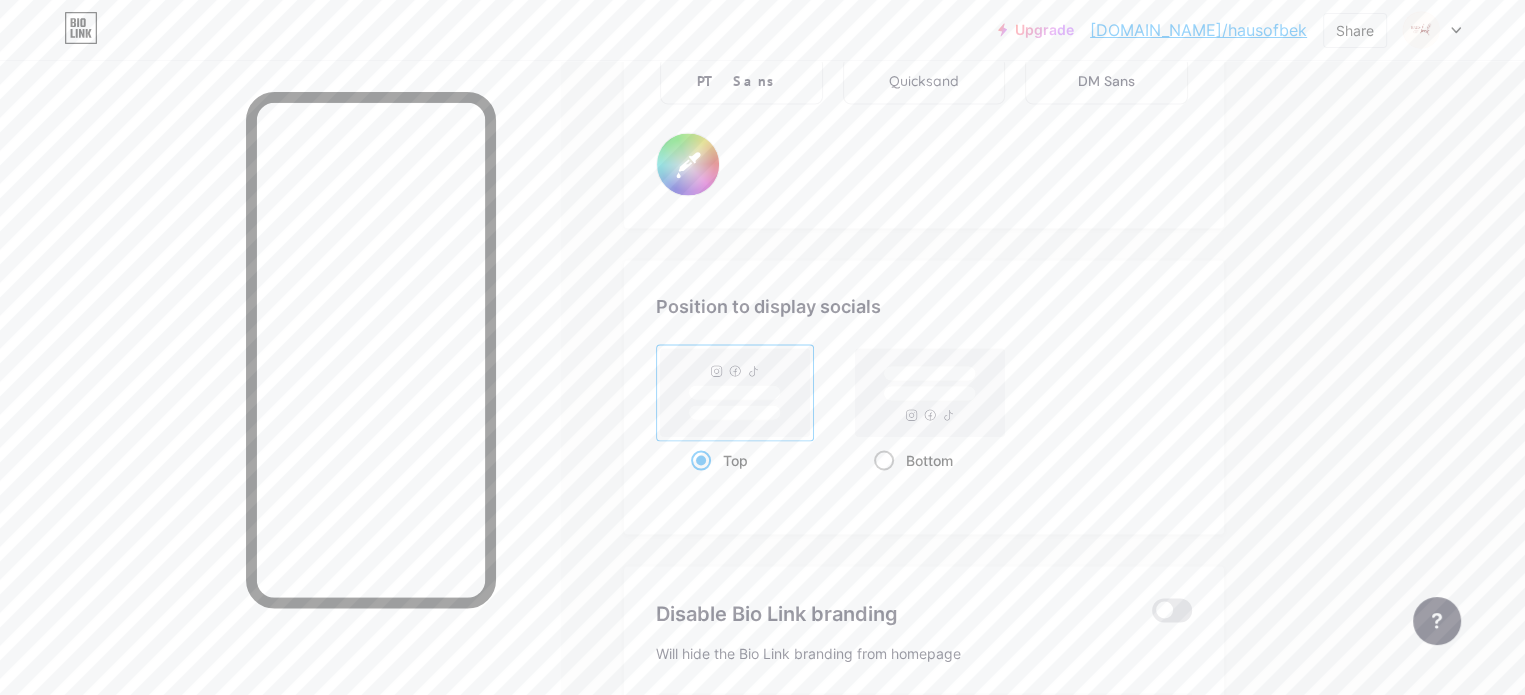 click 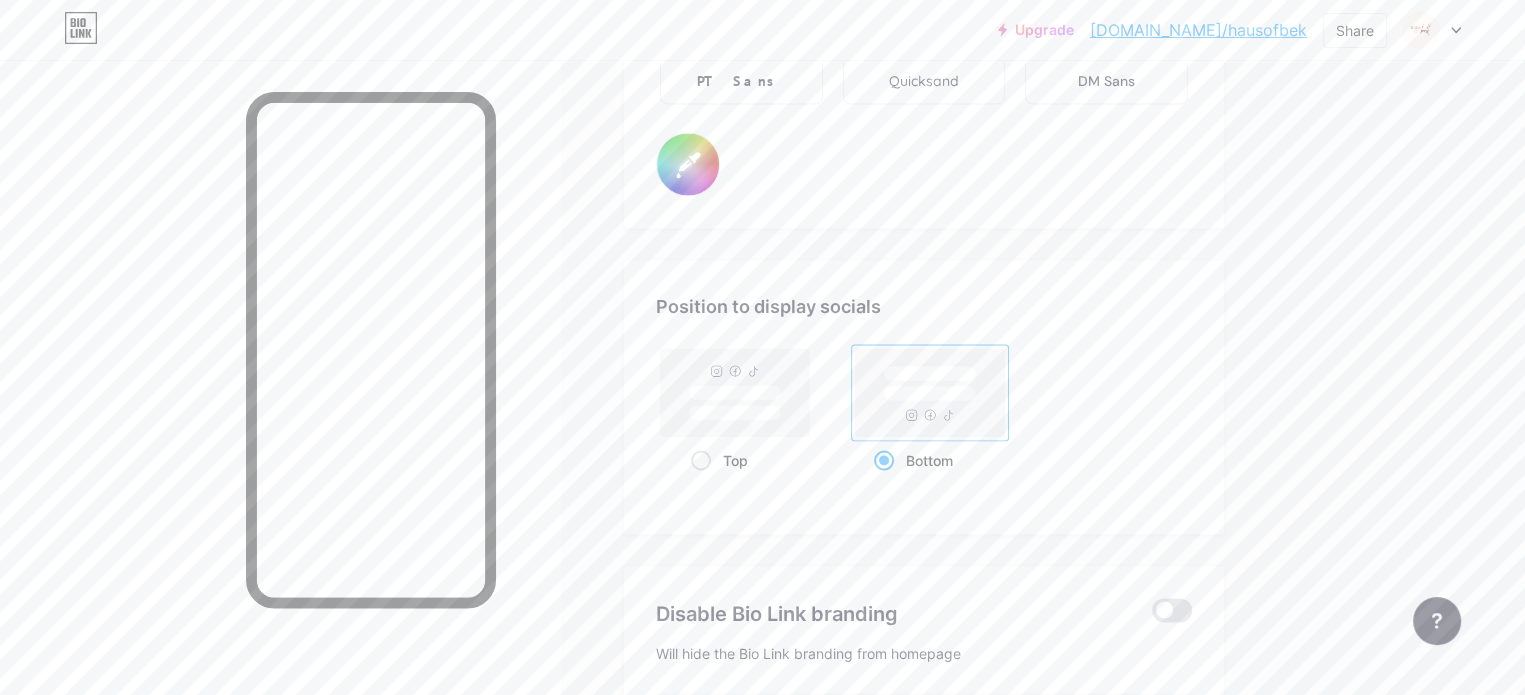 type on "#fefaf5" 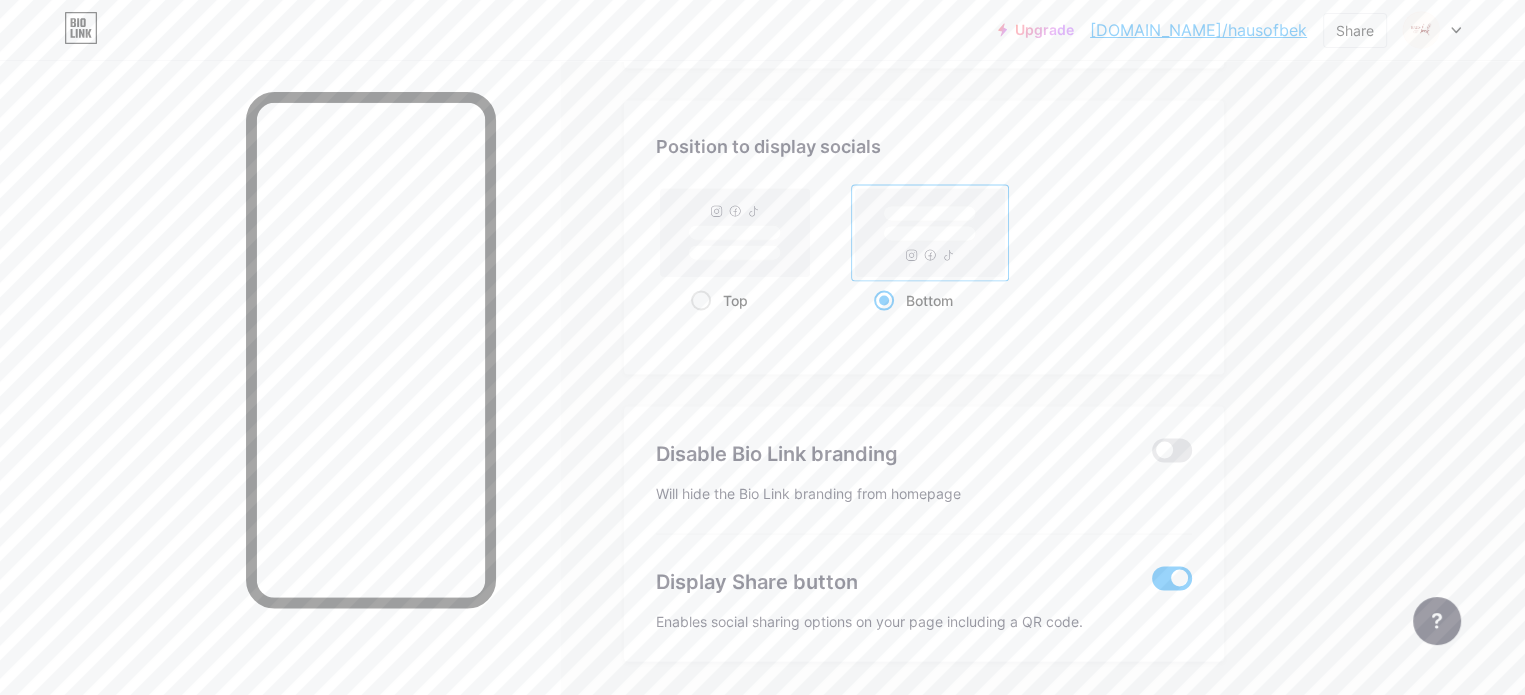 scroll, scrollTop: 3973, scrollLeft: 0, axis: vertical 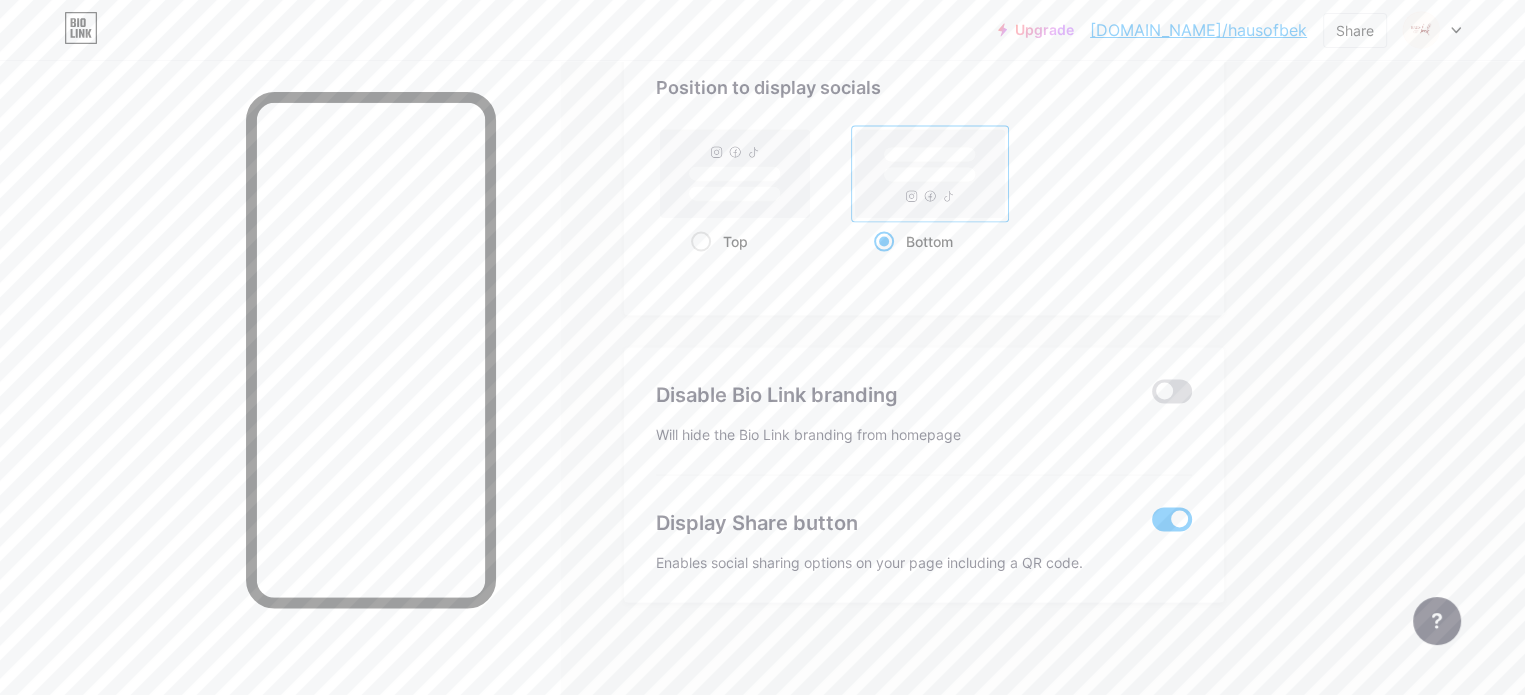 click at bounding box center (1172, 392) 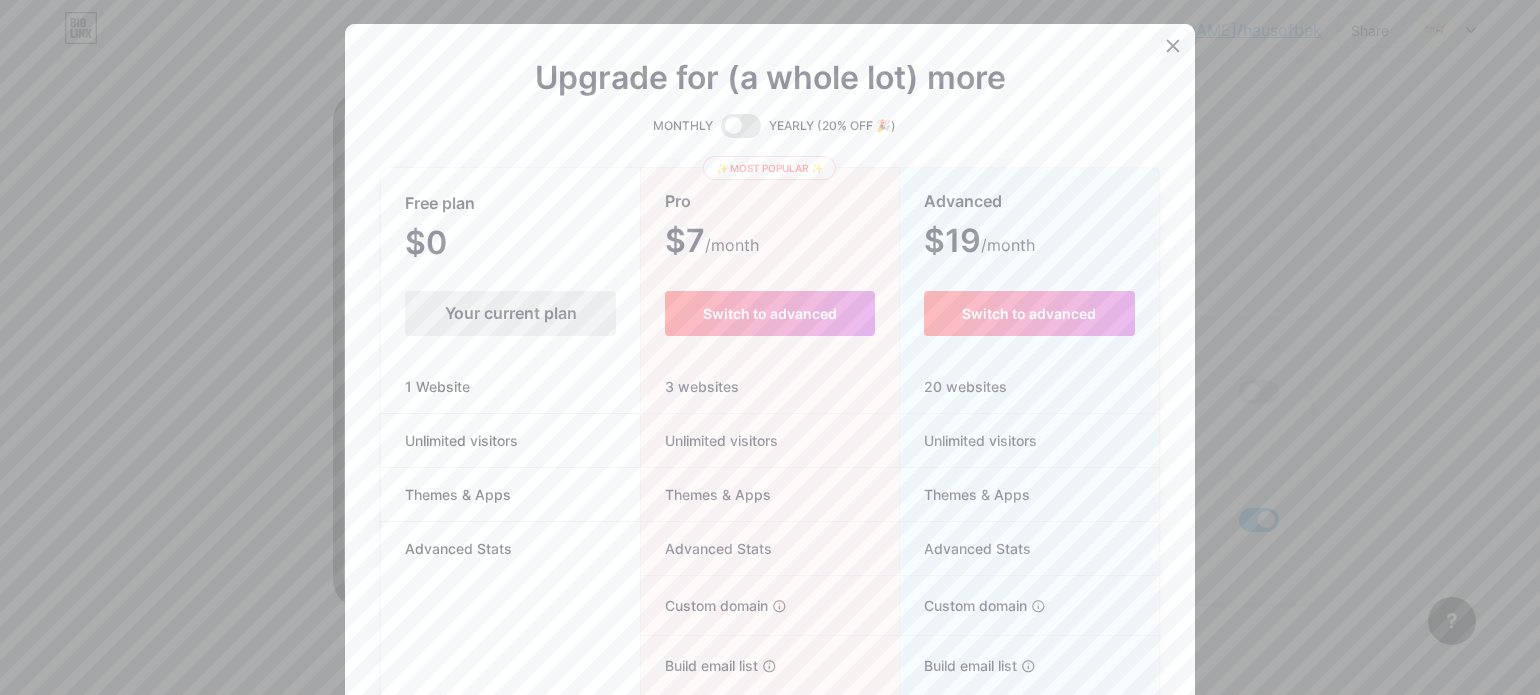 click 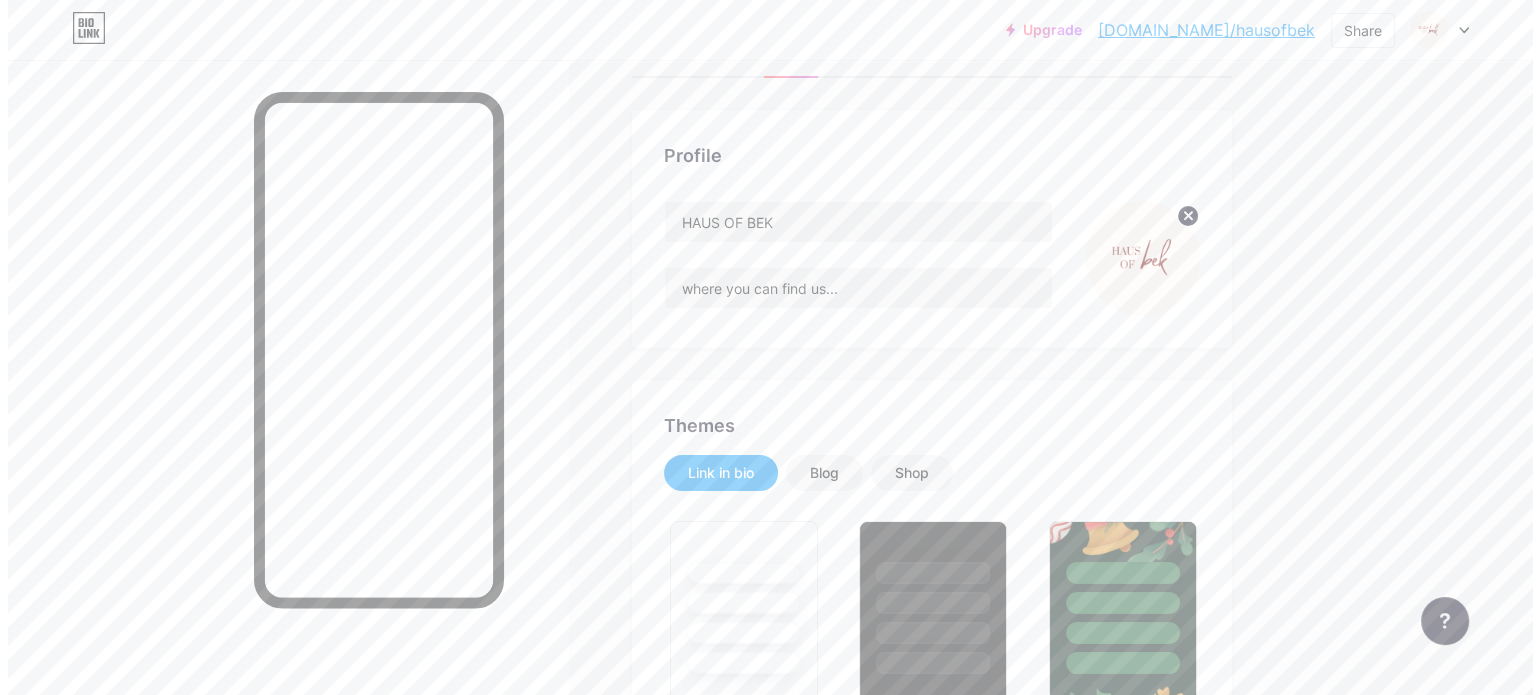 scroll, scrollTop: 0, scrollLeft: 0, axis: both 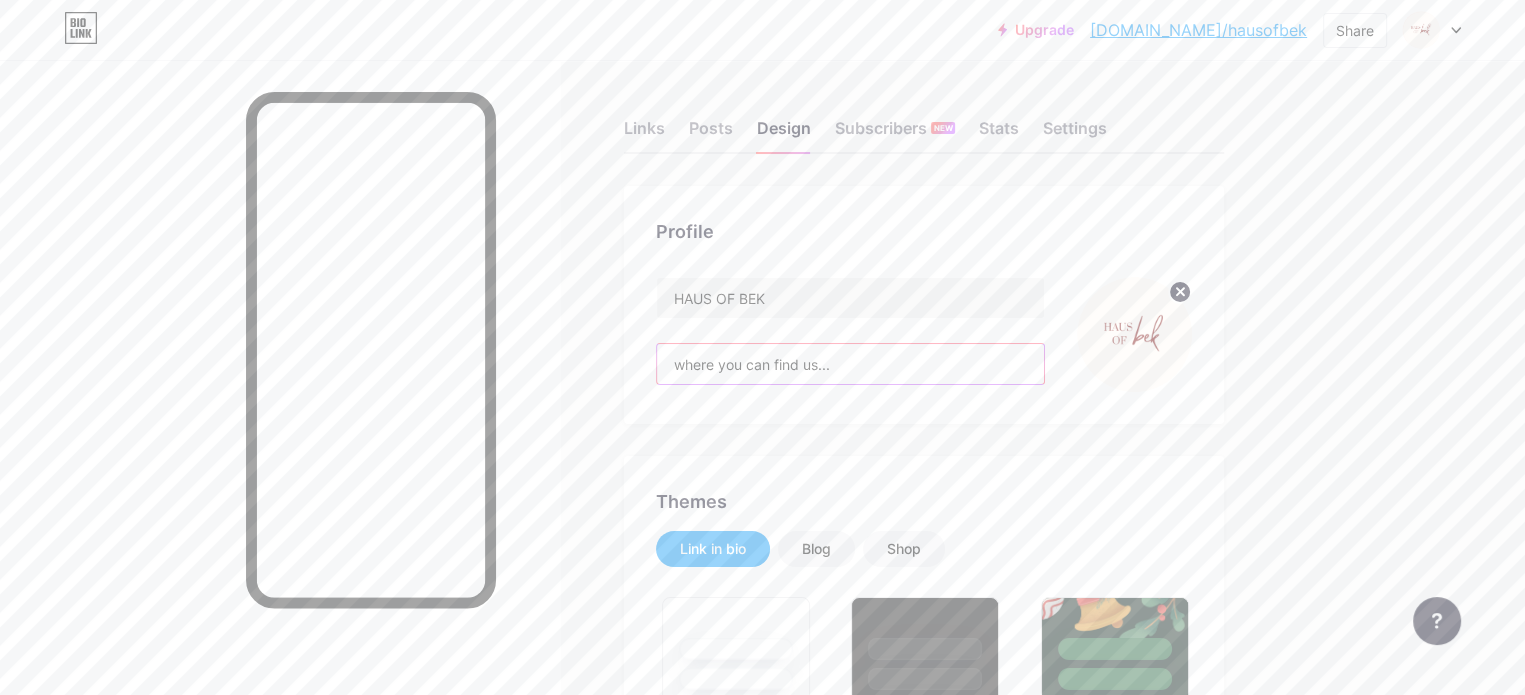 drag, startPoint x: 979, startPoint y: 364, endPoint x: 731, endPoint y: 323, distance: 251.36627 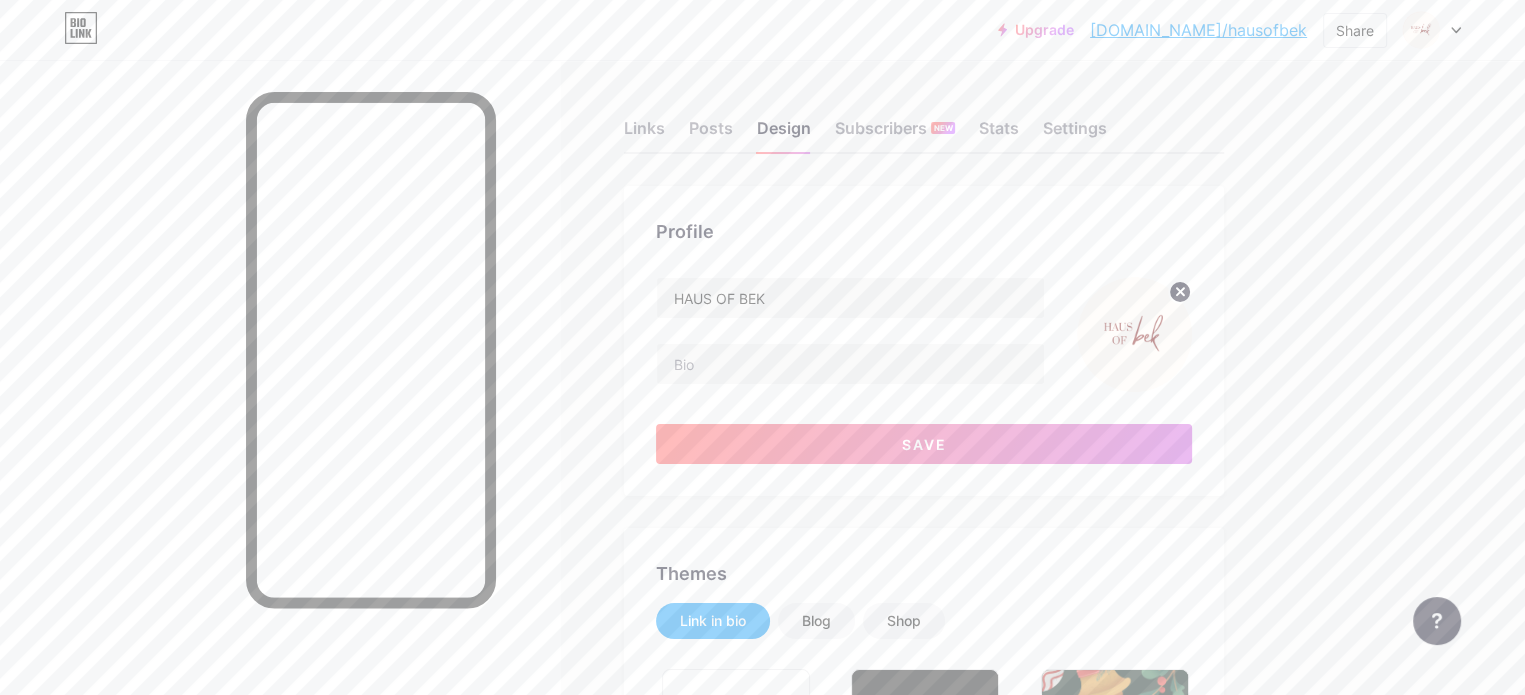 click on "Profile   HAUS OF BEK                       Save" at bounding box center [924, 341] 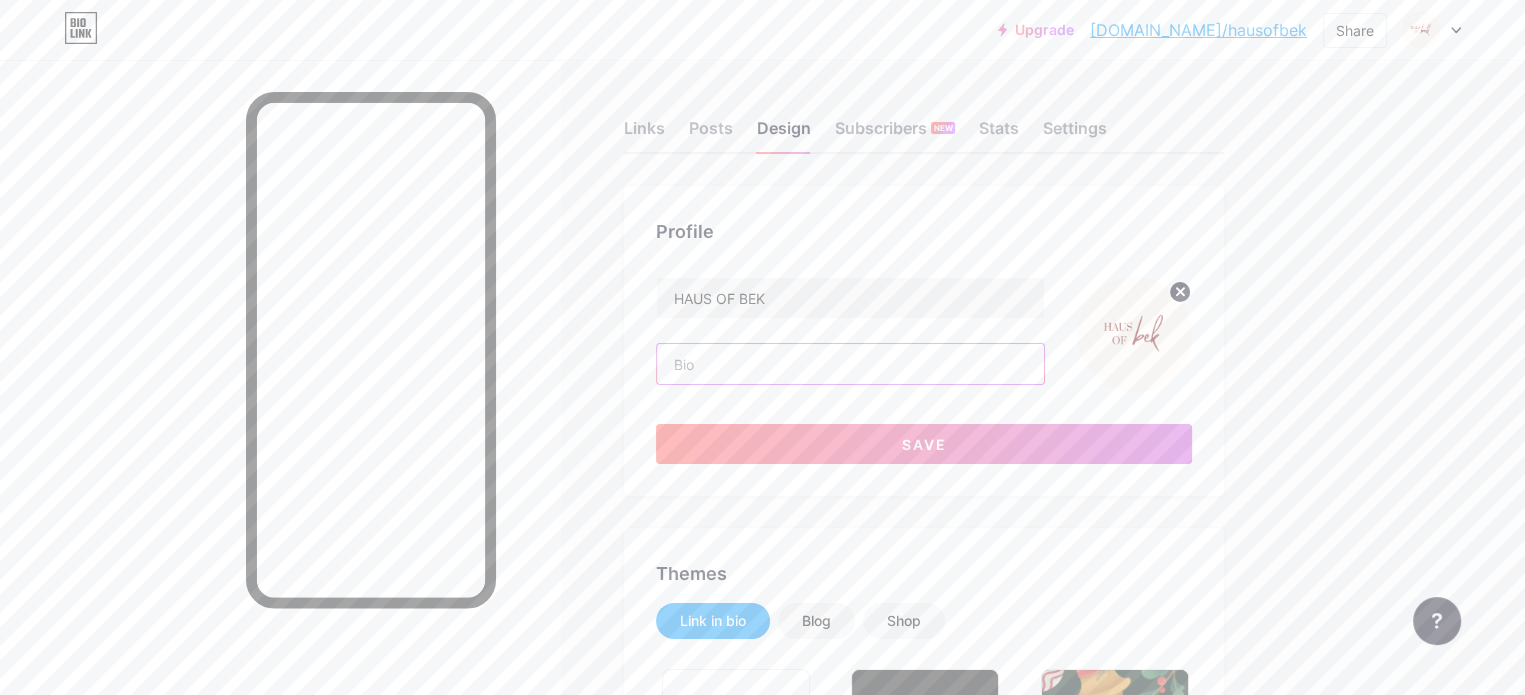 click at bounding box center (850, 364) 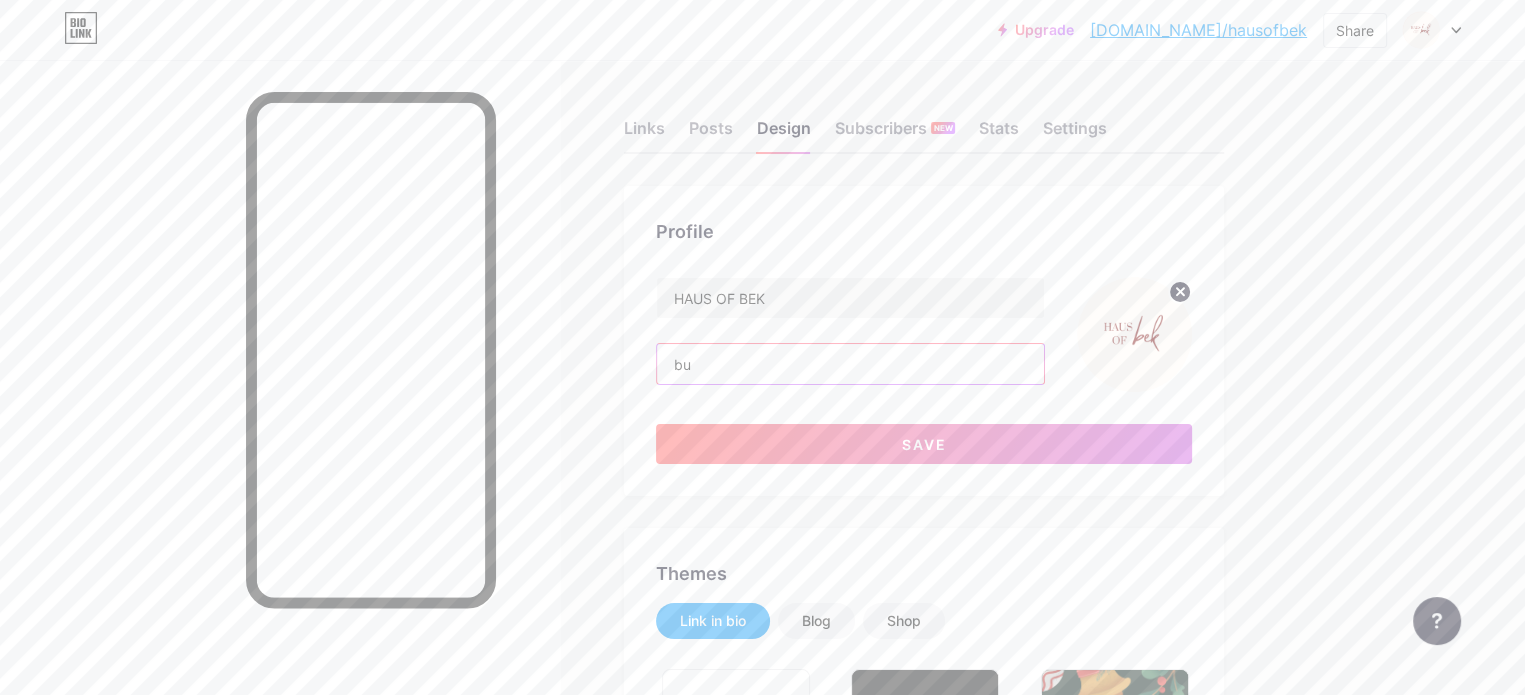 type on "b" 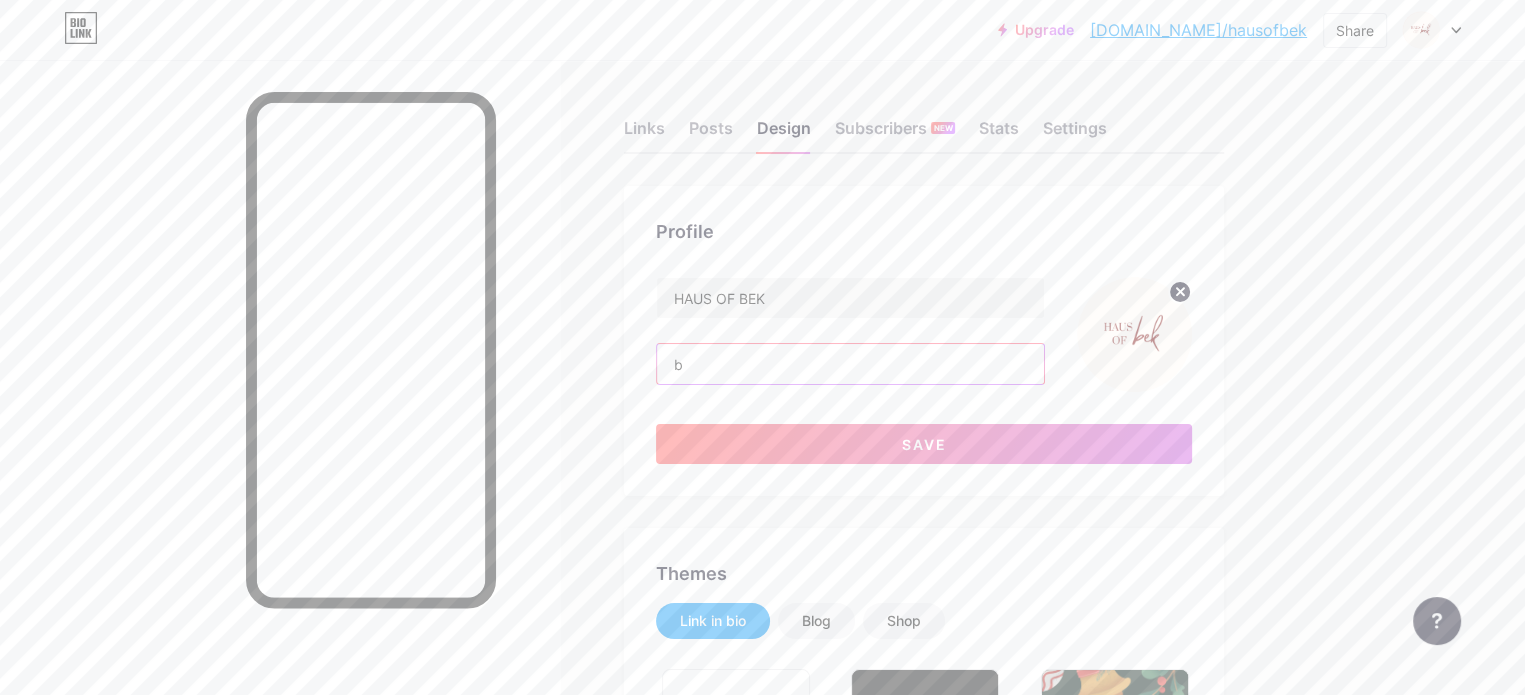 type 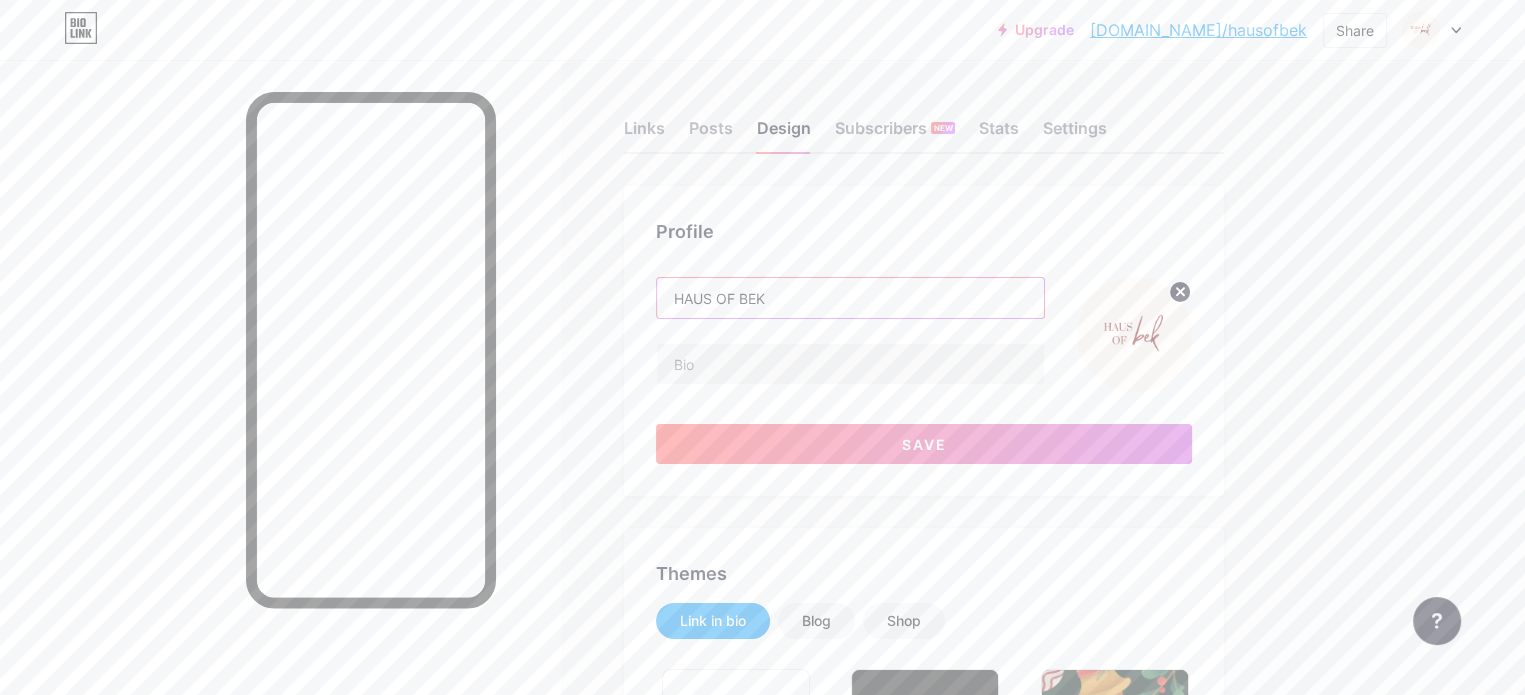 drag, startPoint x: 825, startPoint y: 302, endPoint x: 665, endPoint y: 287, distance: 160.70158 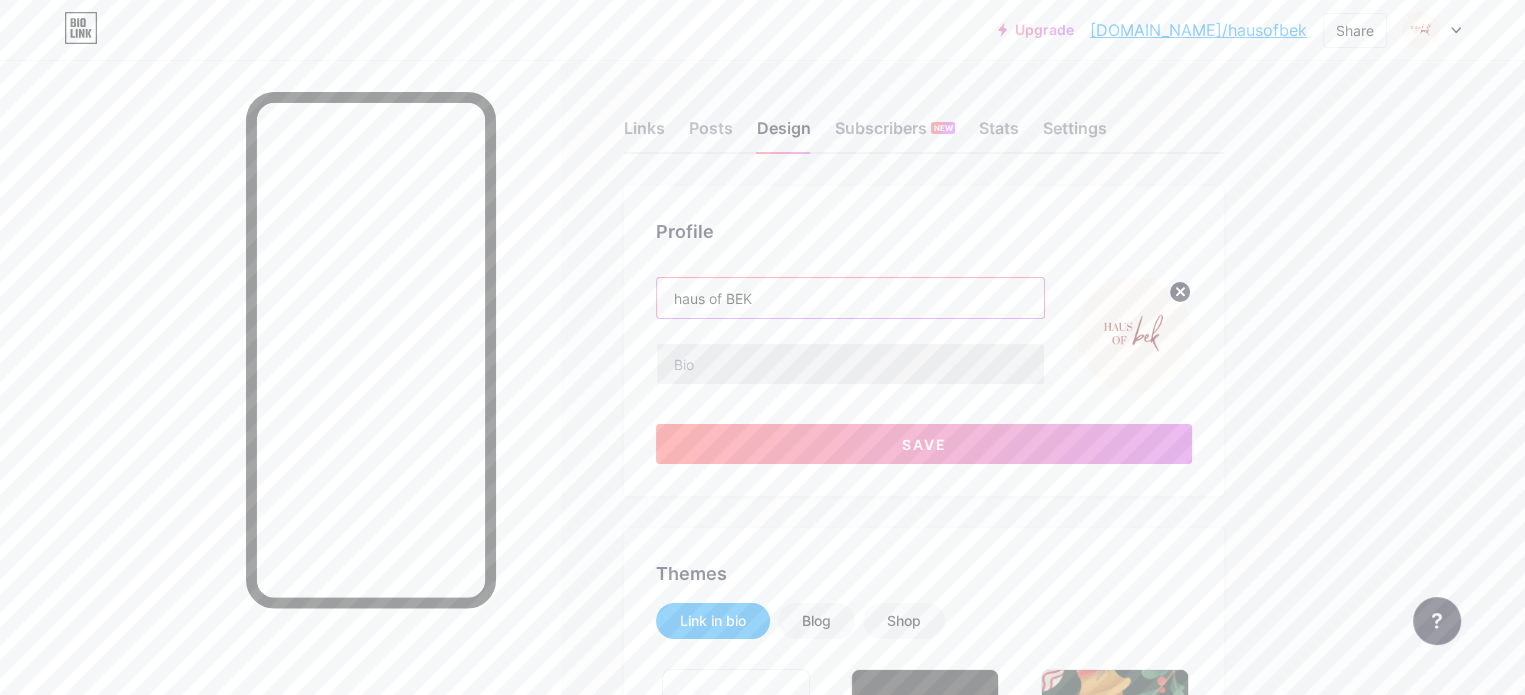 type on "haus of BEK" 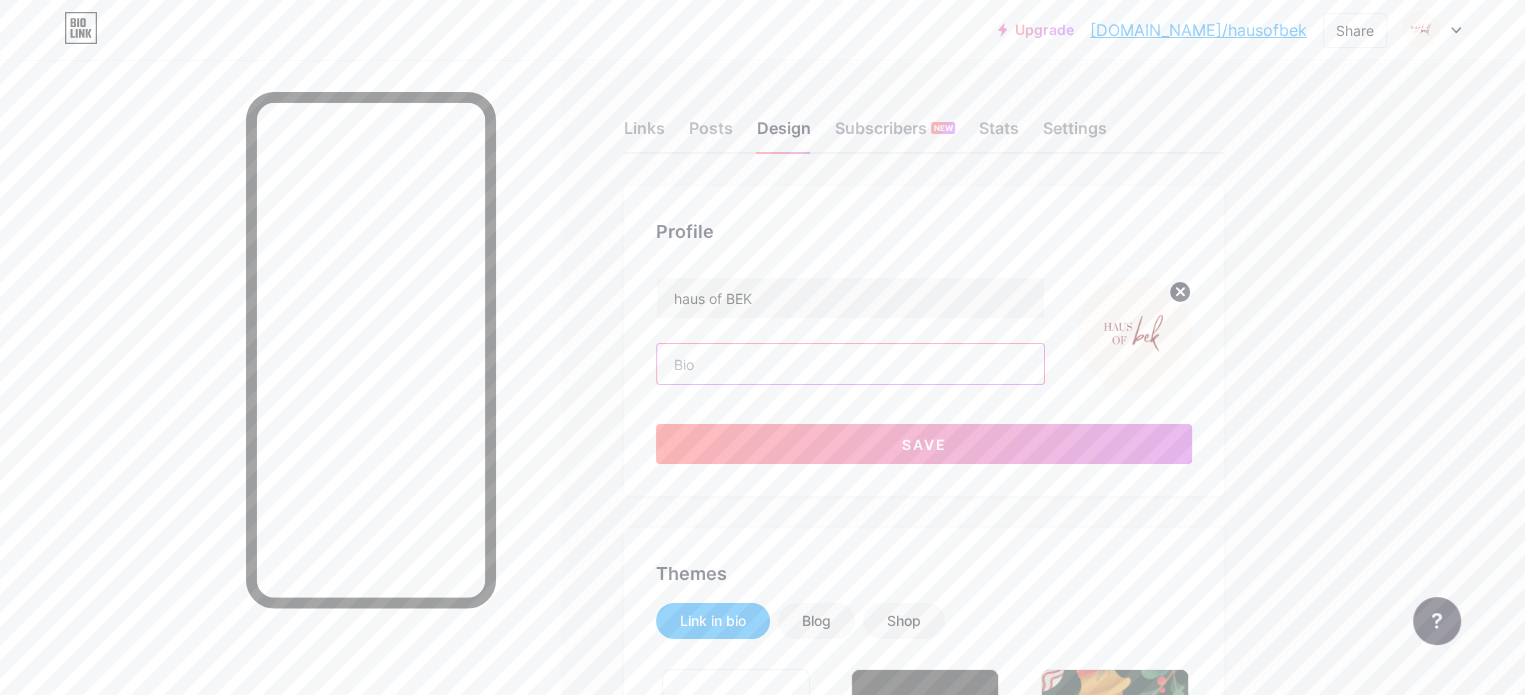 click at bounding box center (850, 364) 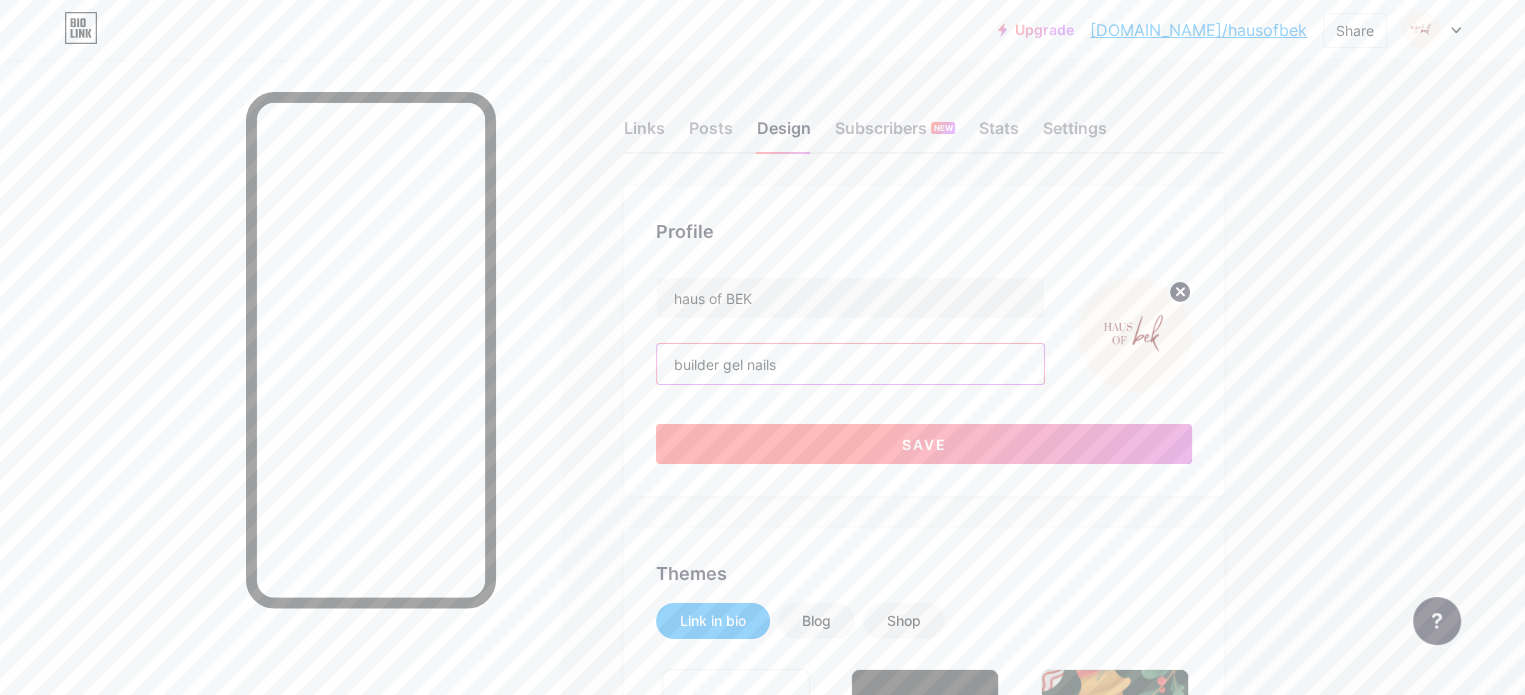 type on "builder gel nails" 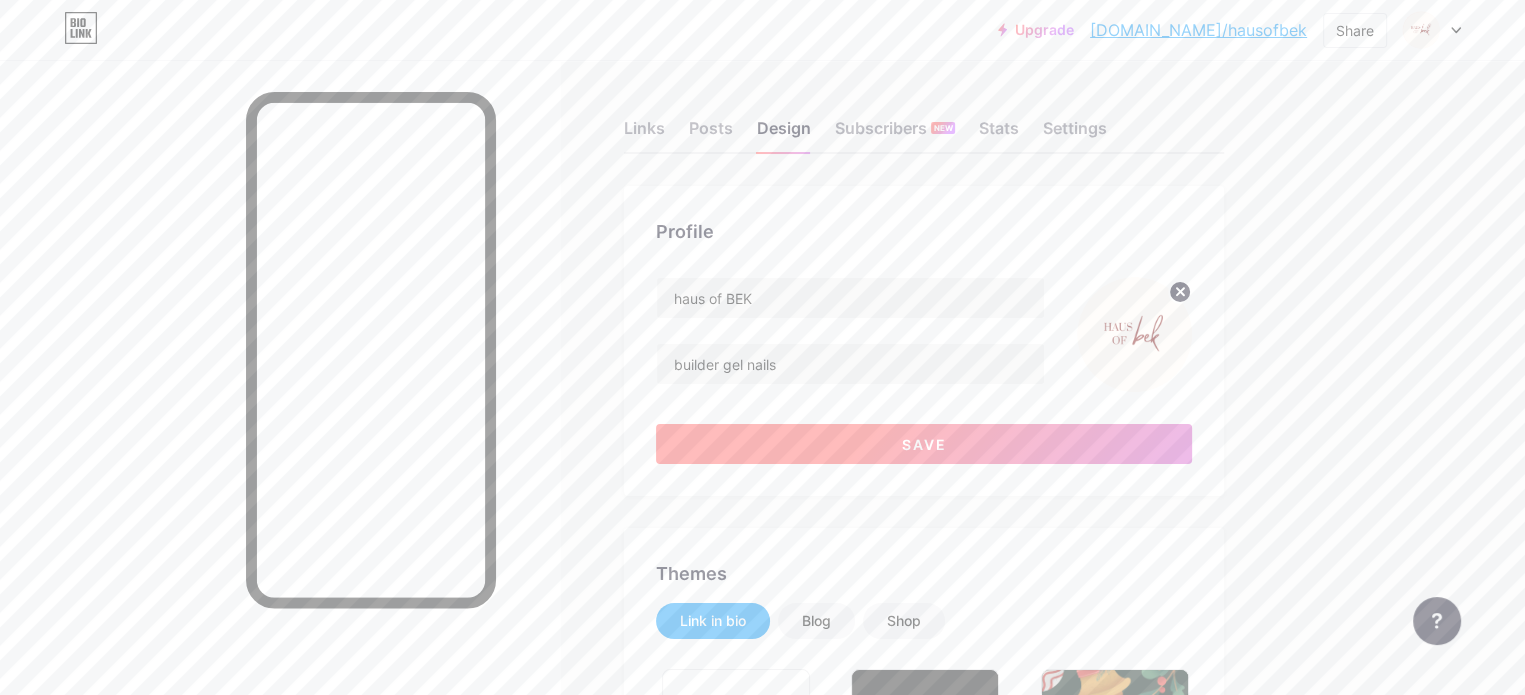 click on "Save" at bounding box center (924, 444) 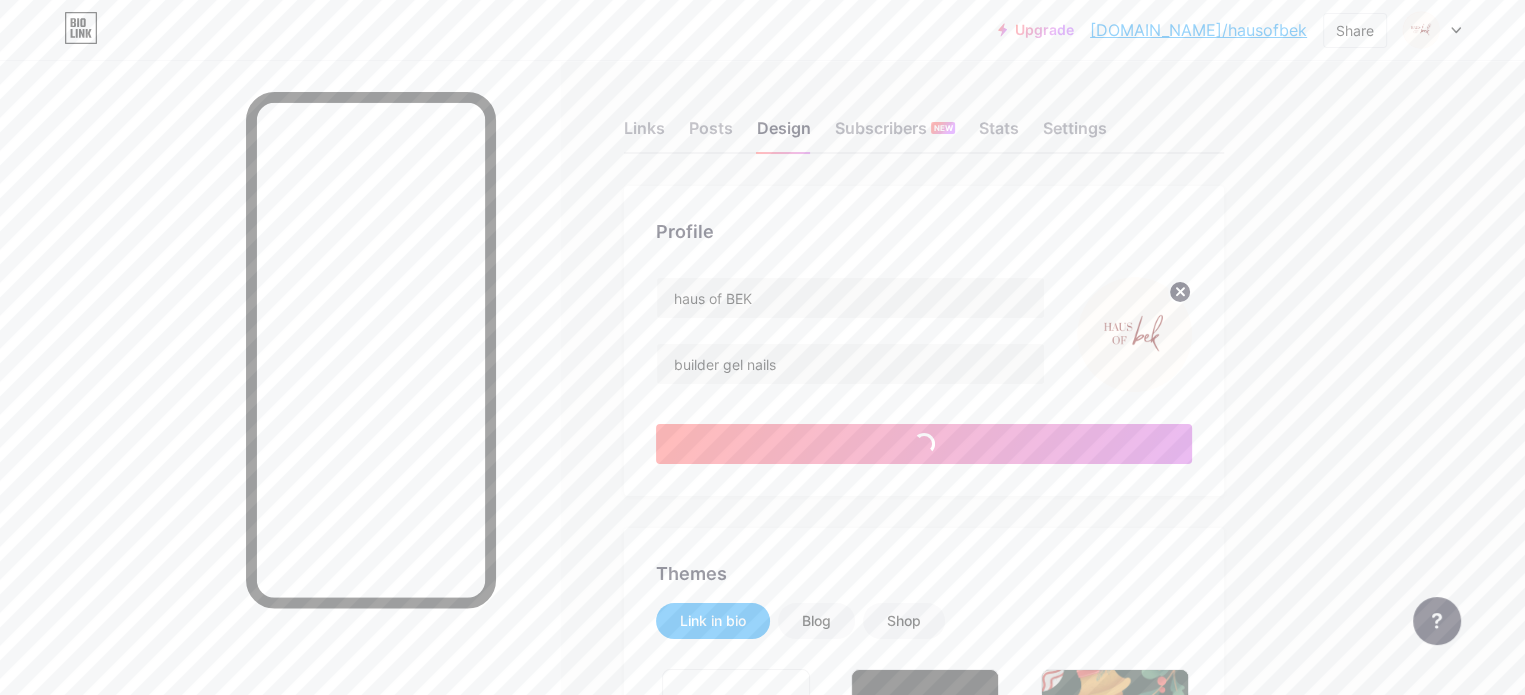 type on "#fefaf5" 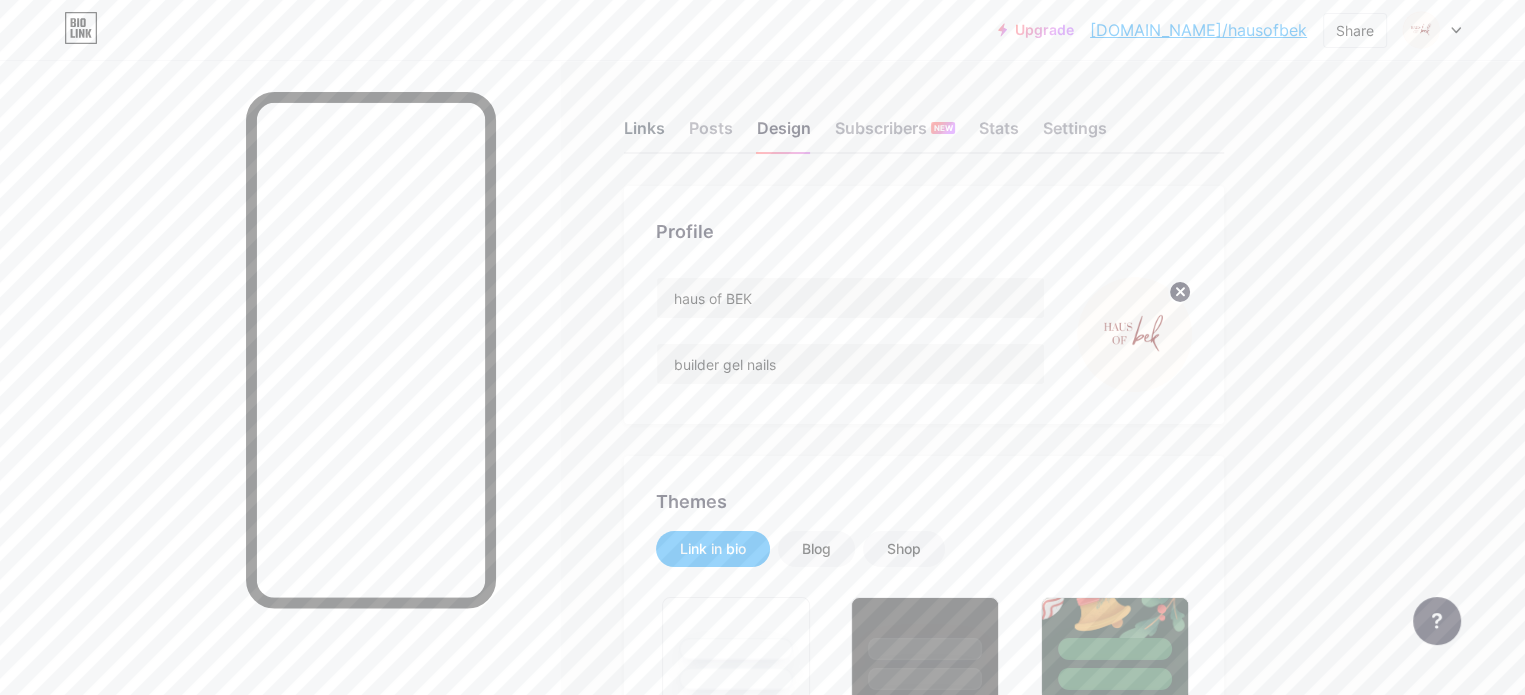 click on "Links" at bounding box center [644, 134] 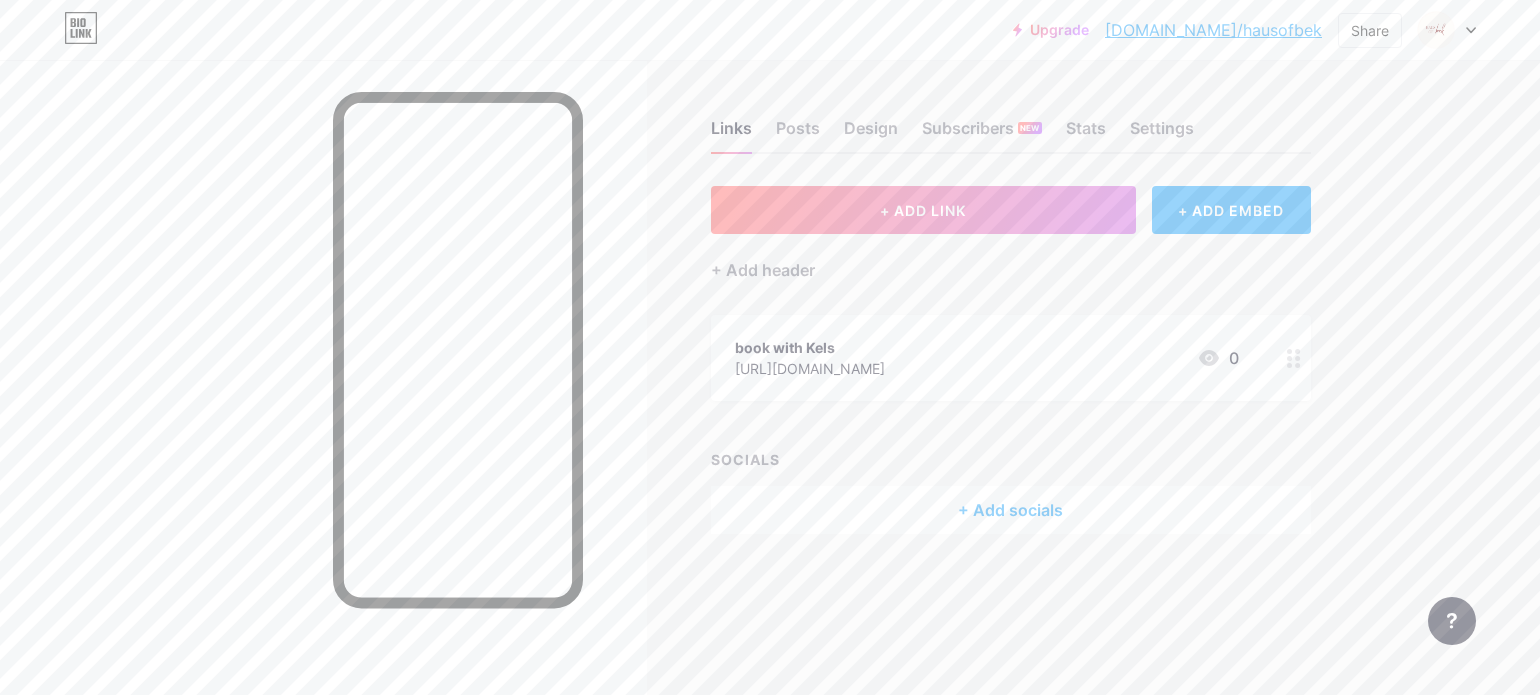 click on "+ Add socials" at bounding box center (1011, 510) 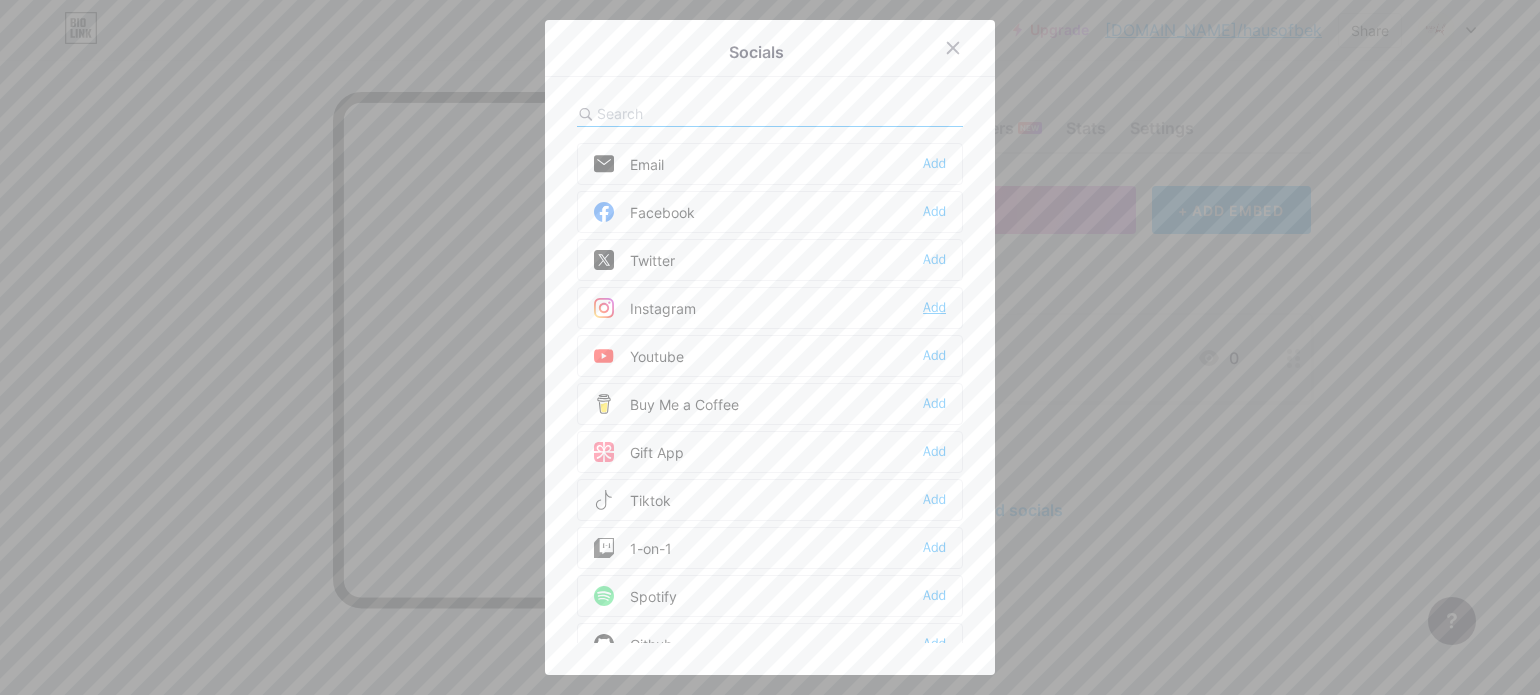 click on "Add" at bounding box center [934, 308] 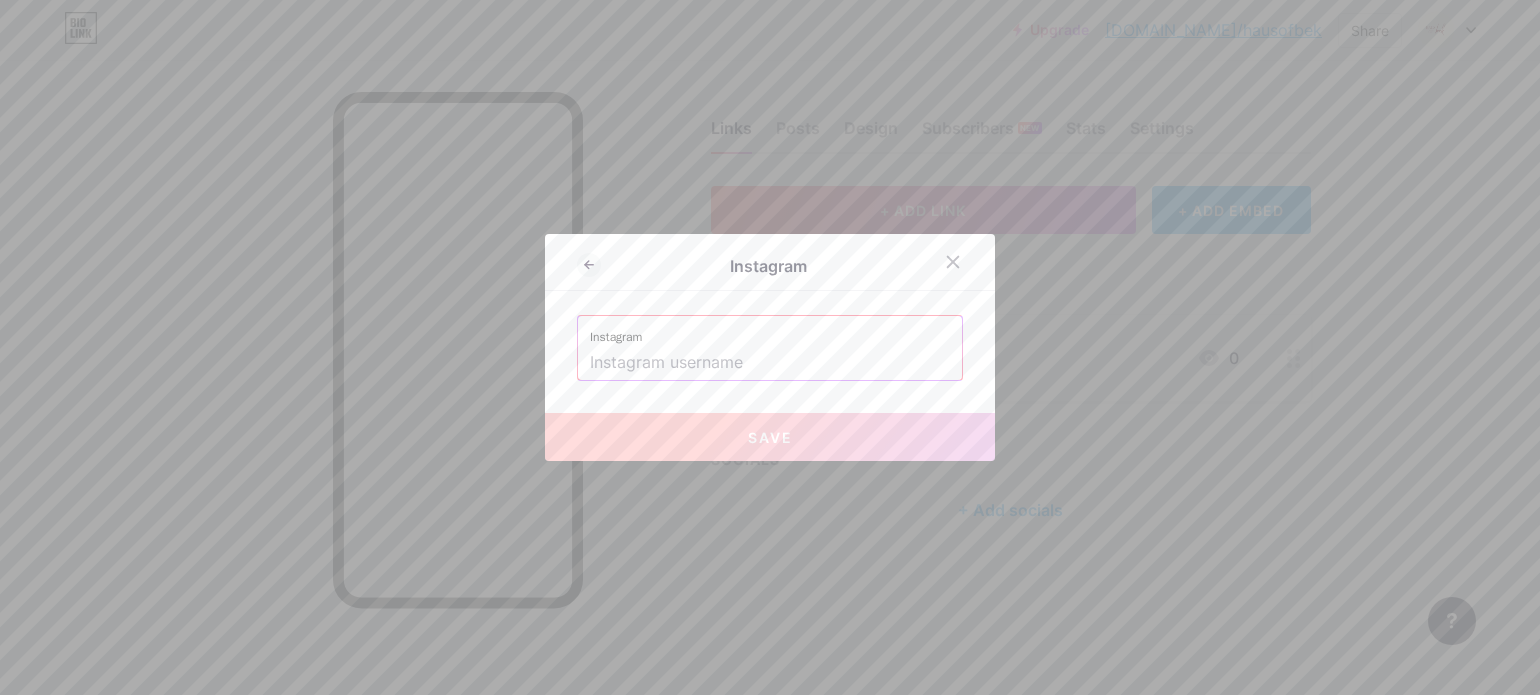 click on "Instagram" at bounding box center (770, 331) 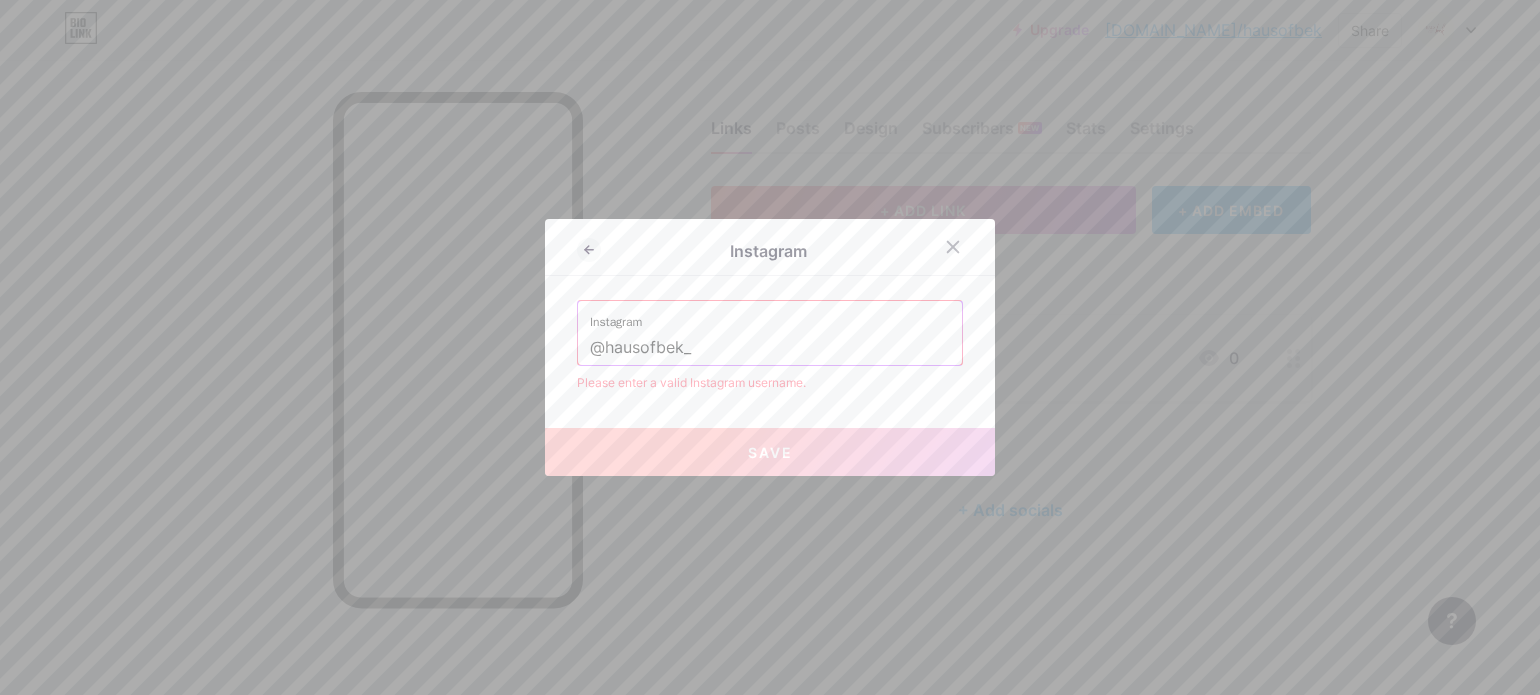 click on "Save" at bounding box center (770, 452) 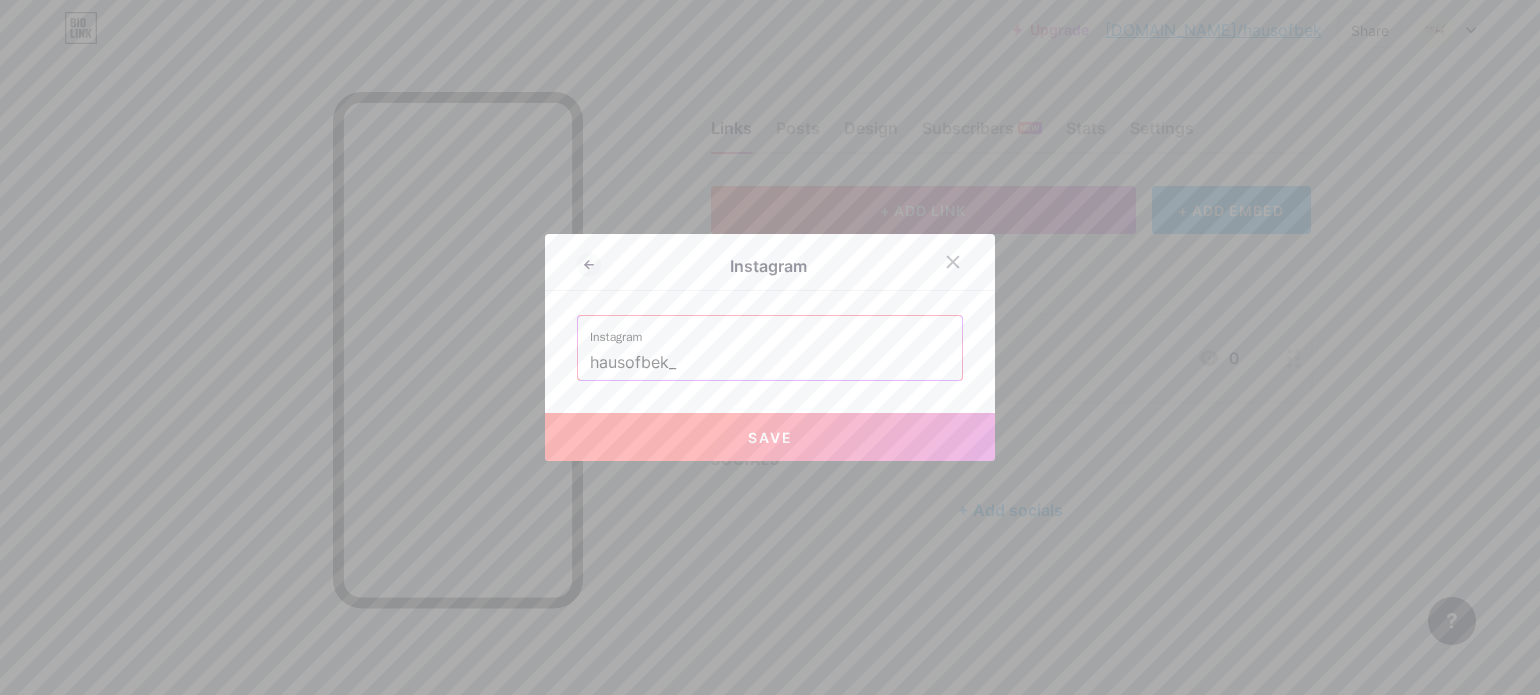 click on "Save" at bounding box center [770, 437] 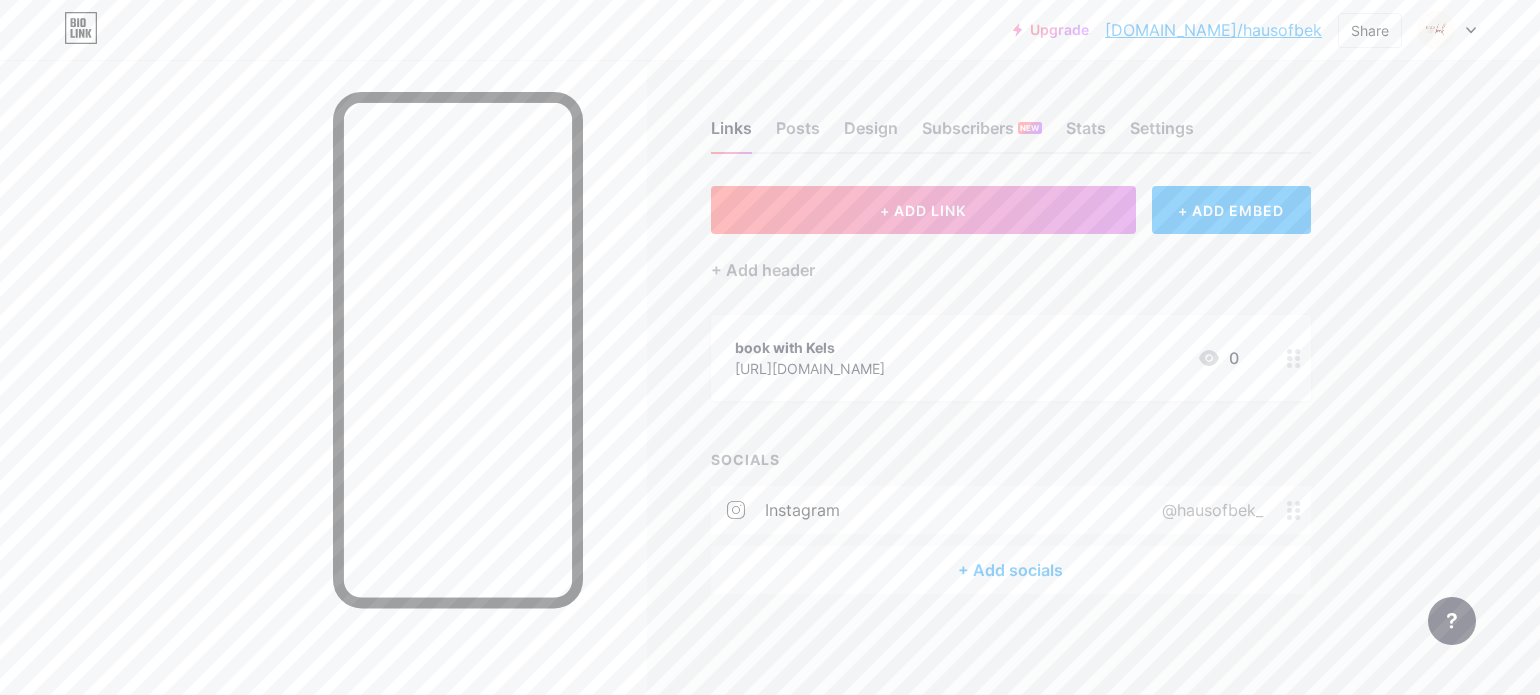 click on "+ Add socials" at bounding box center (1011, 570) 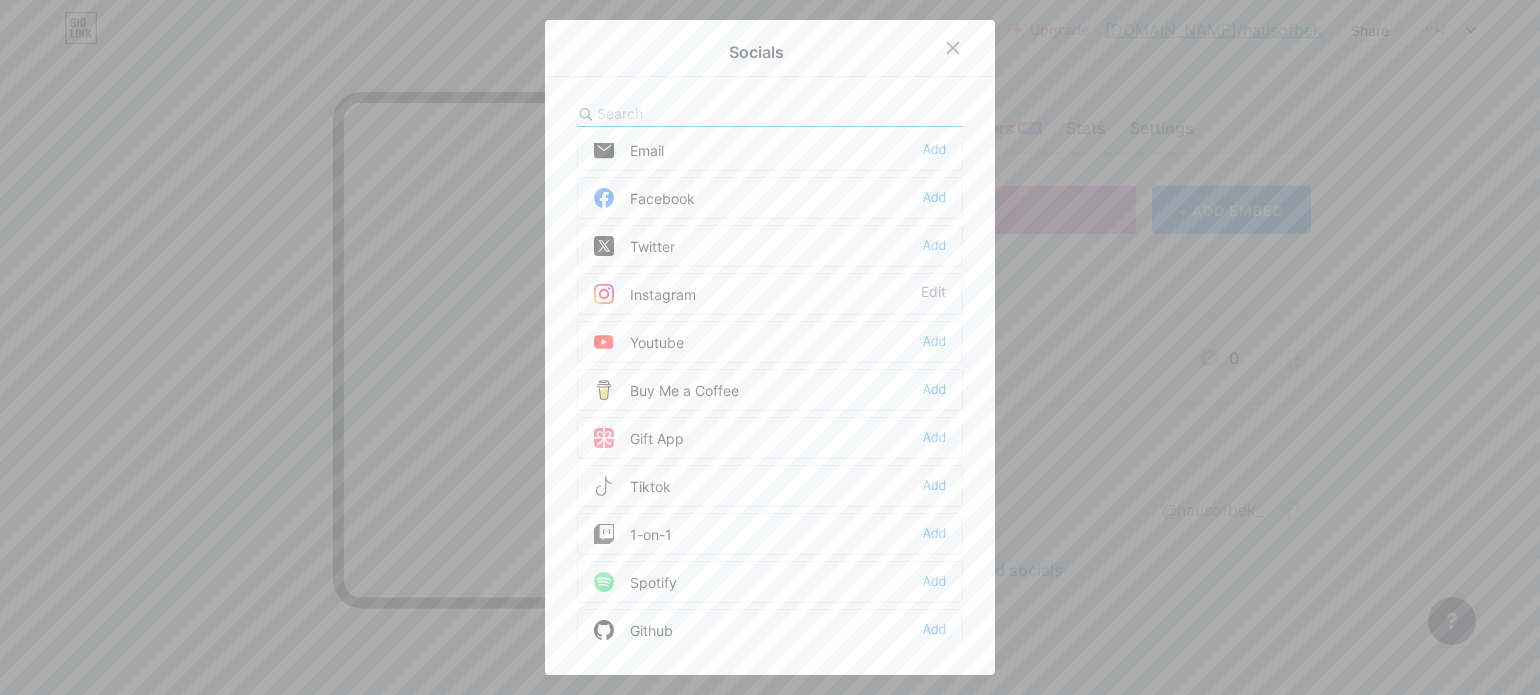 scroll, scrollTop: 15, scrollLeft: 0, axis: vertical 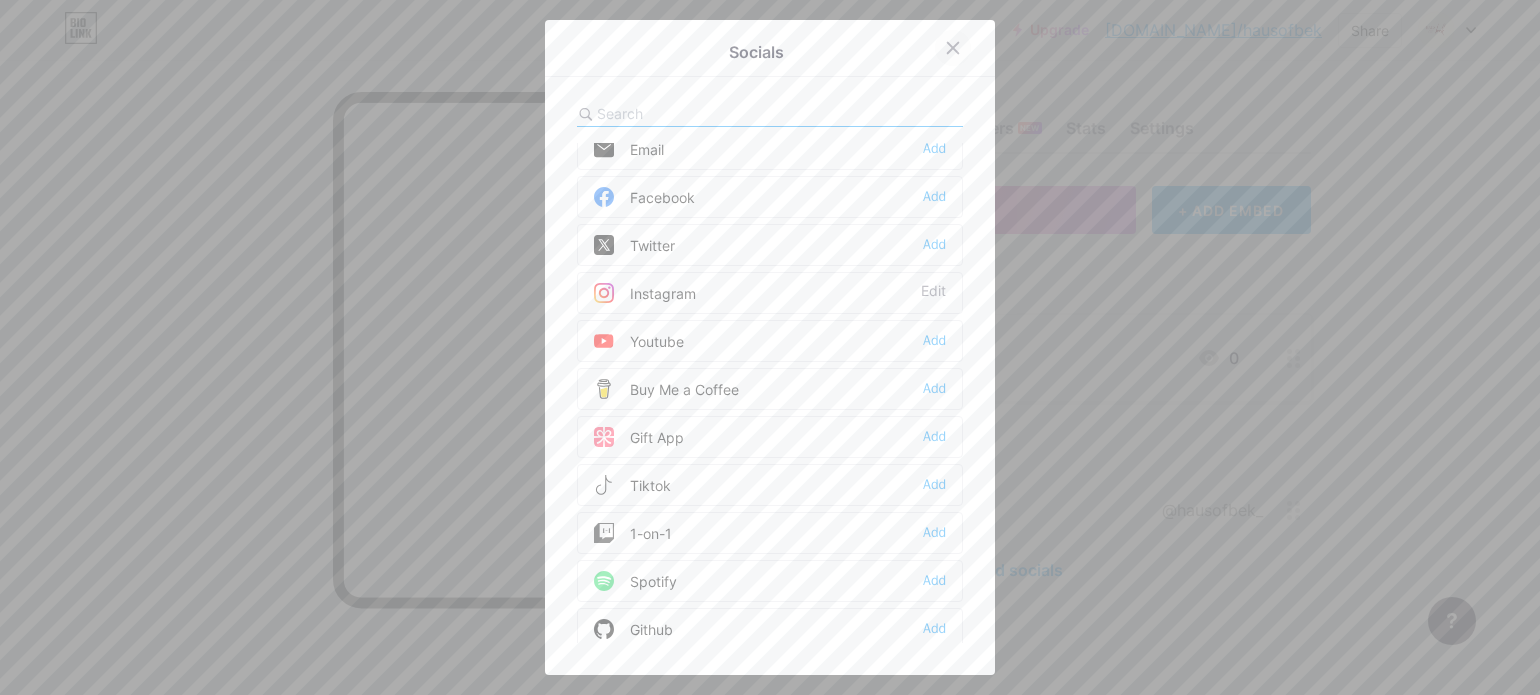click at bounding box center [953, 48] 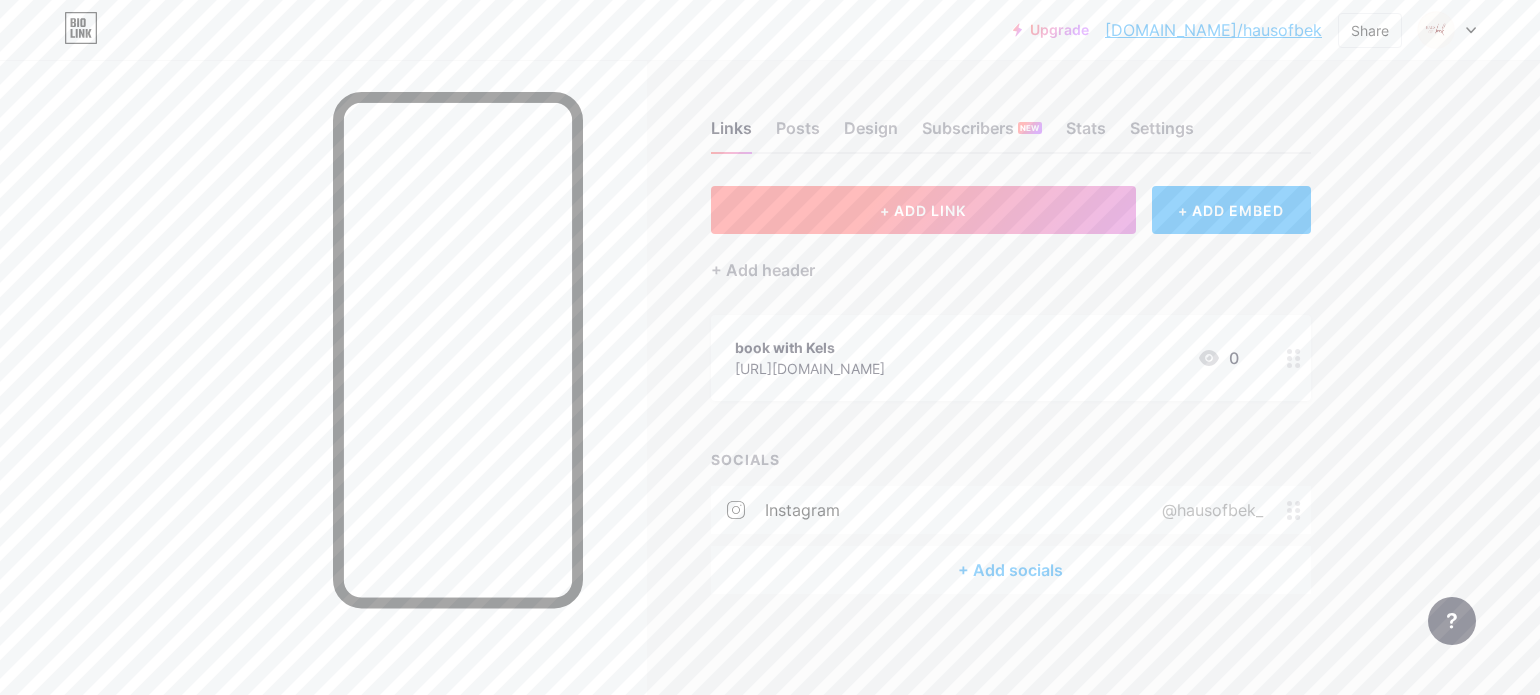 click on "+ ADD LINK" at bounding box center [923, 210] 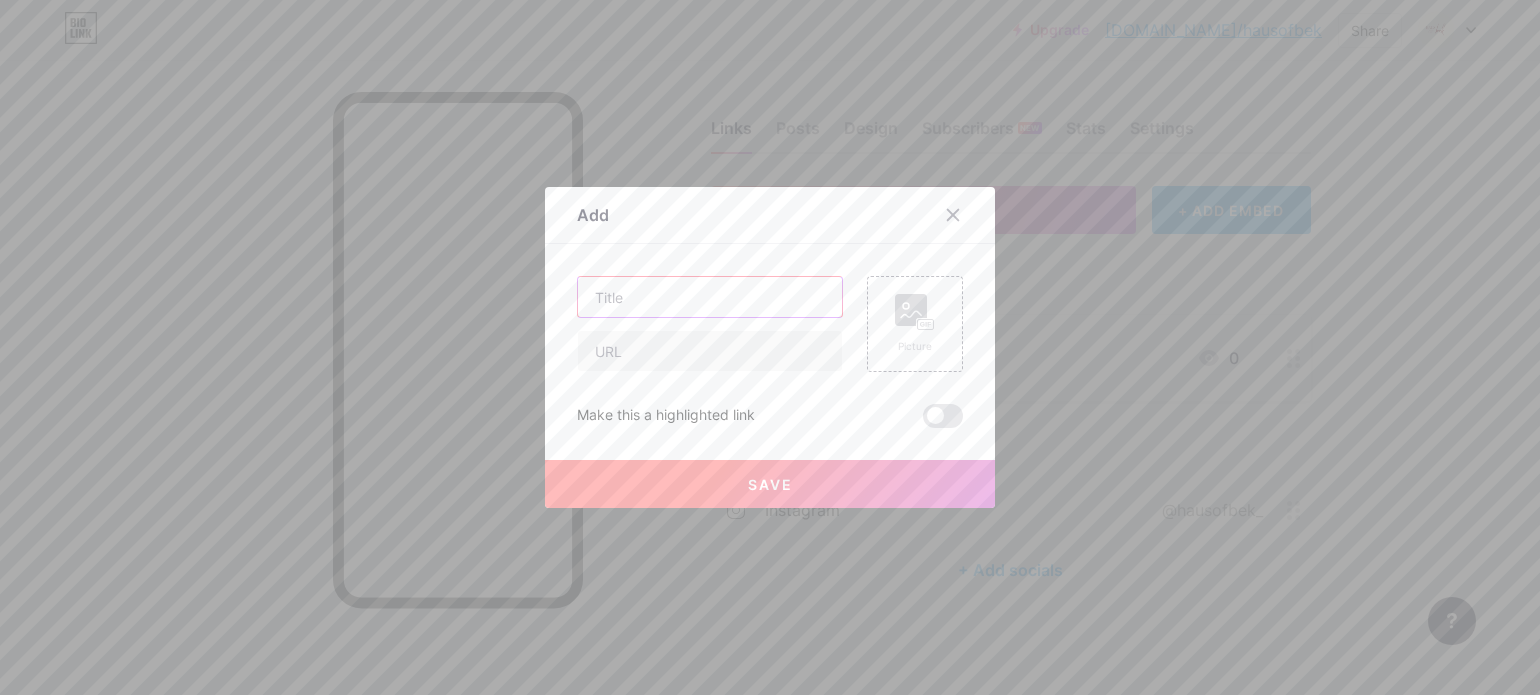 click at bounding box center [710, 297] 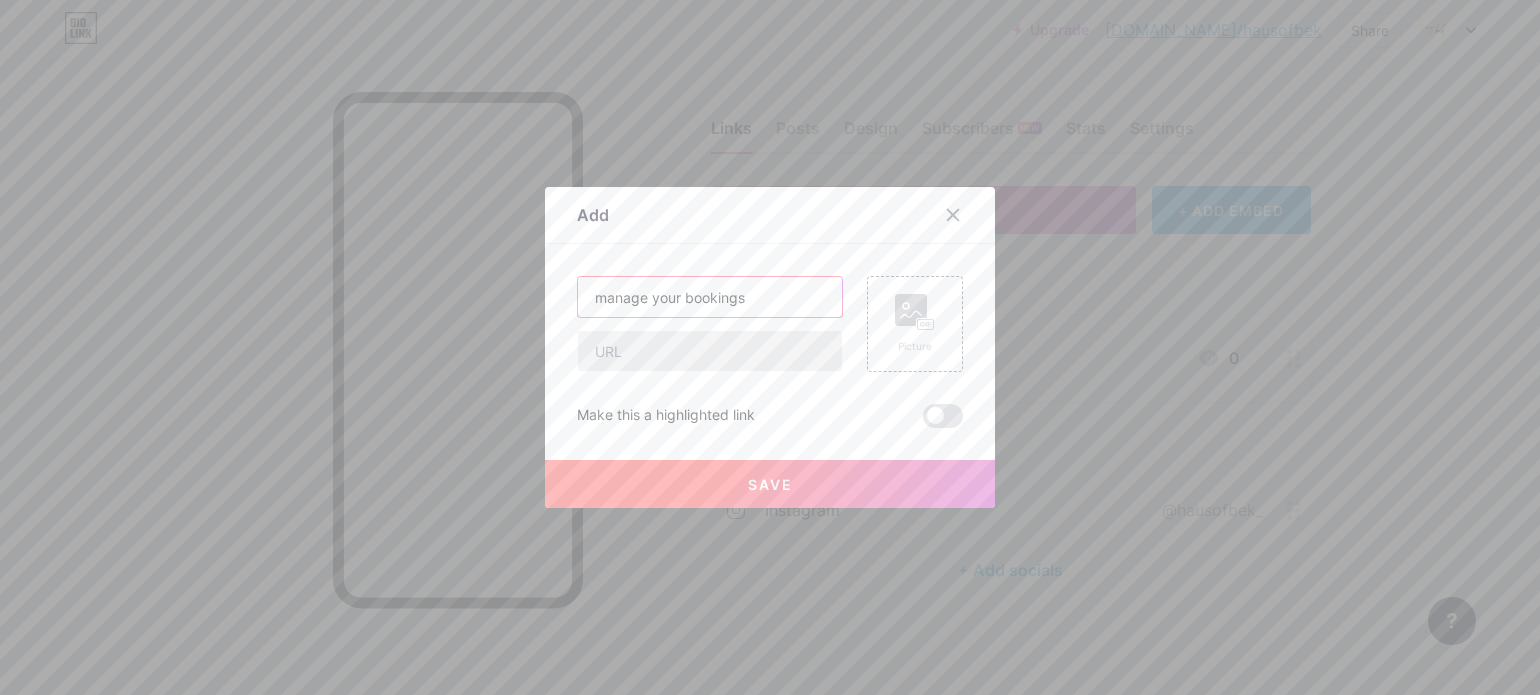 type on "manage your bookings" 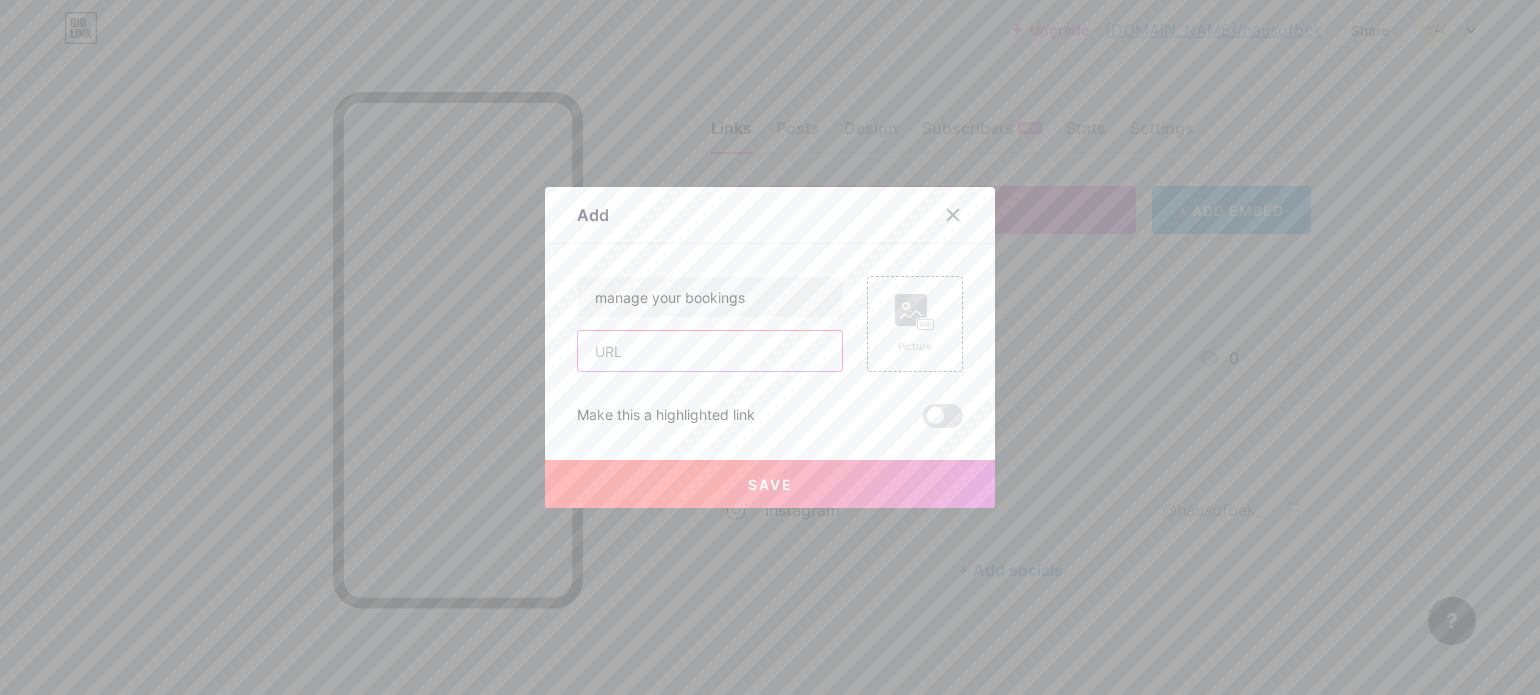 click at bounding box center [710, 351] 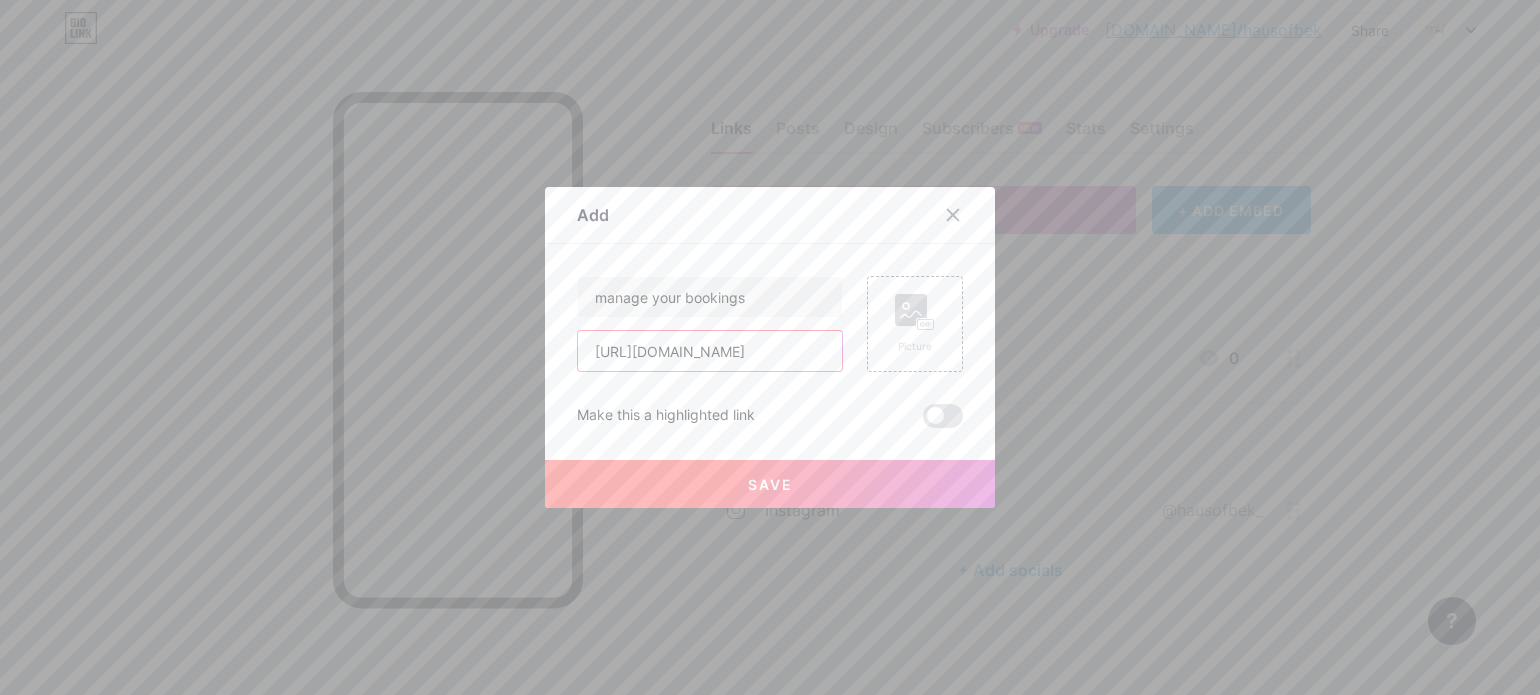 click on "https://bookings.gettimely.com/hausofbek/" at bounding box center (710, 351) 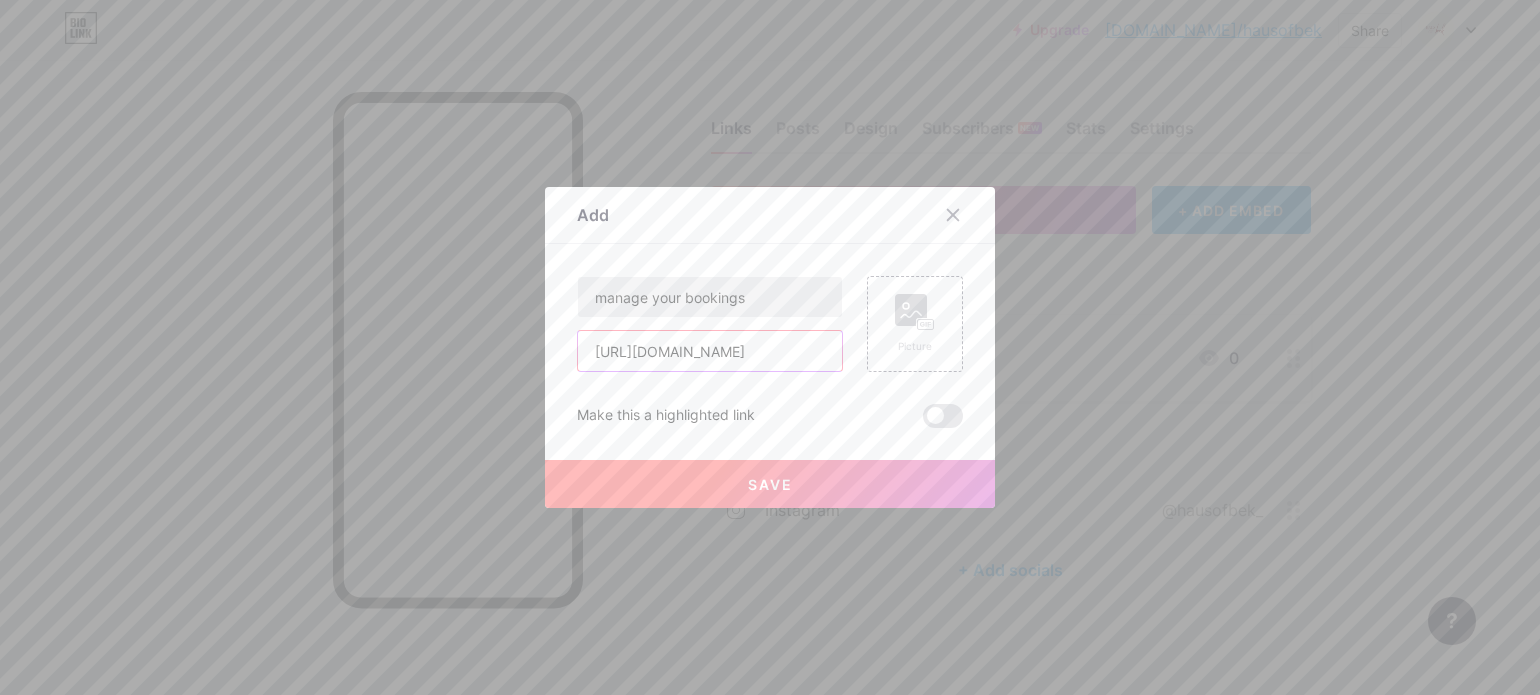 type on "https://bookings.gettimely.com/hausofbek/" 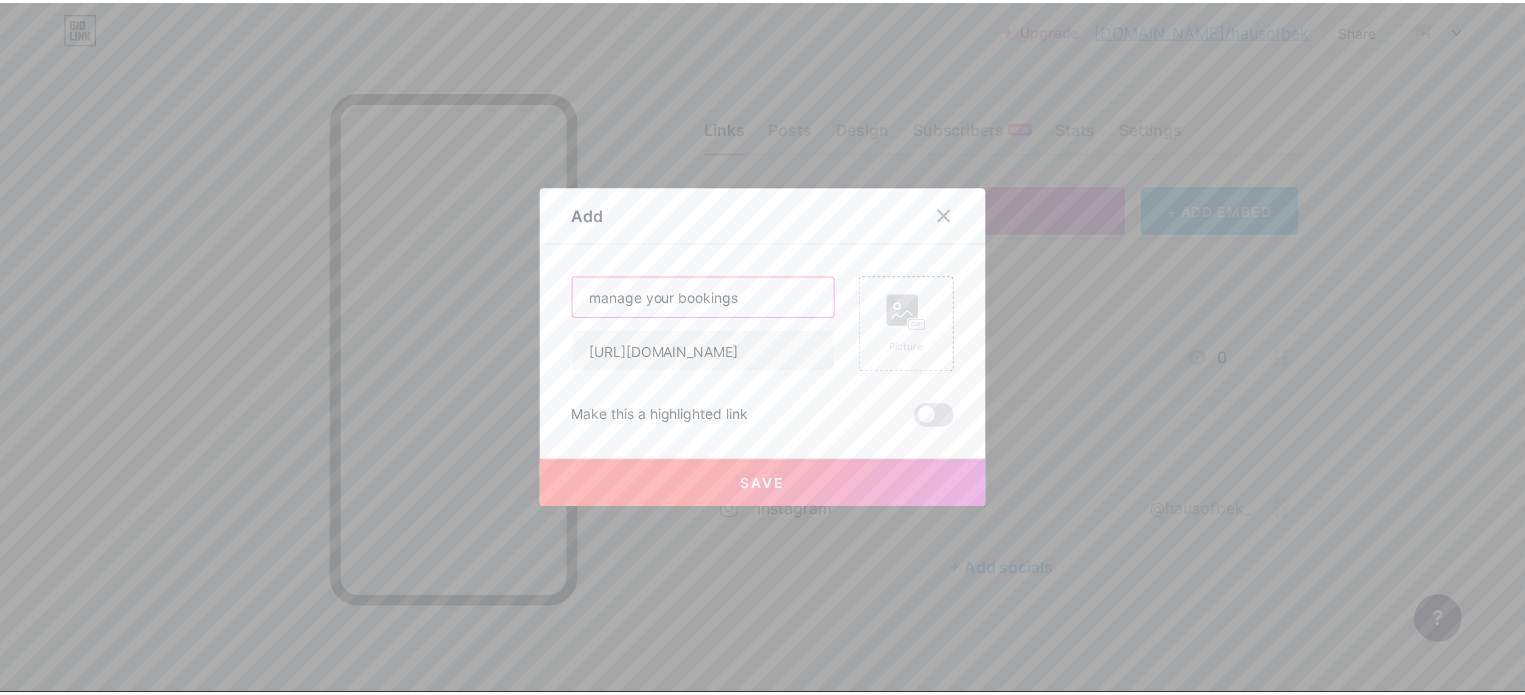 scroll, scrollTop: 0, scrollLeft: 0, axis: both 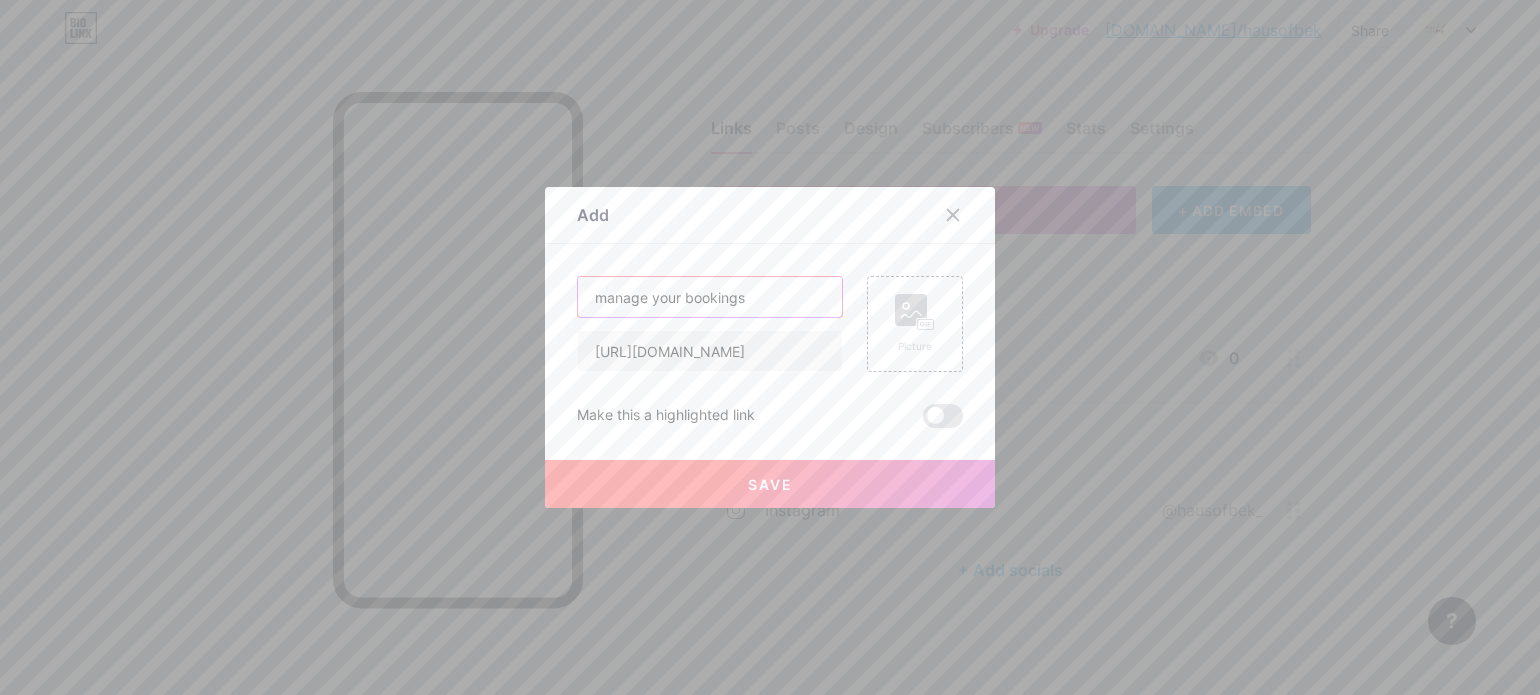 click on "manage your bookings" at bounding box center (710, 297) 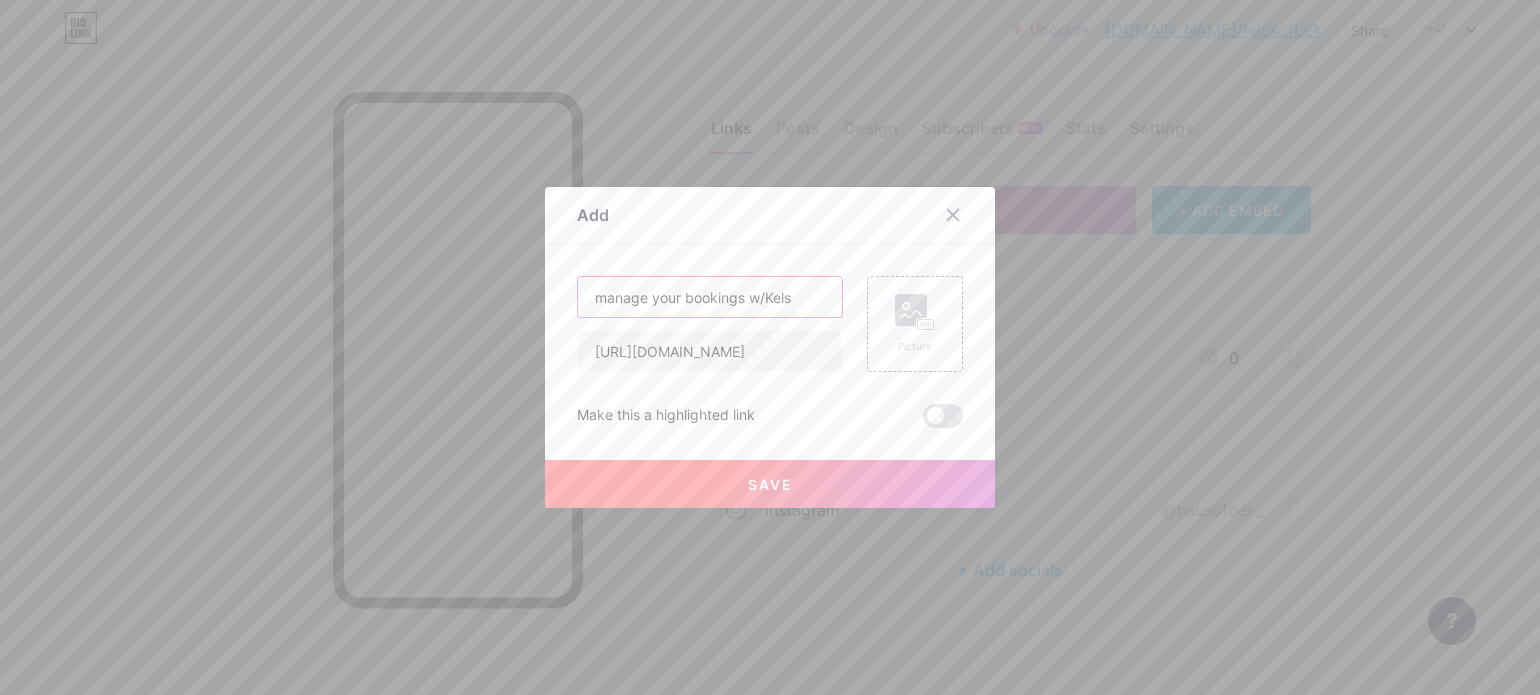 type on "manage your bookings w/Kels" 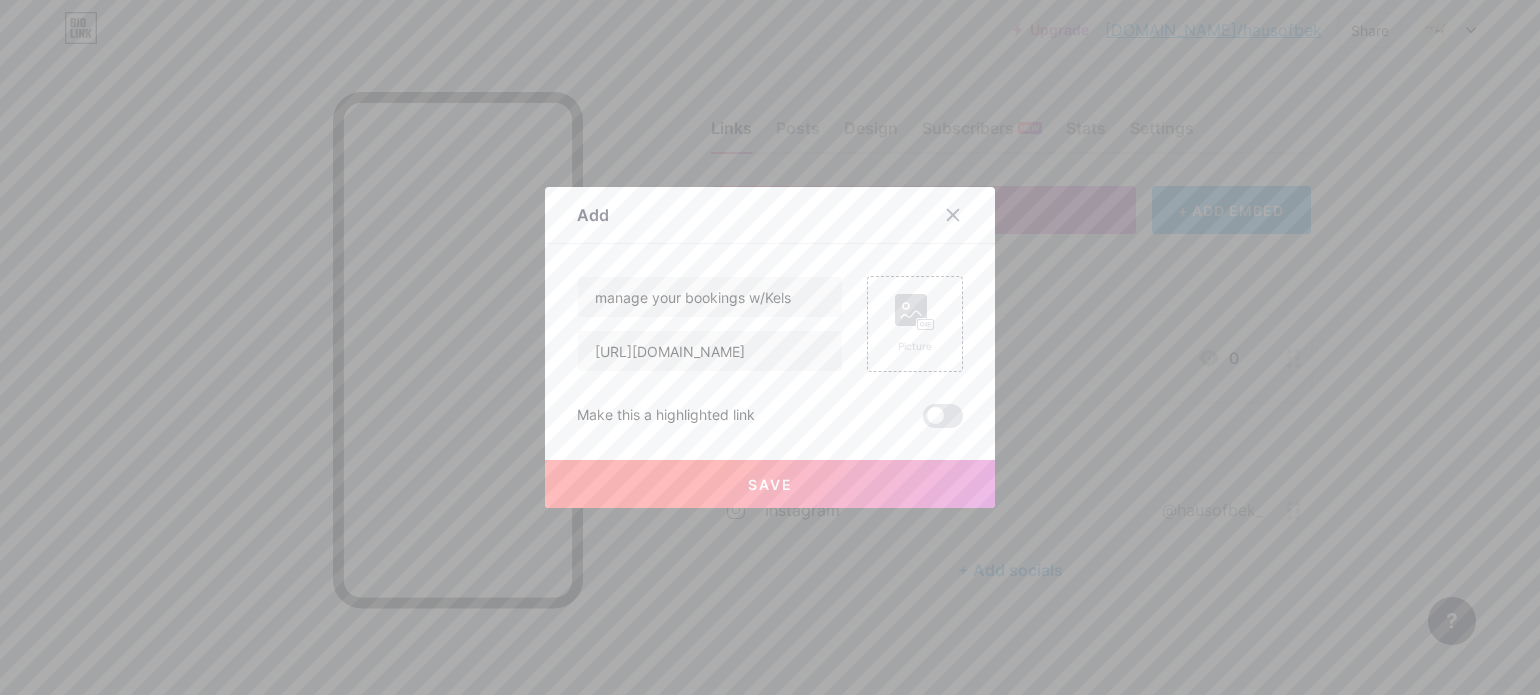click on "Save" at bounding box center (770, 484) 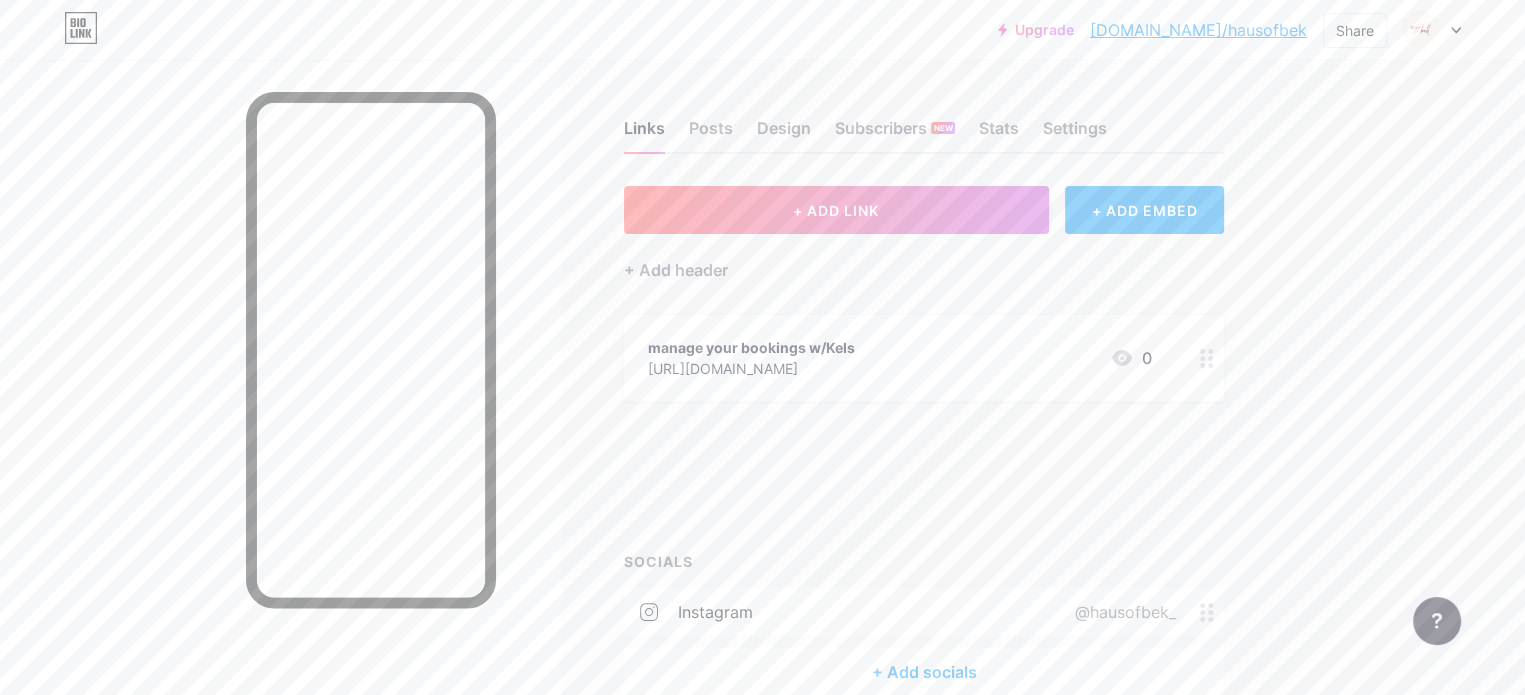 type 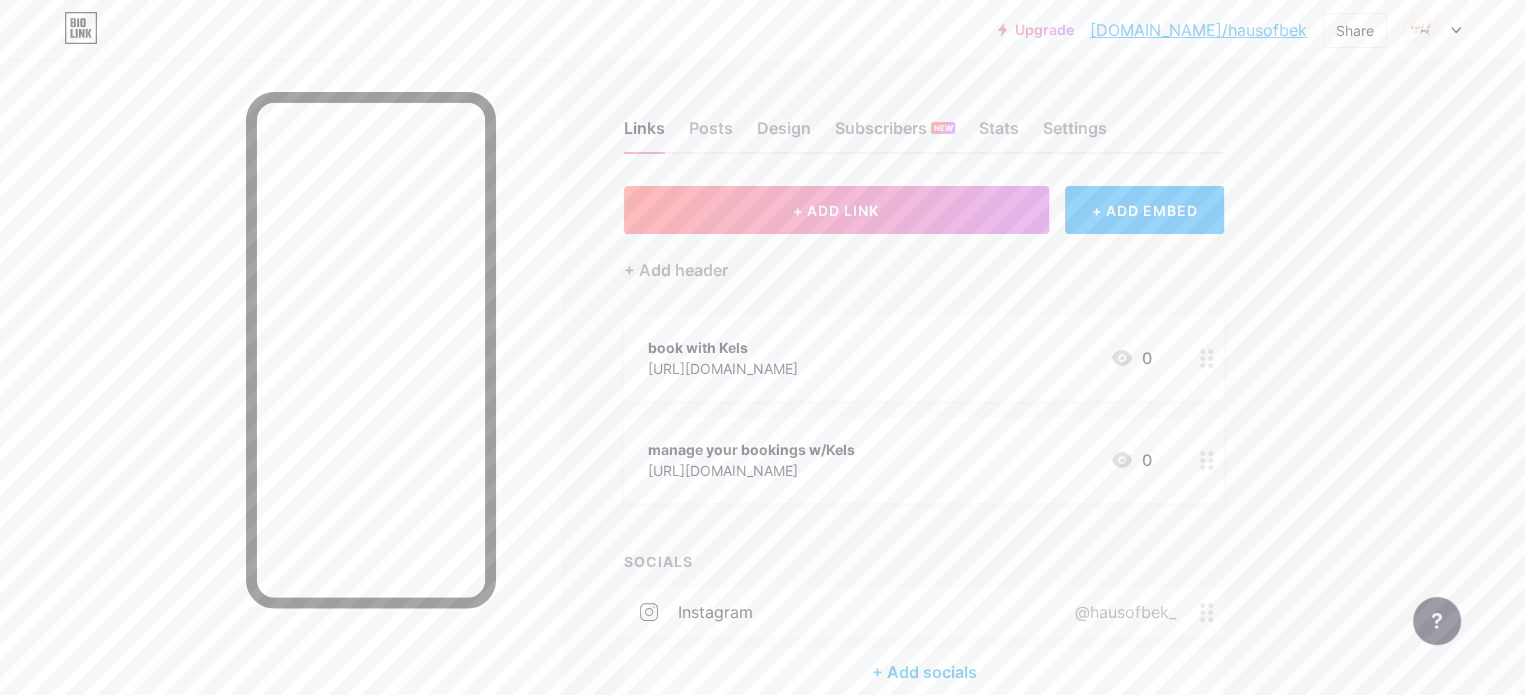 click 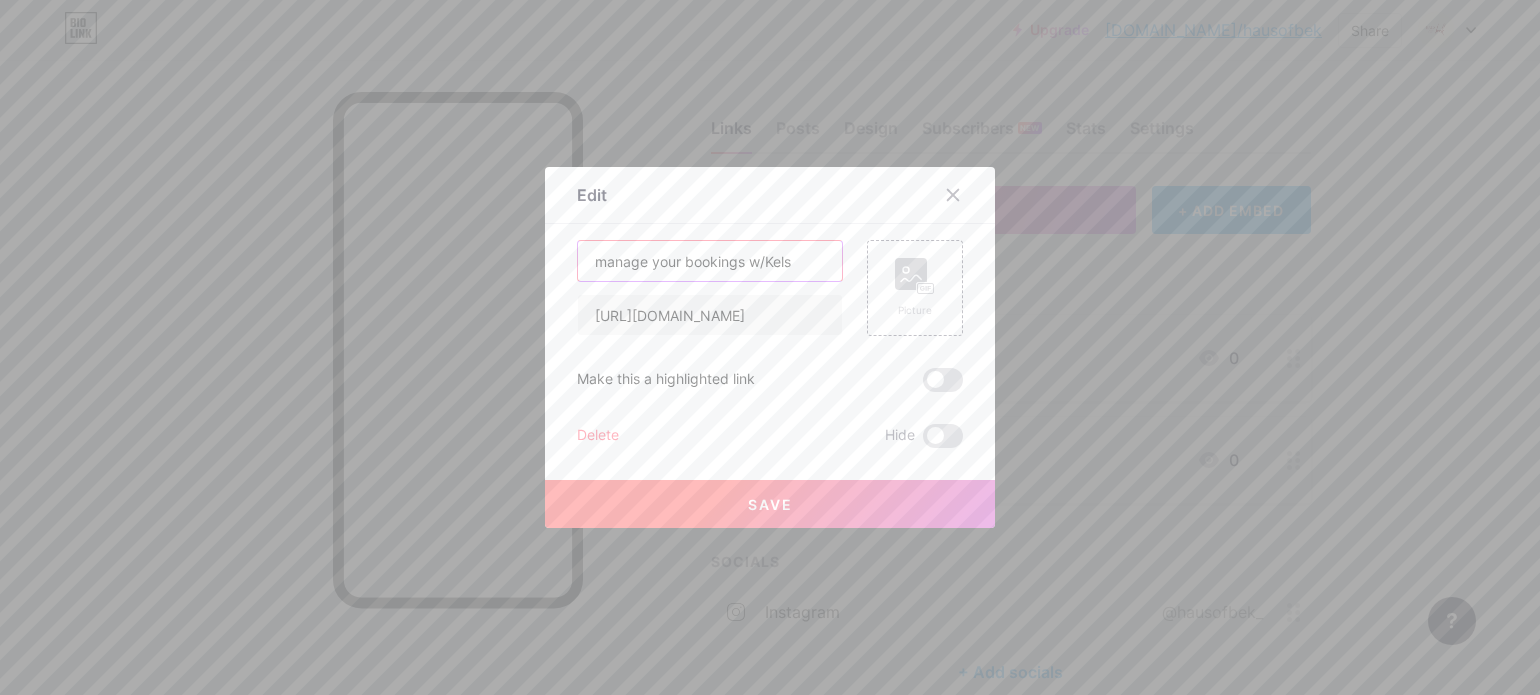drag, startPoint x: 805, startPoint y: 266, endPoint x: 498, endPoint y: 232, distance: 308.87698 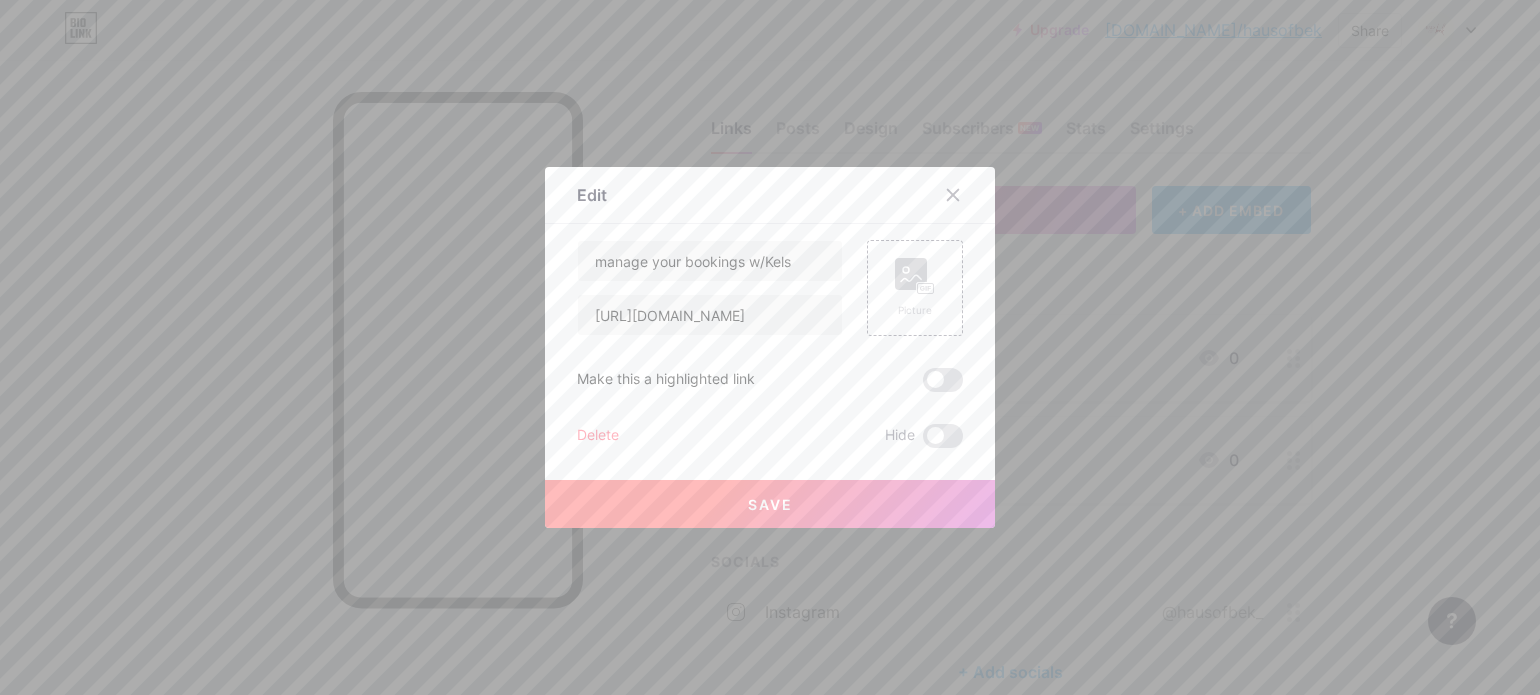 click on "Delete" at bounding box center (598, 436) 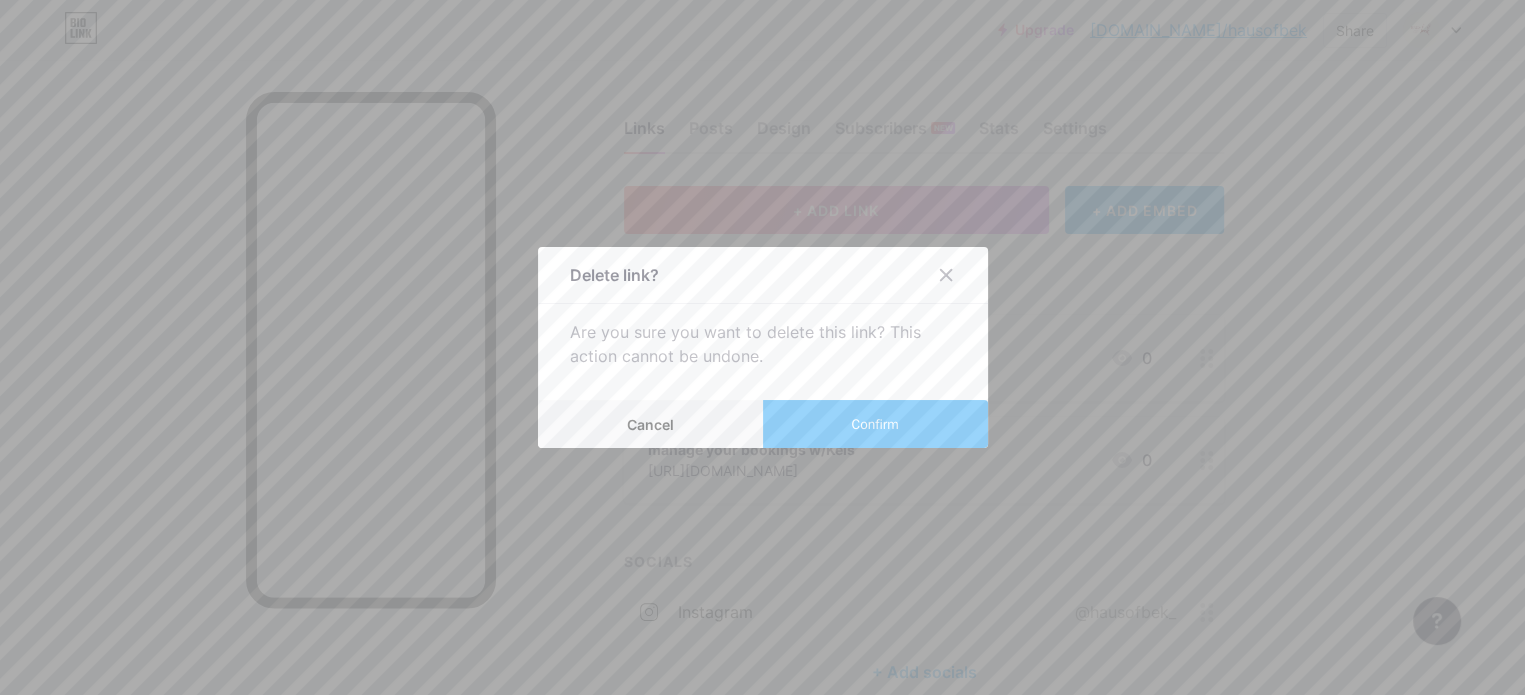 click on "Confirm" at bounding box center [875, 424] 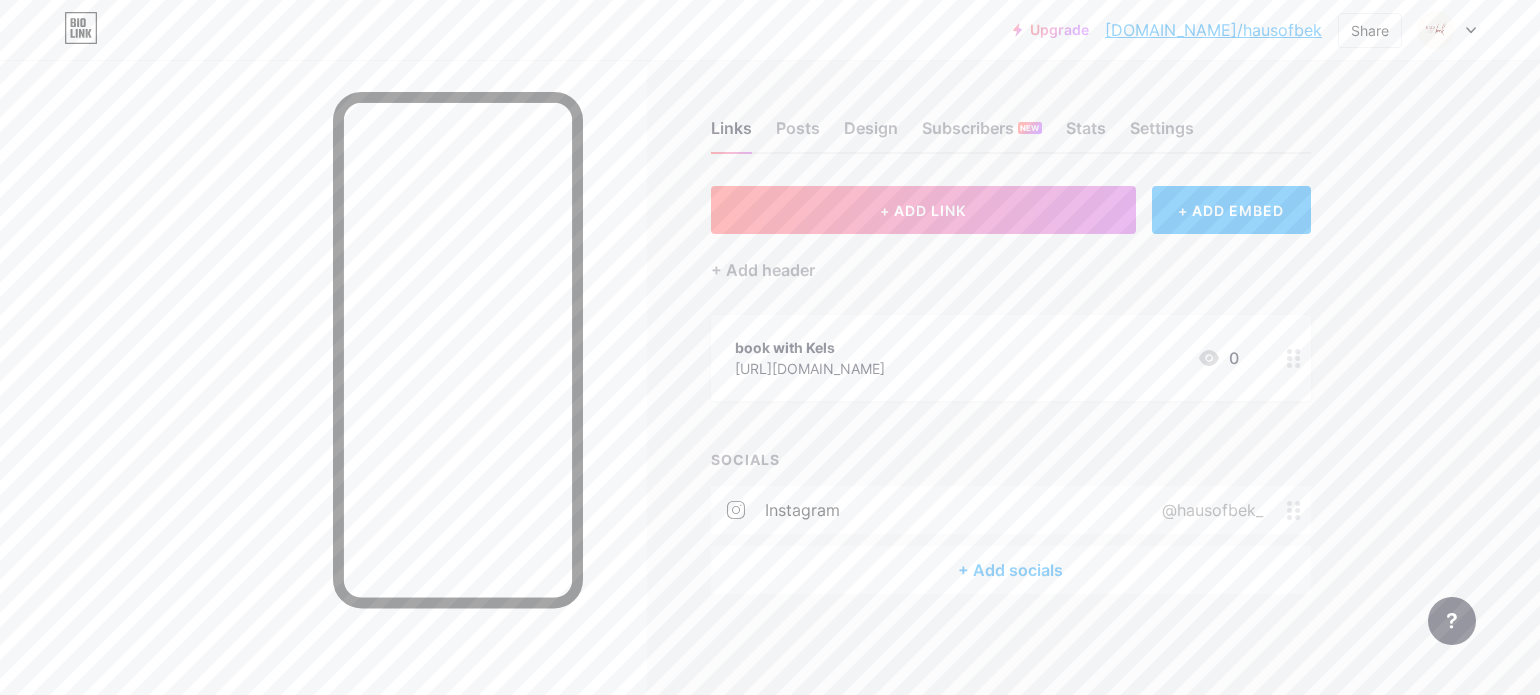 click on "0" at bounding box center (1218, 358) 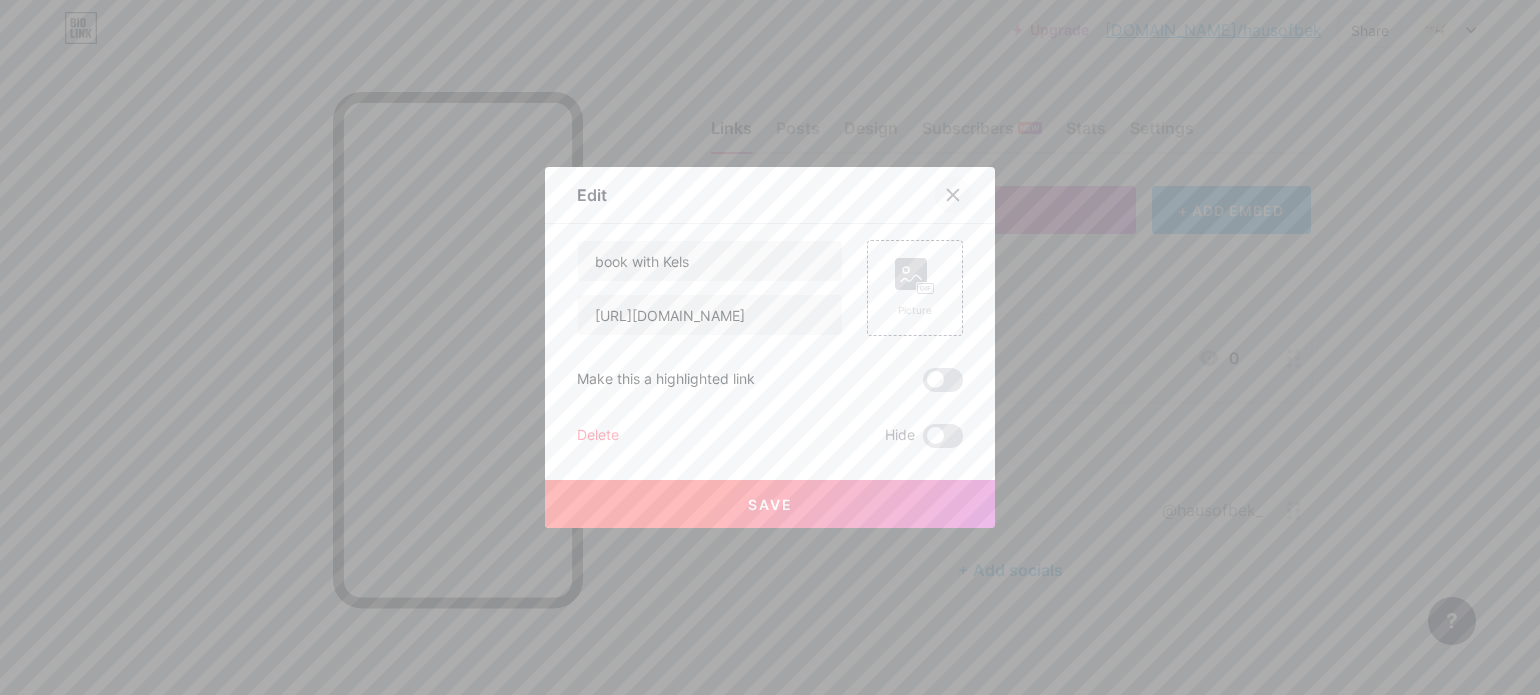 click 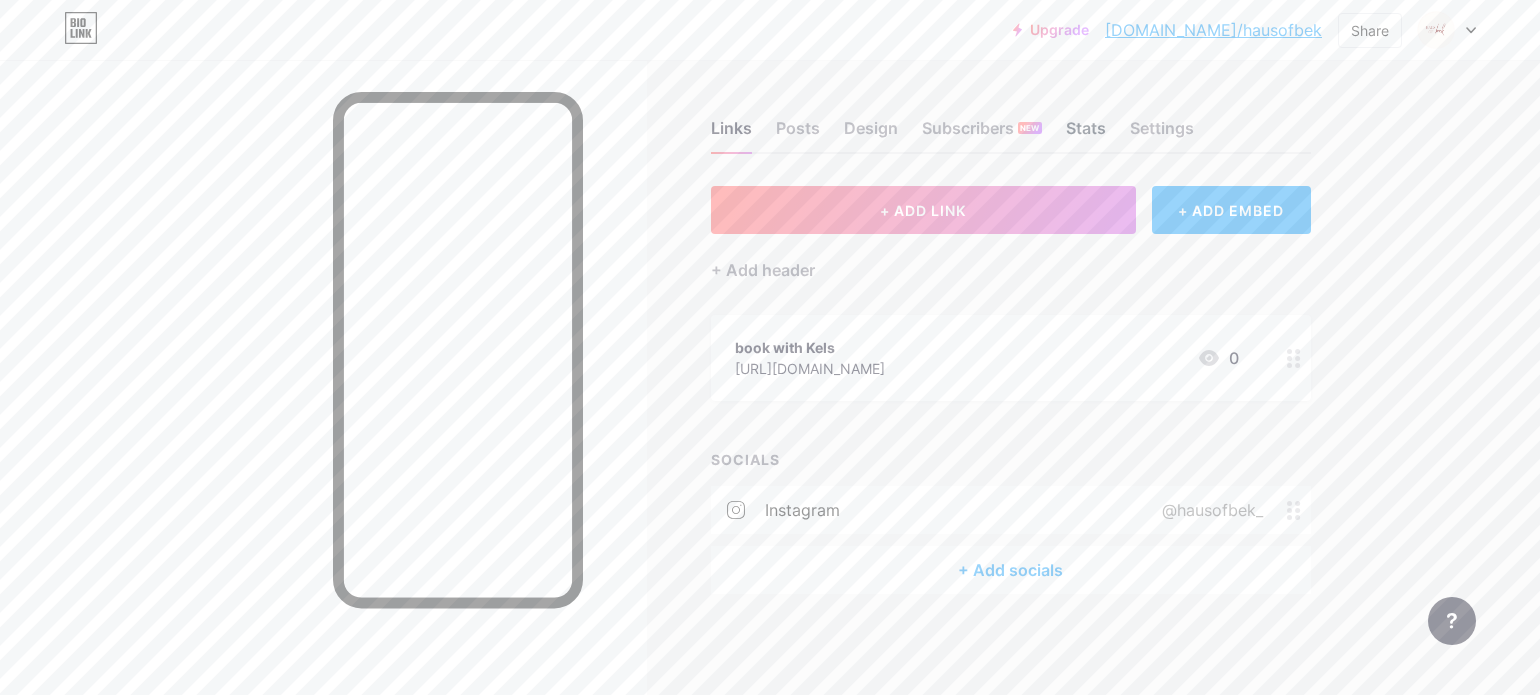 click on "Stats" at bounding box center (1086, 134) 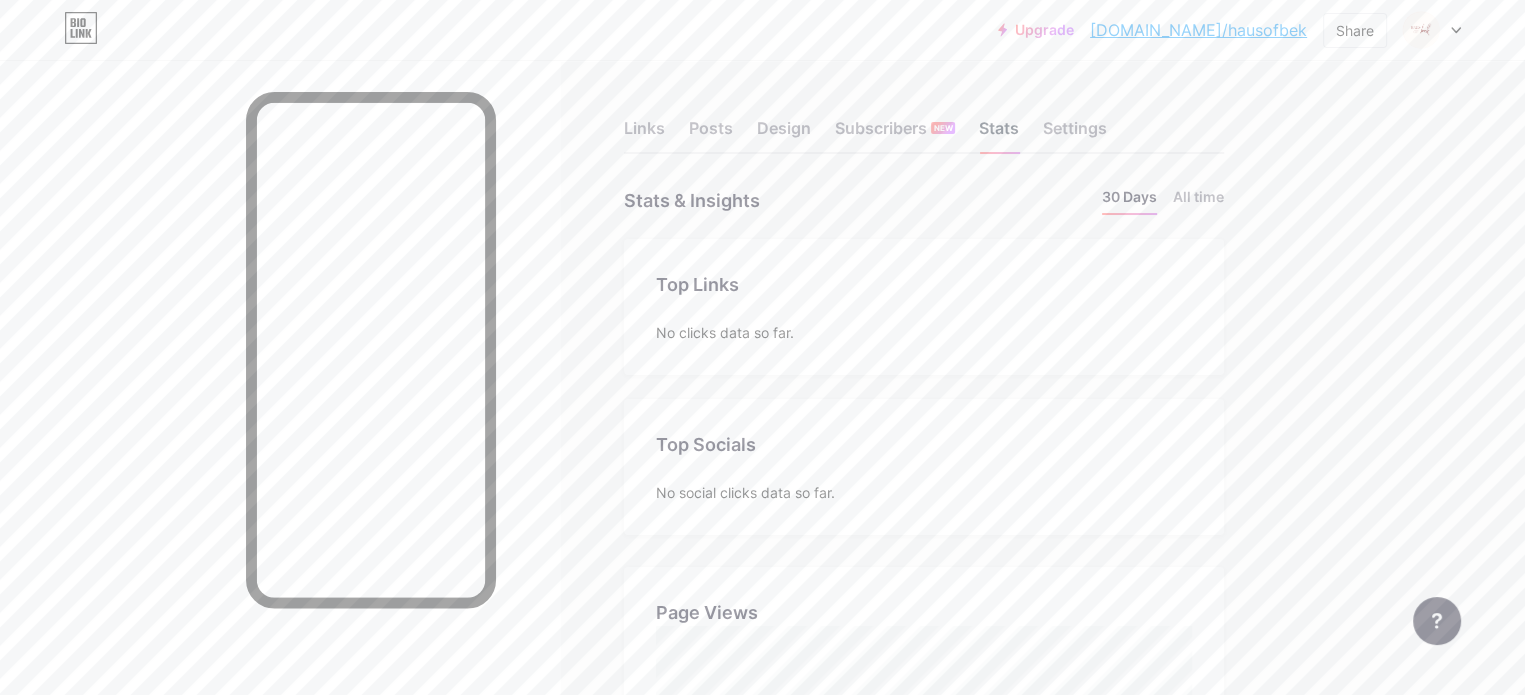 scroll, scrollTop: 999304, scrollLeft: 998475, axis: both 